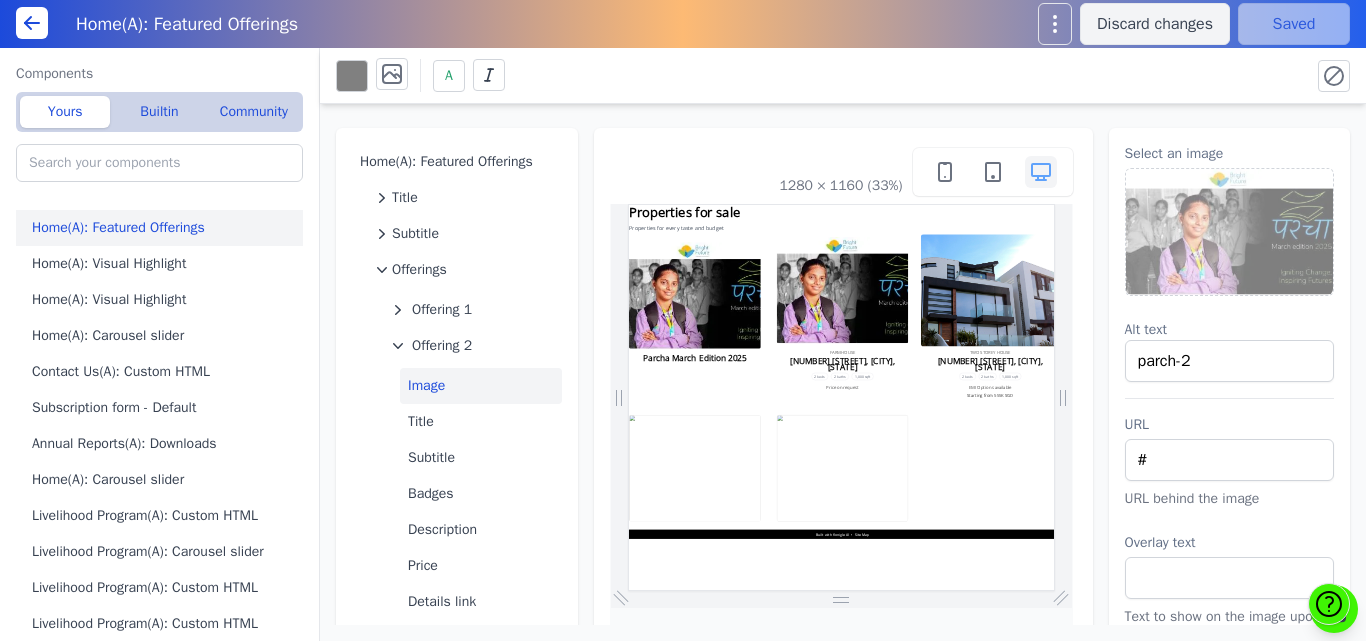 scroll, scrollTop: 0, scrollLeft: 0, axis: both 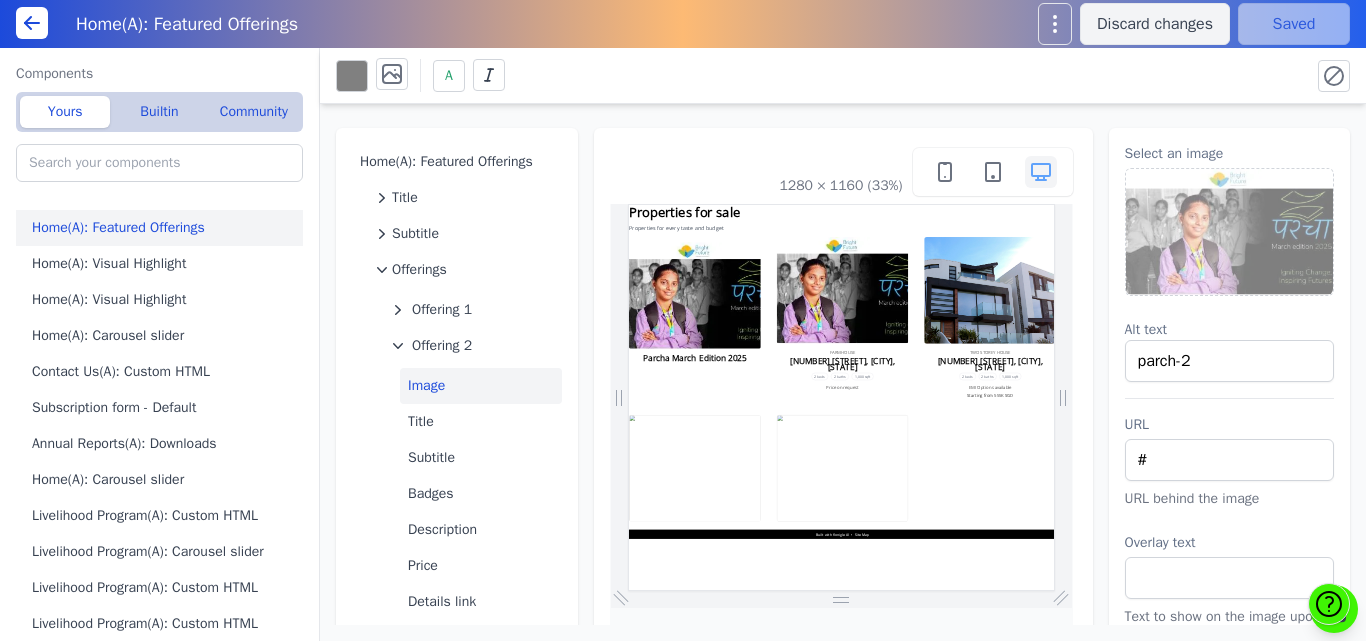 click at bounding box center (1230, 232) 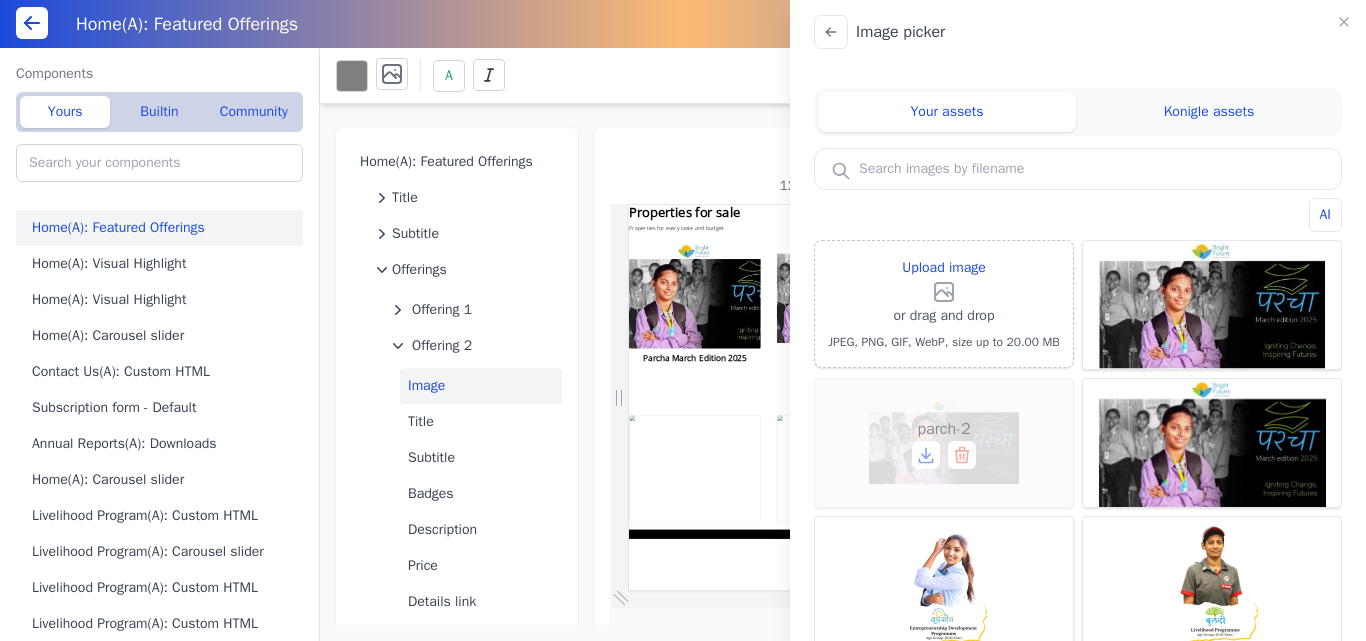 click 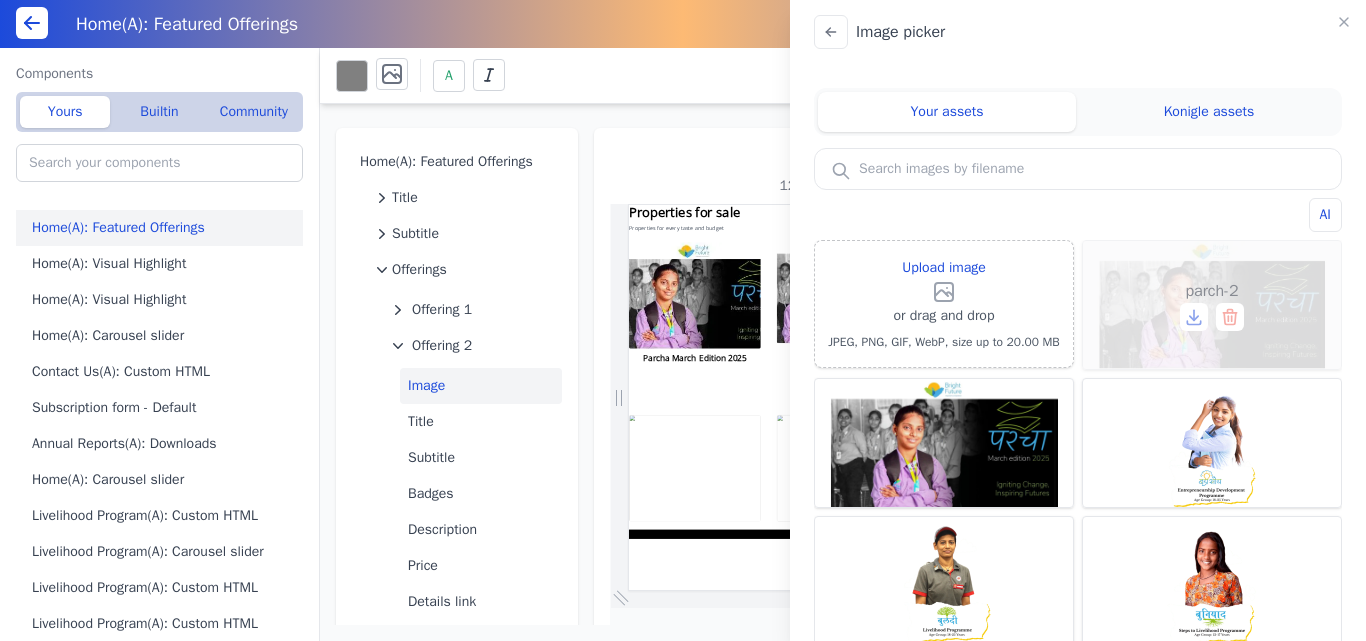 click 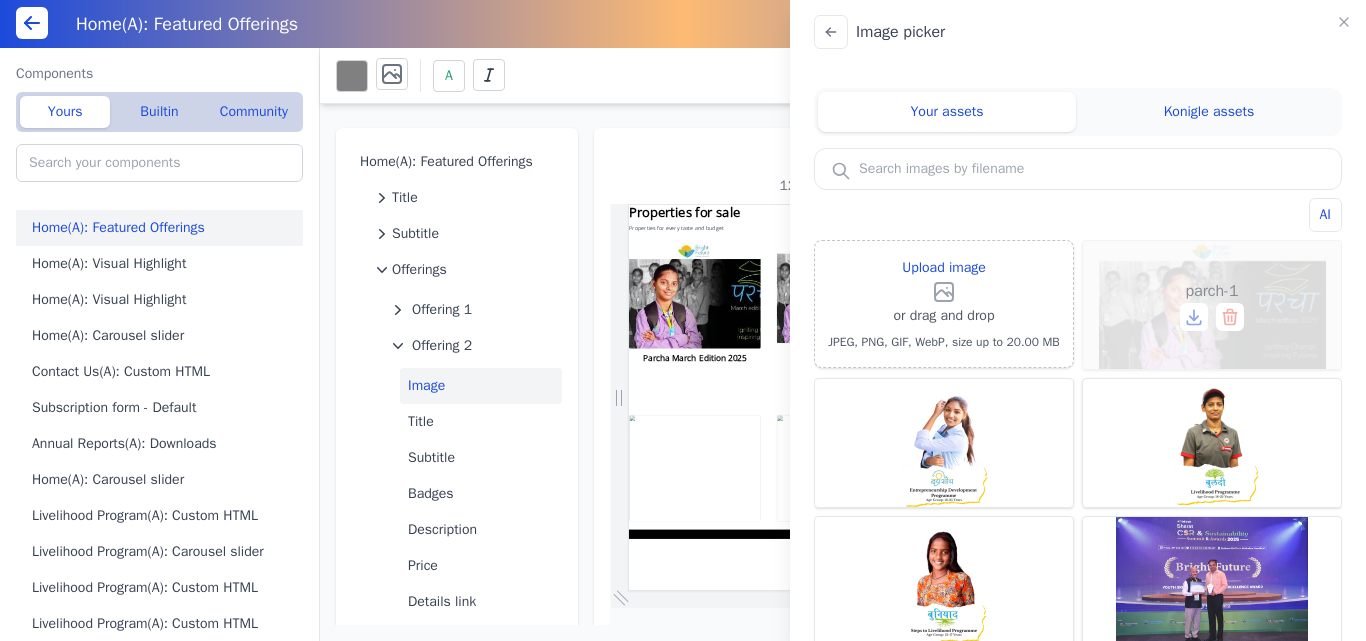 click 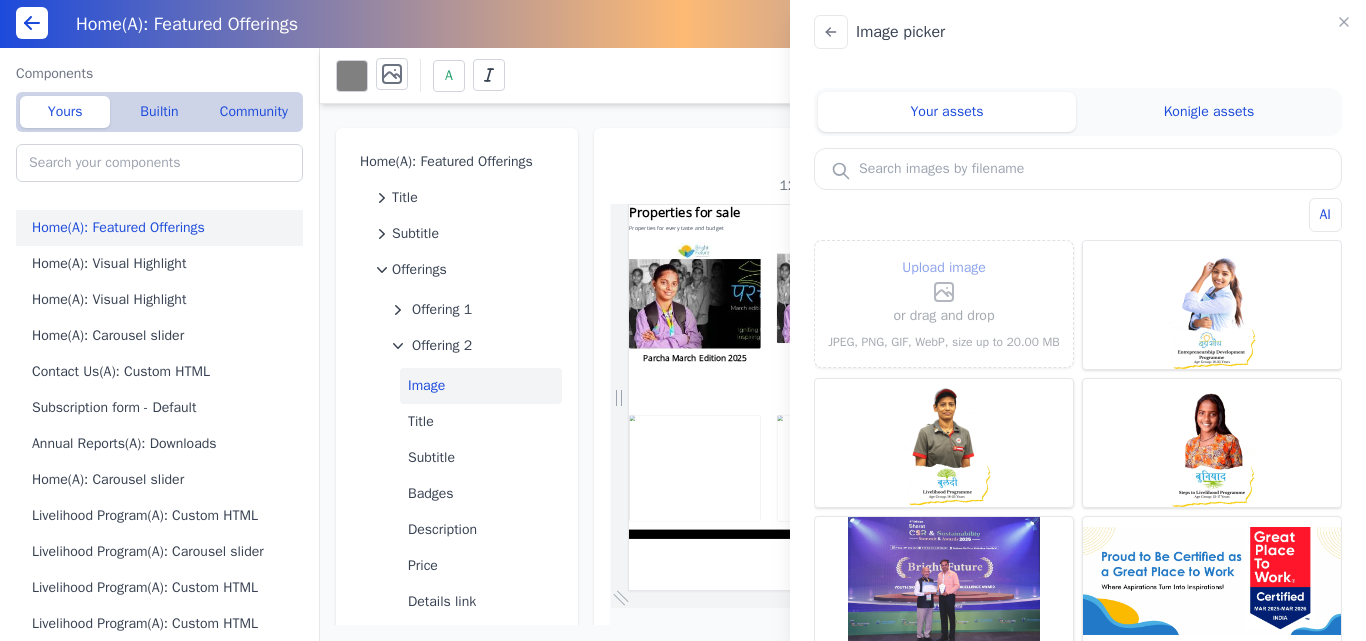 click on "Upload image" at bounding box center [944, 280] 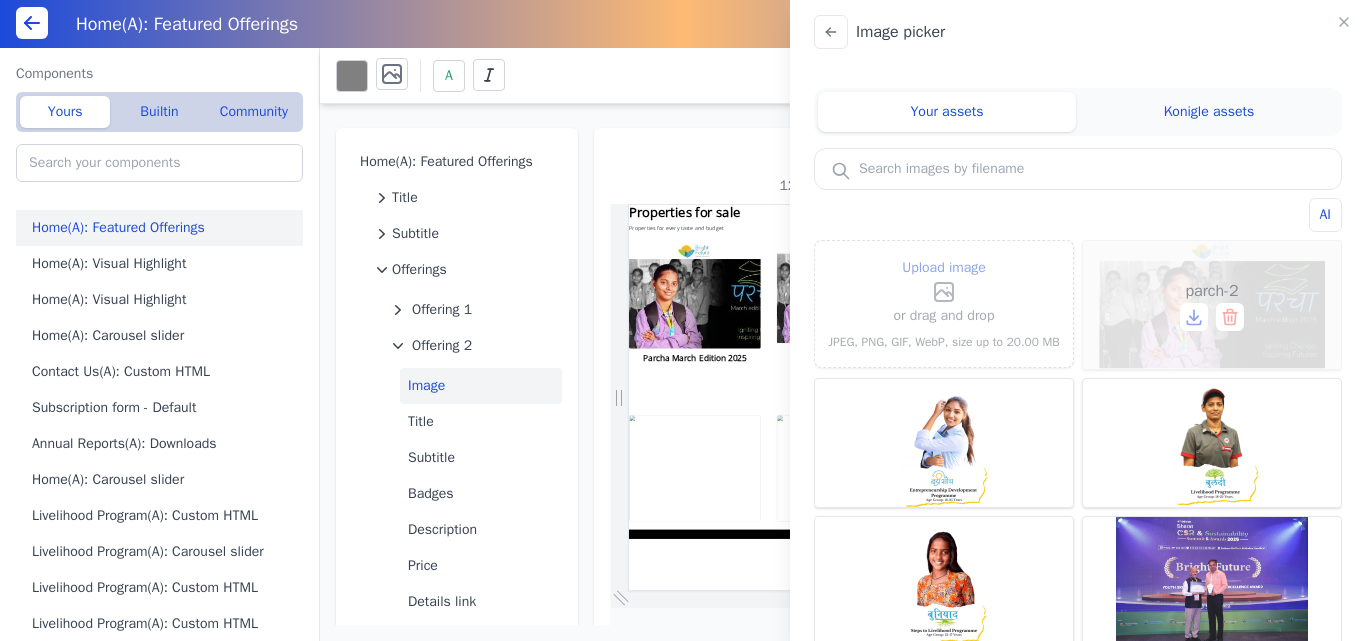 click on "parch-2" at bounding box center (1212, 305) 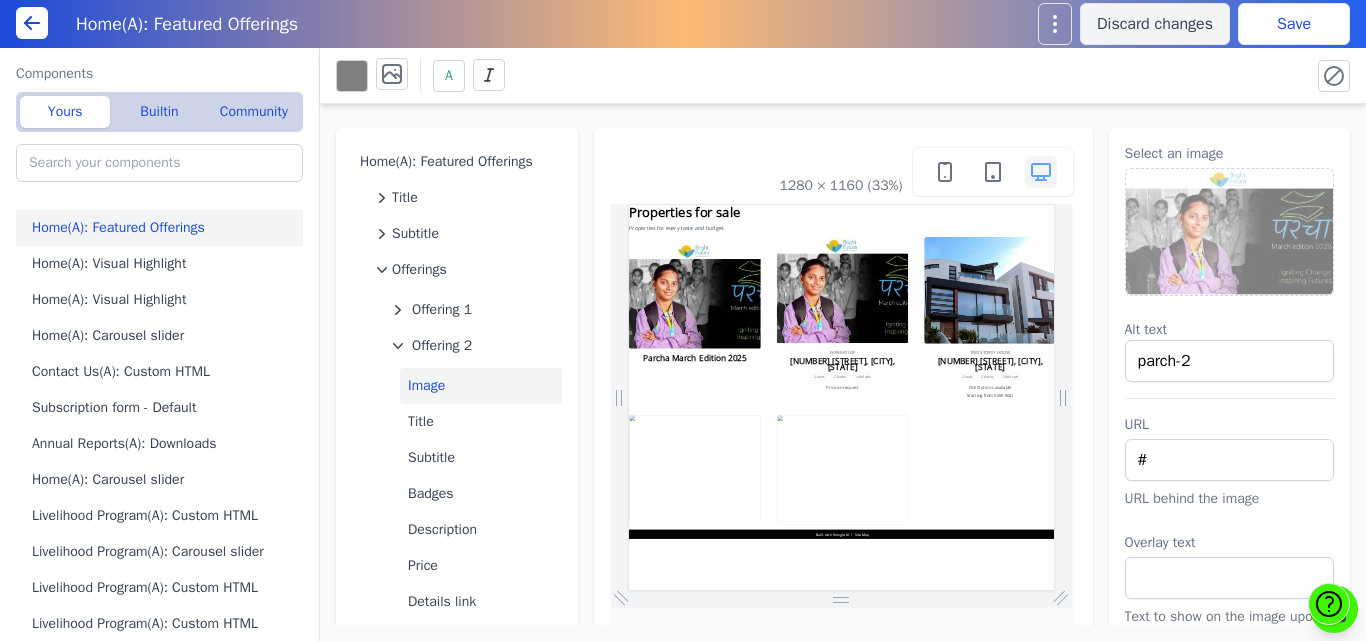 click on "Save" at bounding box center (1294, 24) 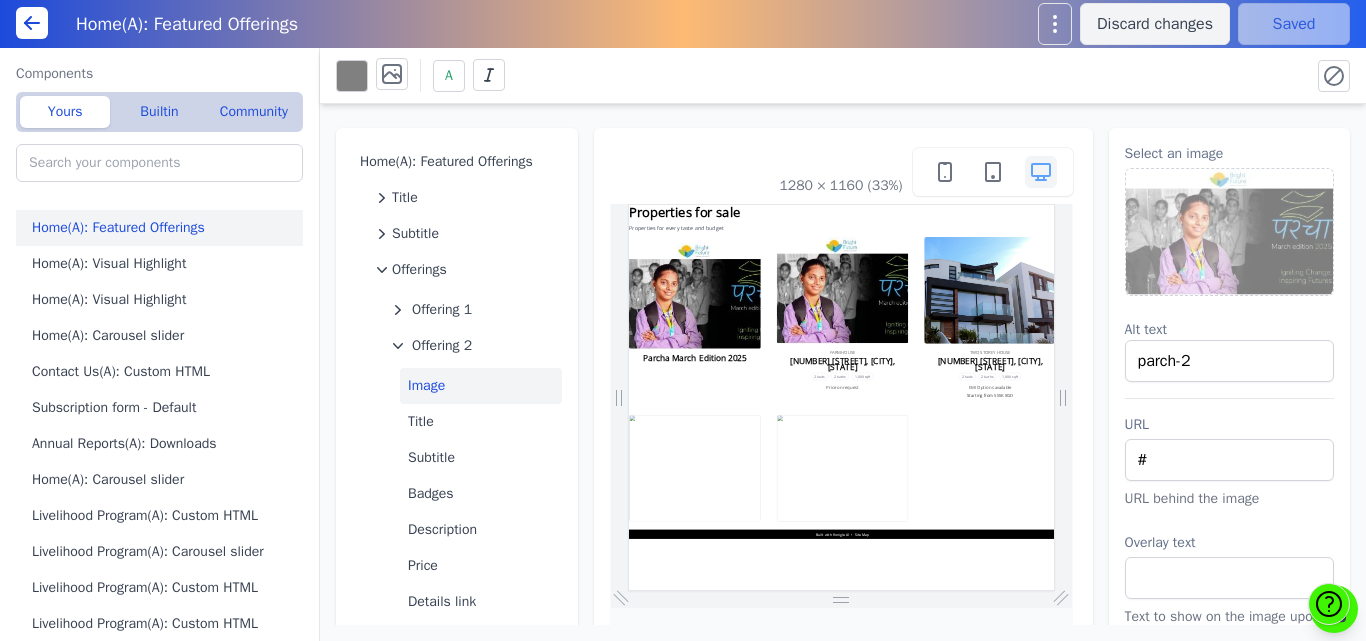 click at bounding box center (1230, 232) 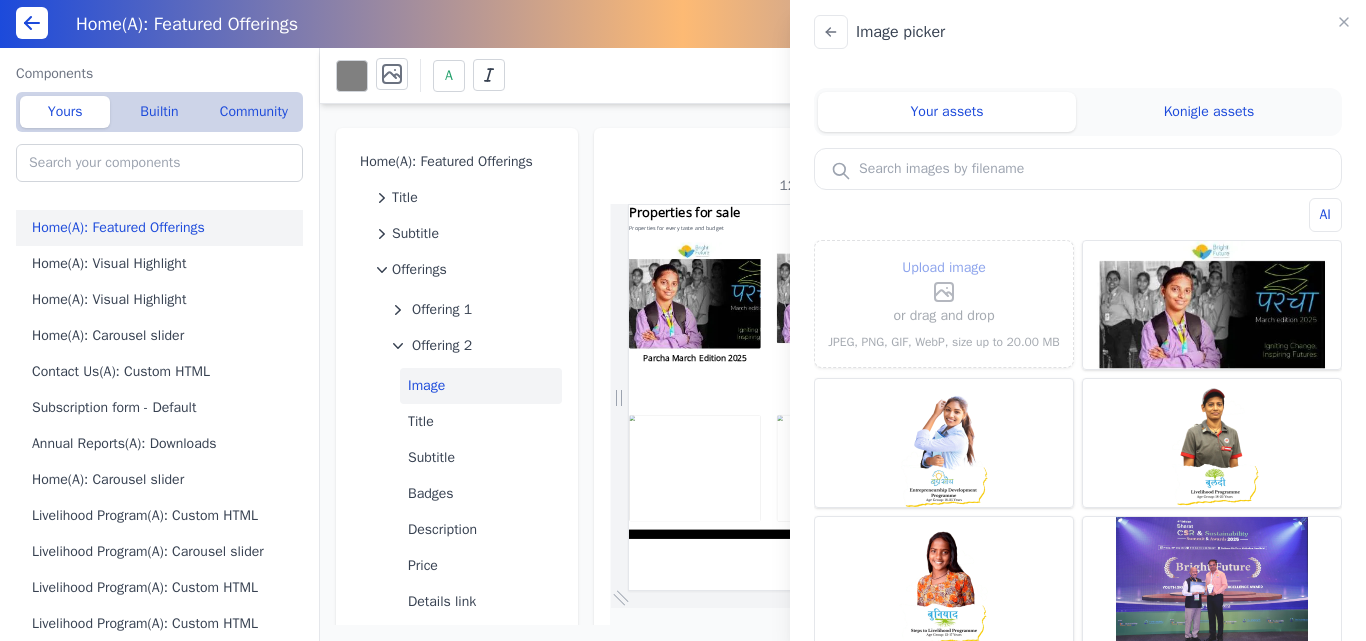 click on "Upload image" at bounding box center [944, 268] 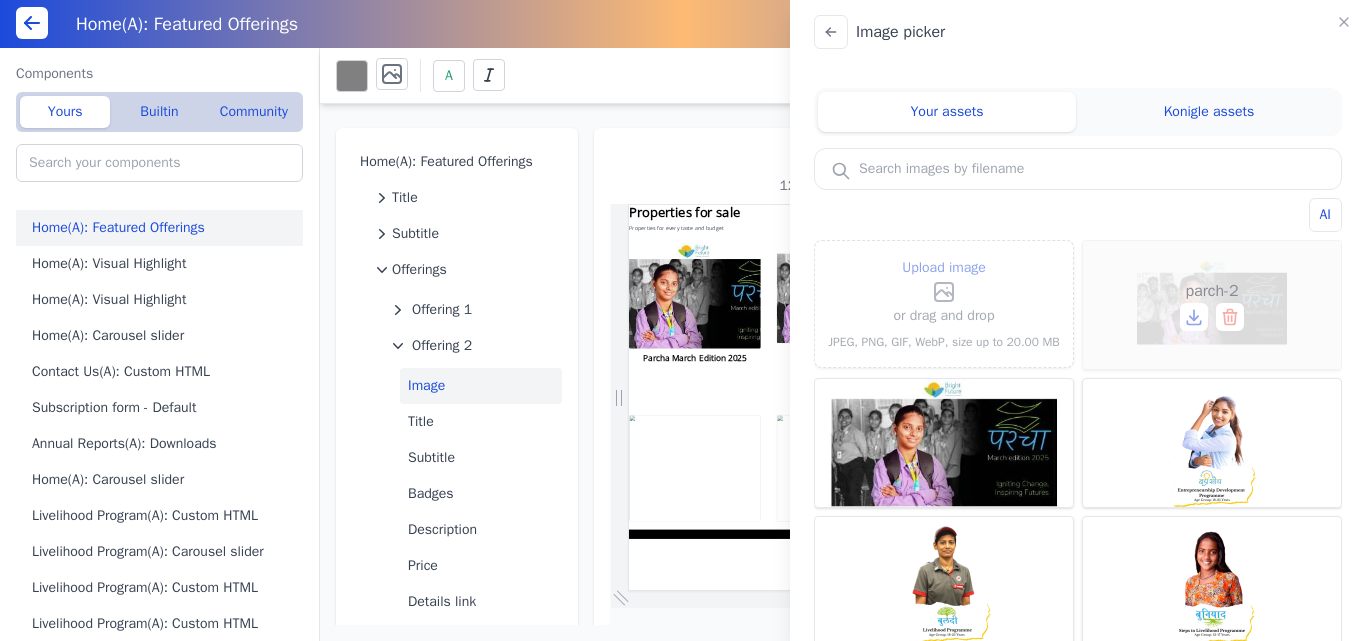 click on "parch-2" at bounding box center (1212, 305) 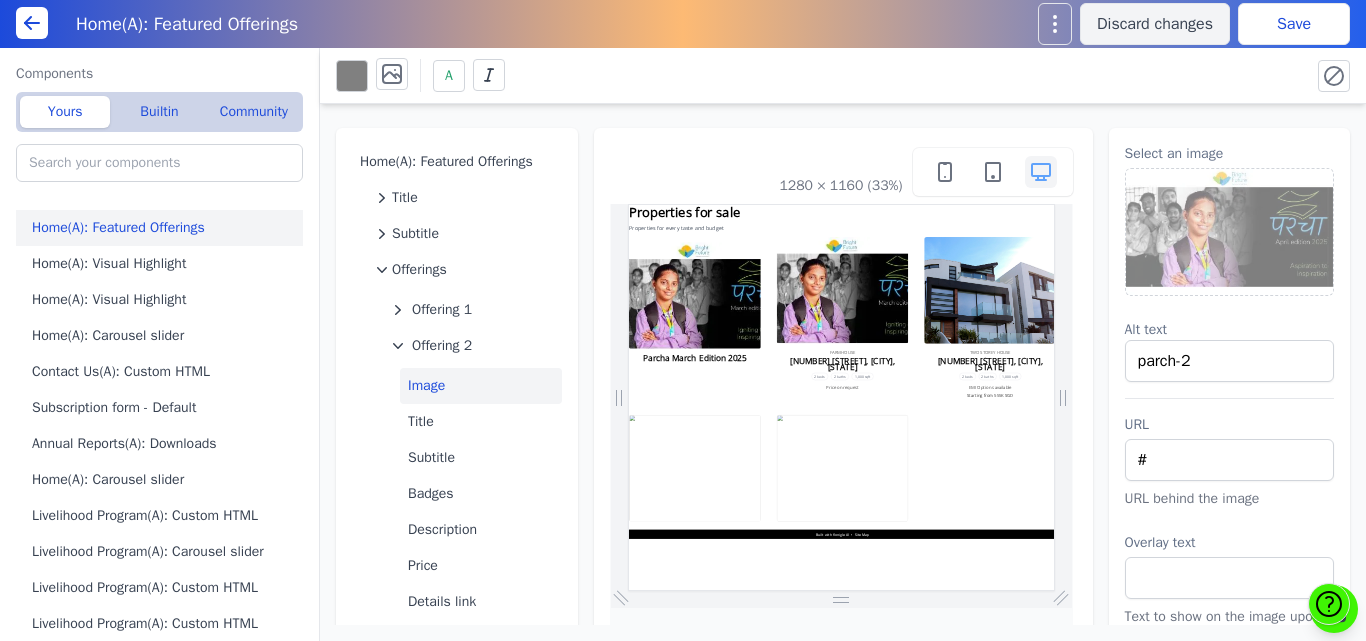 click on "Save" at bounding box center (1294, 24) 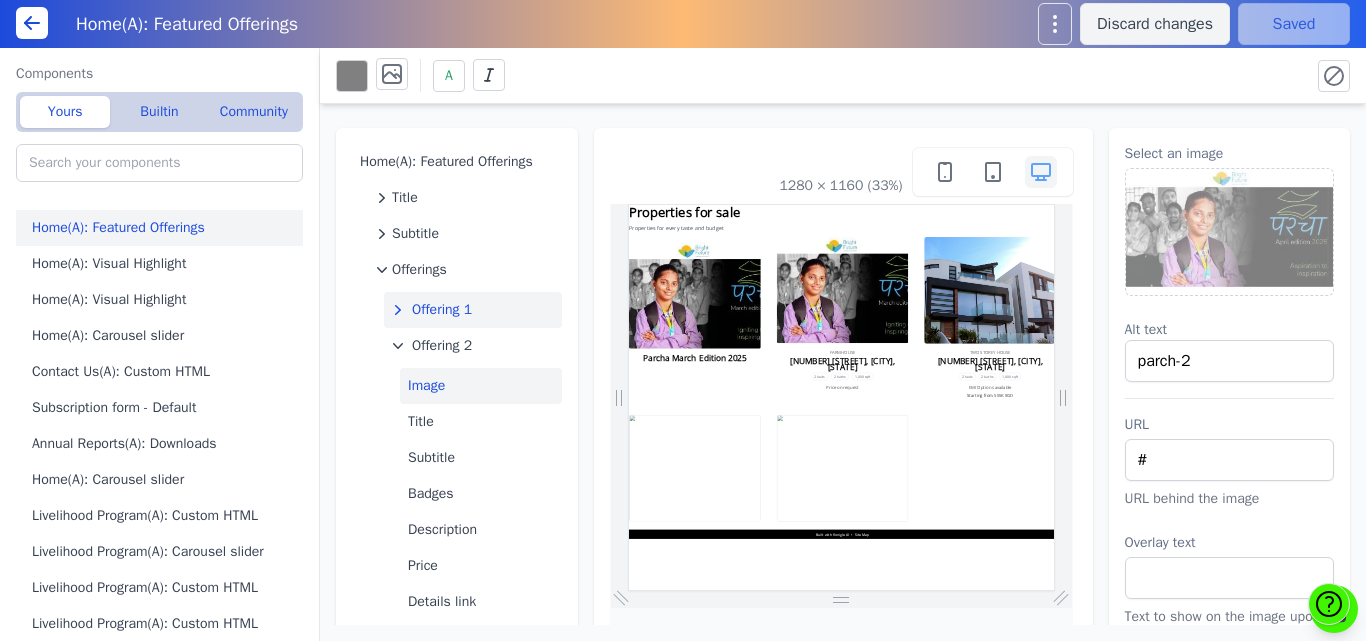 click on "Offering 1" at bounding box center (442, 310) 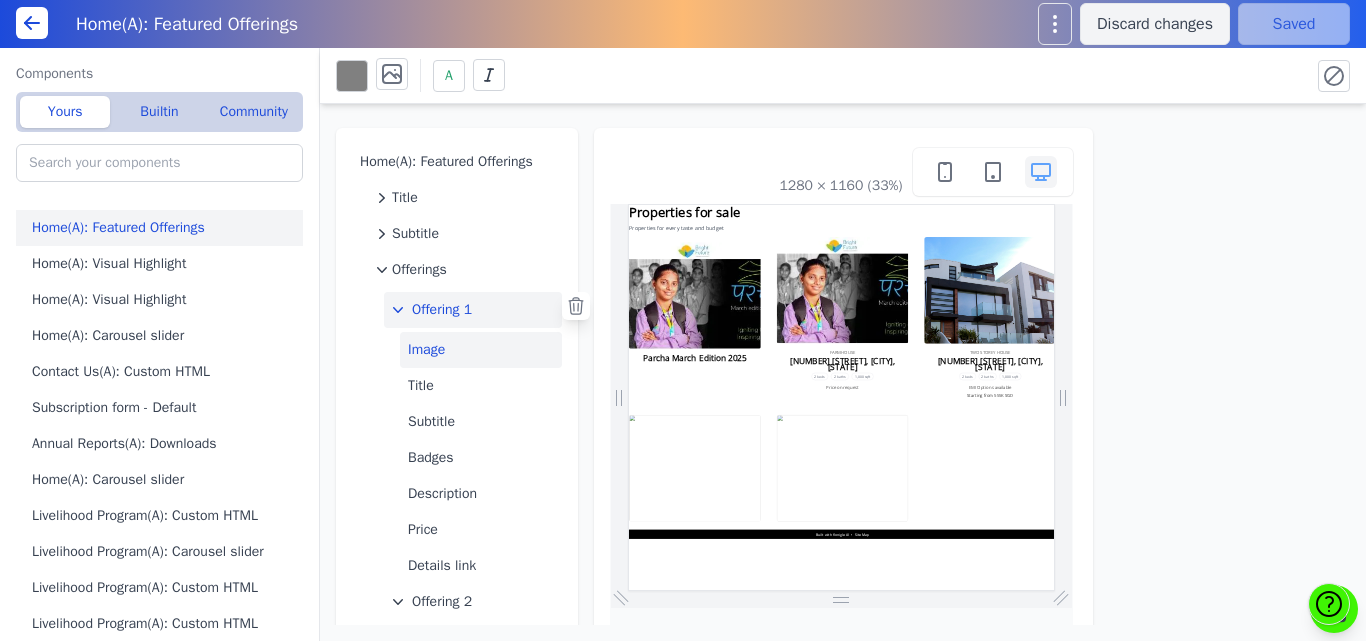 click on "Image" at bounding box center [481, 350] 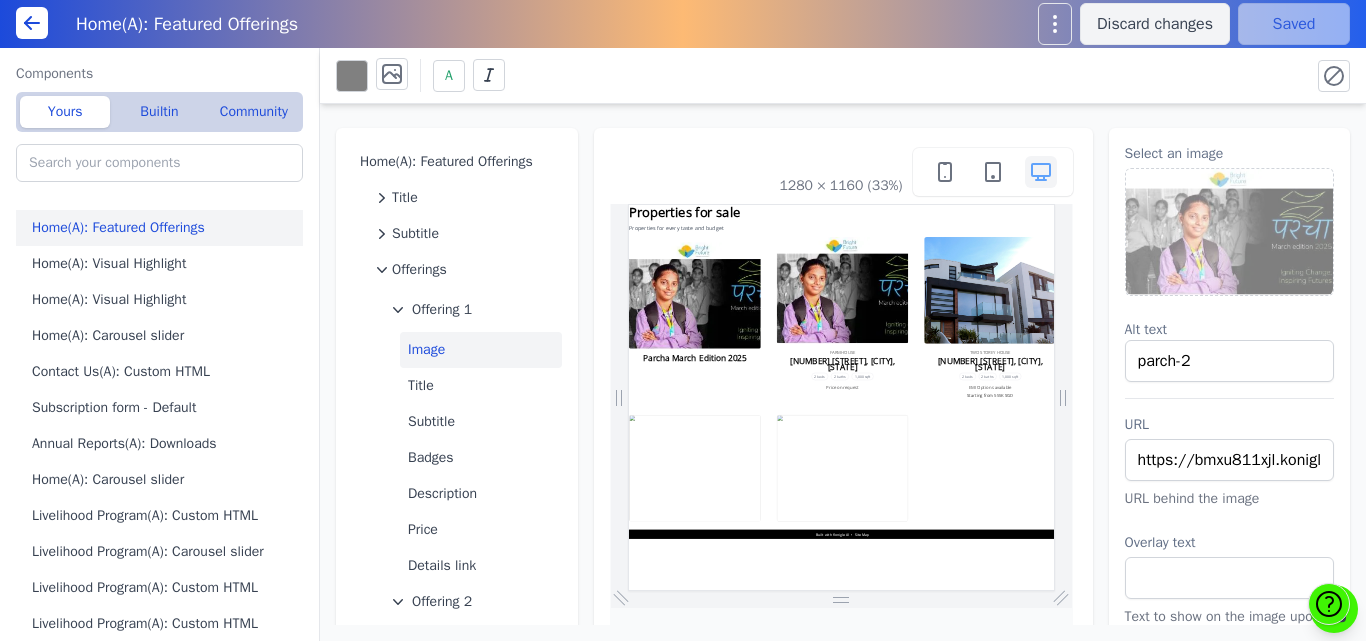 click at bounding box center (1230, 232) 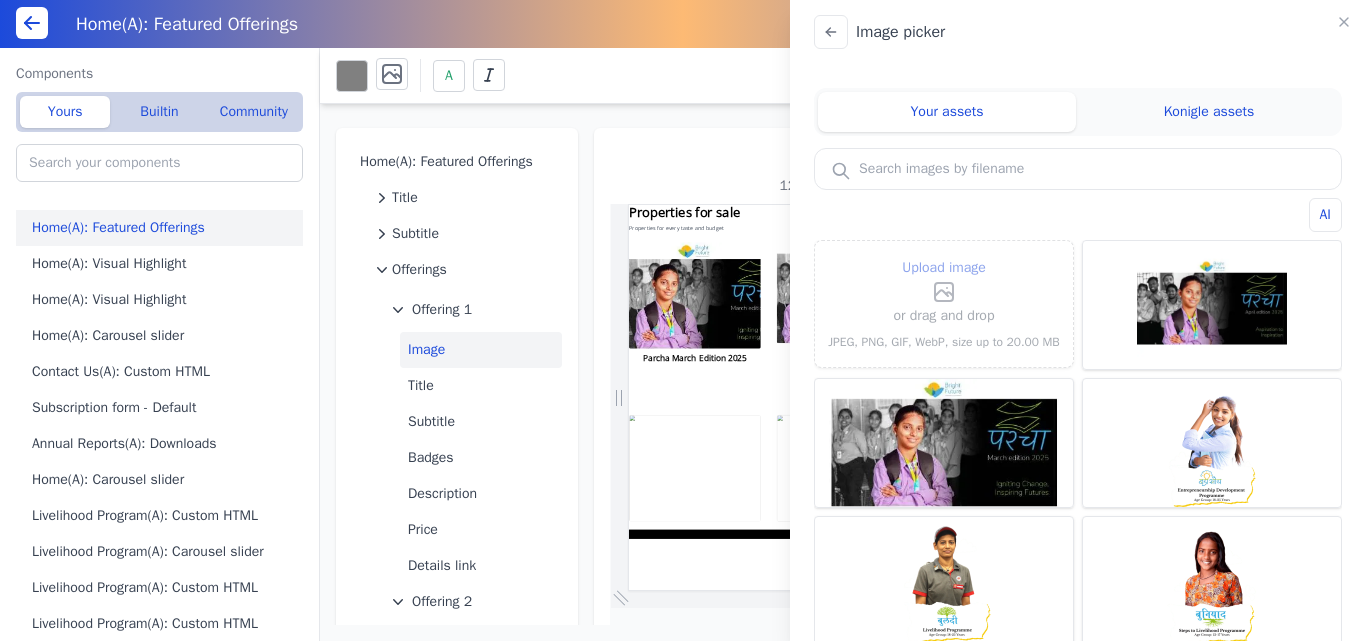 click on "Upload image" at bounding box center [944, 280] 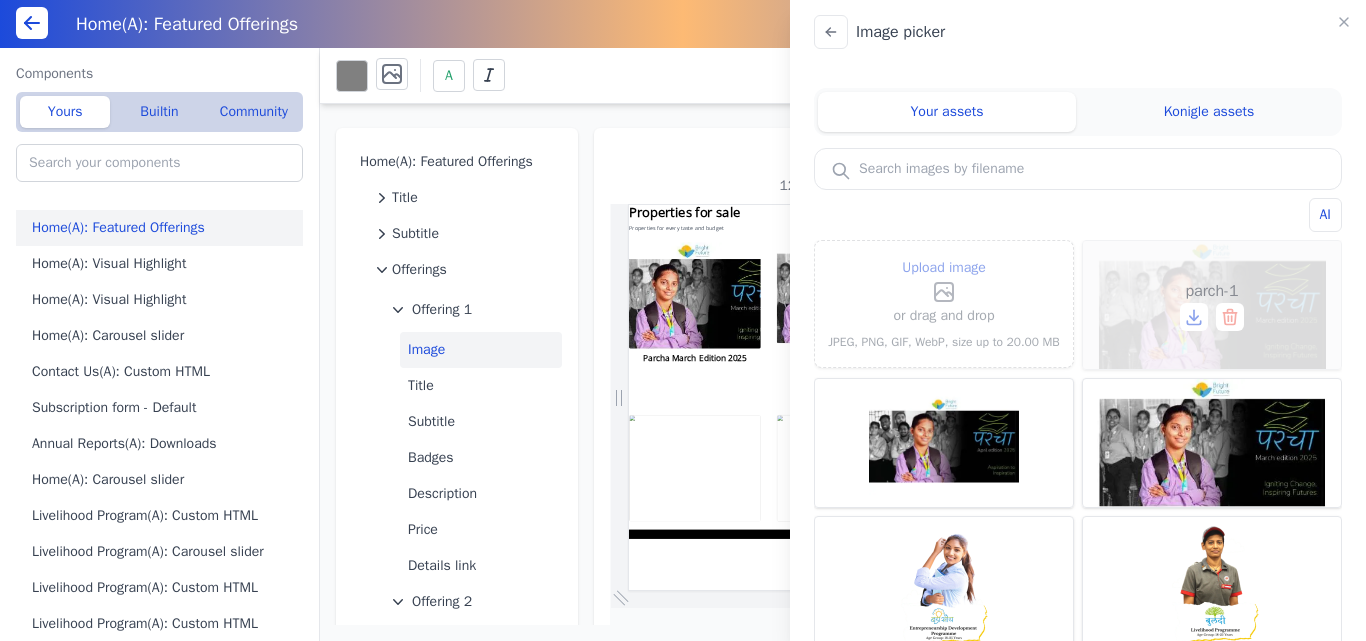 click on "parch-1" at bounding box center (1212, 305) 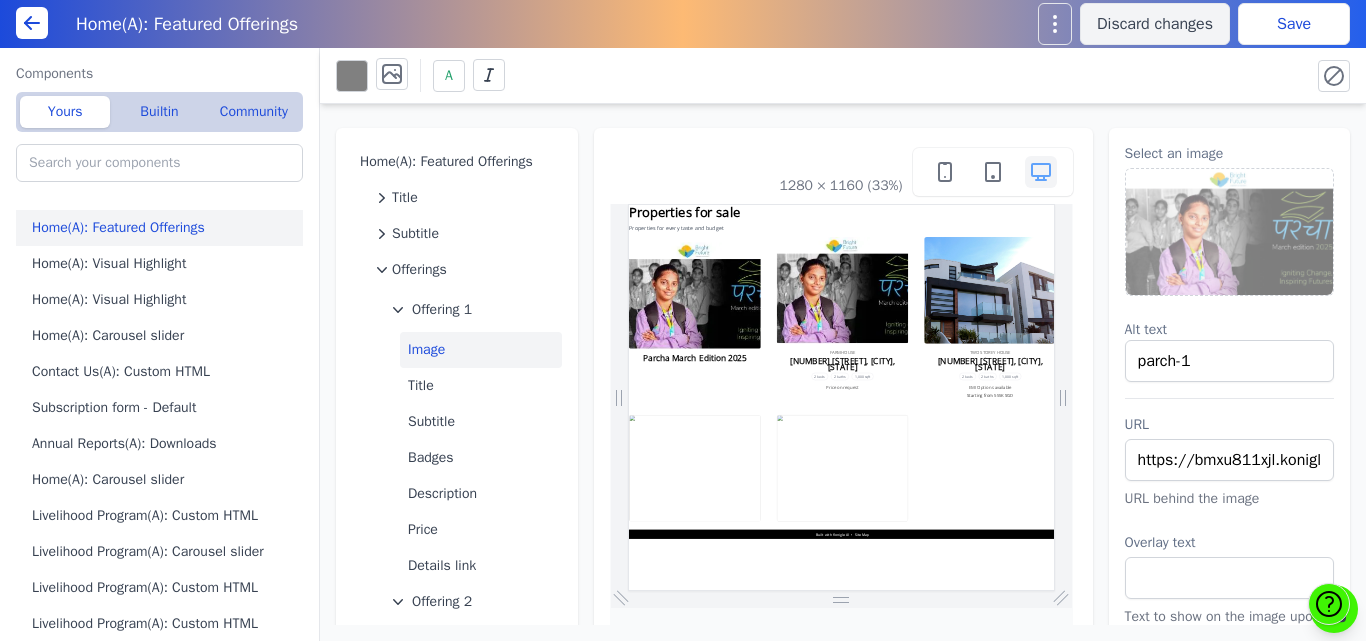 click on "Save" at bounding box center (1294, 24) 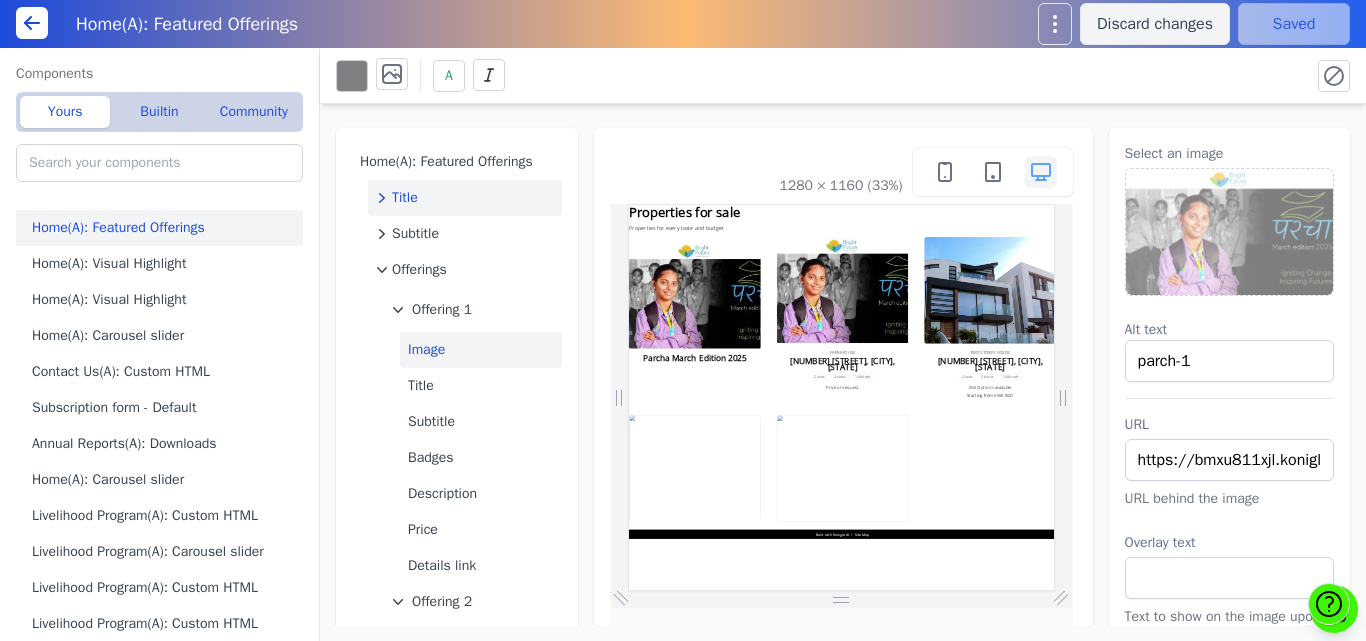 click on "Title" at bounding box center (465, 198) 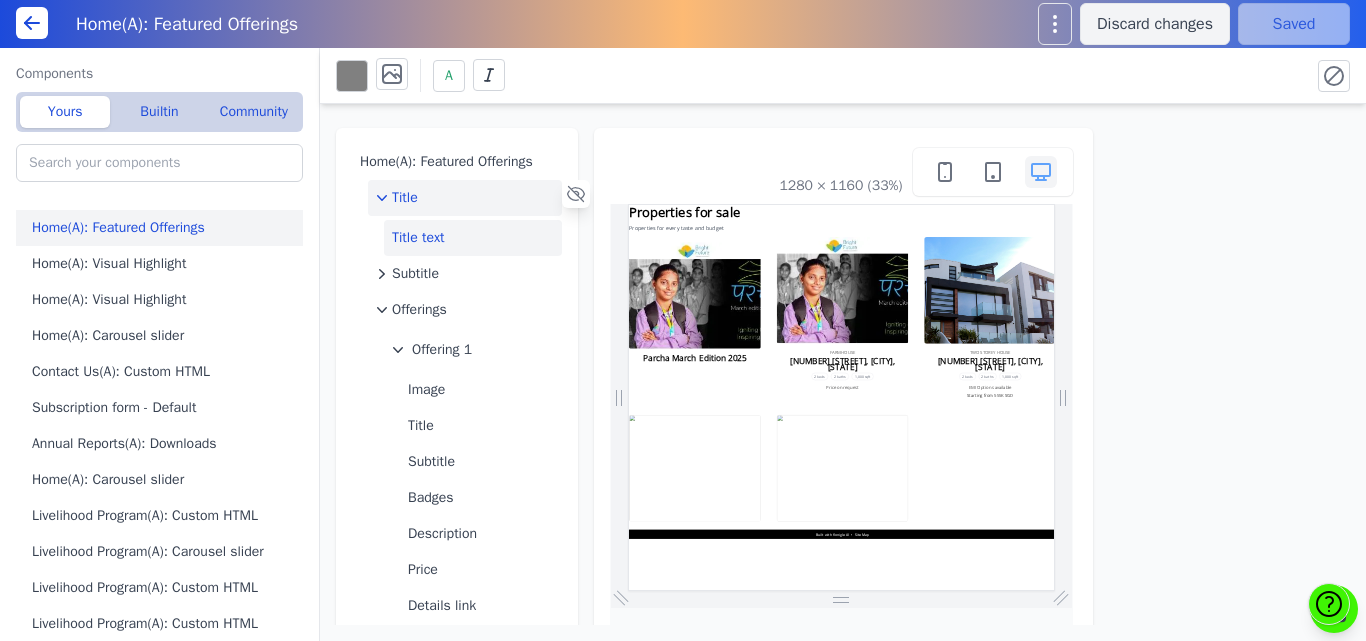 click on "Title text" at bounding box center [473, 238] 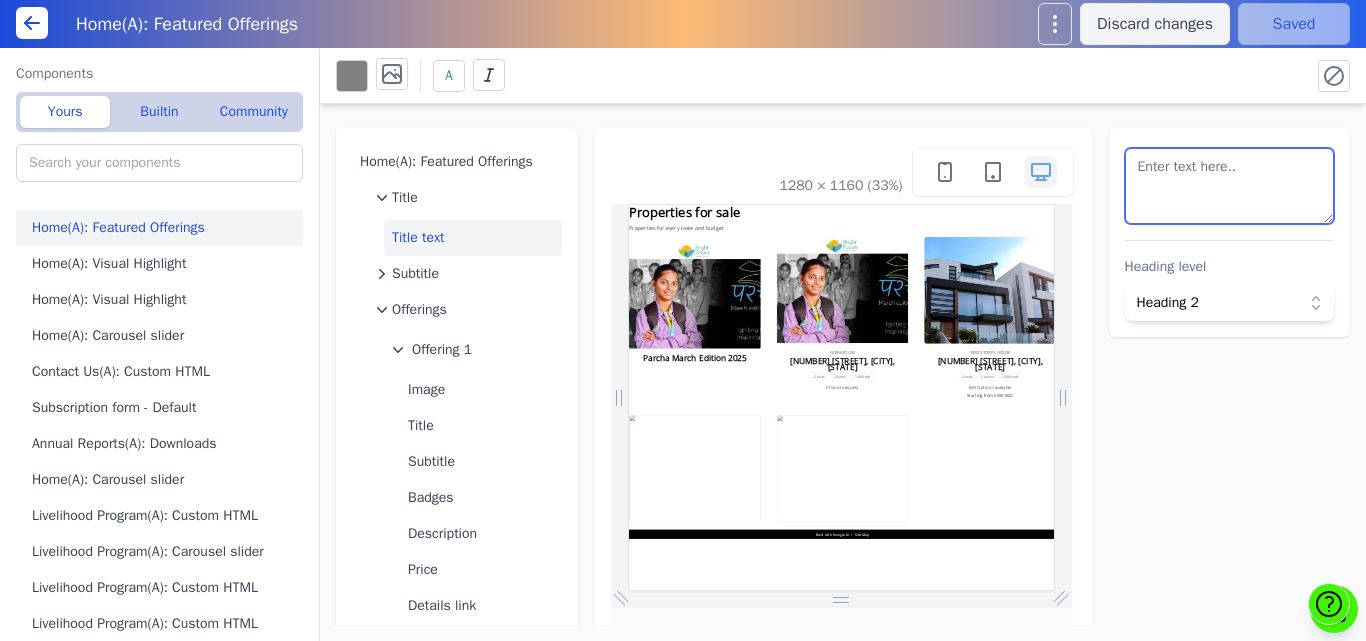 drag, startPoint x: 1260, startPoint y: 175, endPoint x: 1062, endPoint y: 183, distance: 198.16154 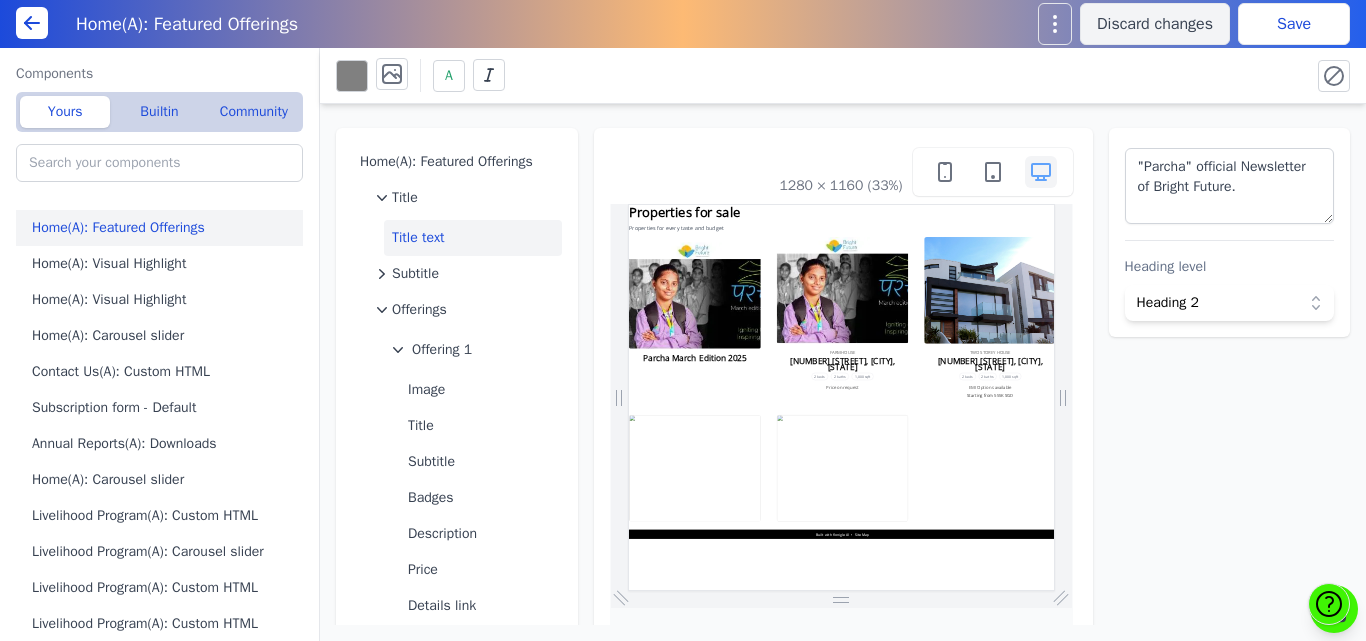 click on "Home(A): Featured Offerings Title Title text Subtitle Offerings Offering 1 Image Title Subtitle Badges Description Price Details link Offering 2 Image Title Subtitle Badges Description Price Details link Offering 3 Offering 4 Offering 5 1280 × 1160 (33%)  "Parcha" official Newsletter of Bright Future. Heading level Heading 2" at bounding box center (843, 364) 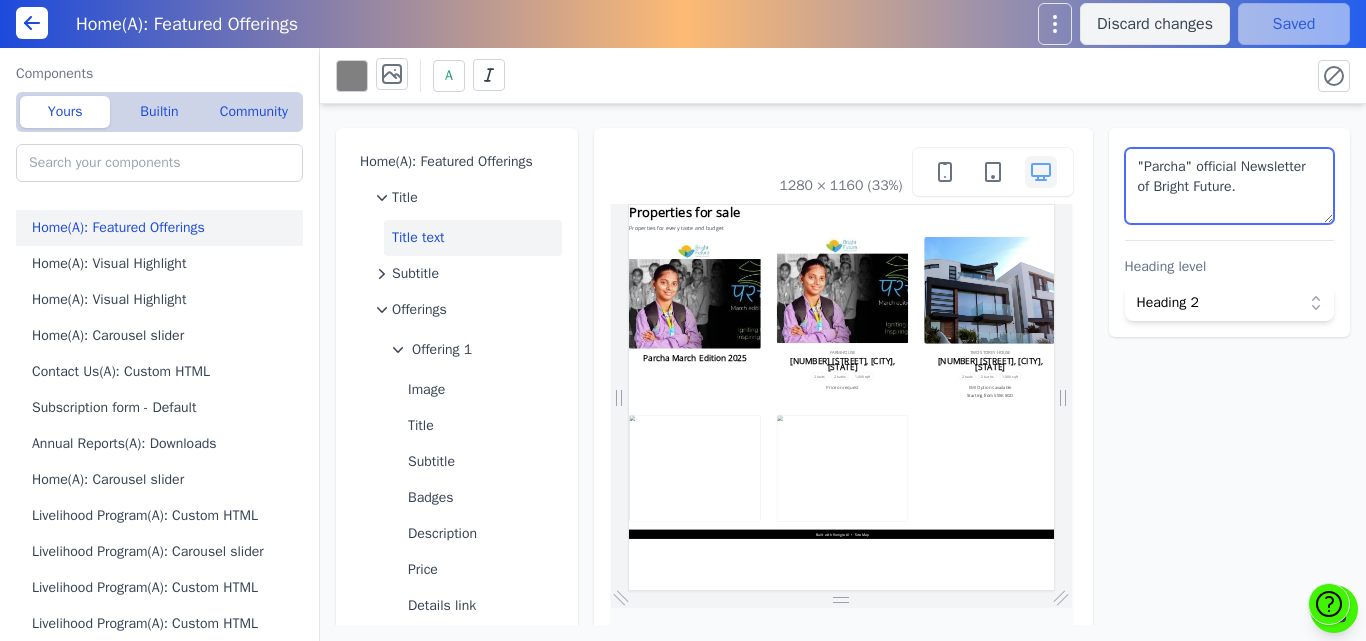 click on ""Parcha" official Newsletter of Bright Future." at bounding box center (1230, 186) 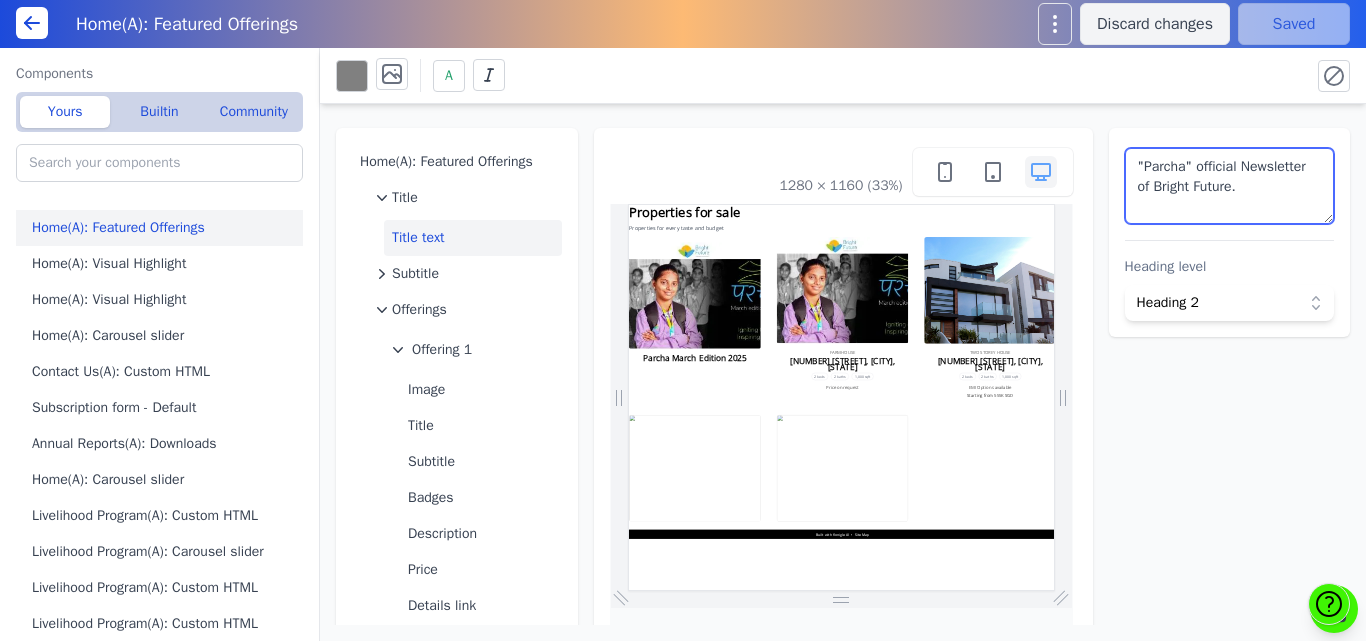 paste on "<h2 style="text-align: center;">This is a centered heading</h2>" 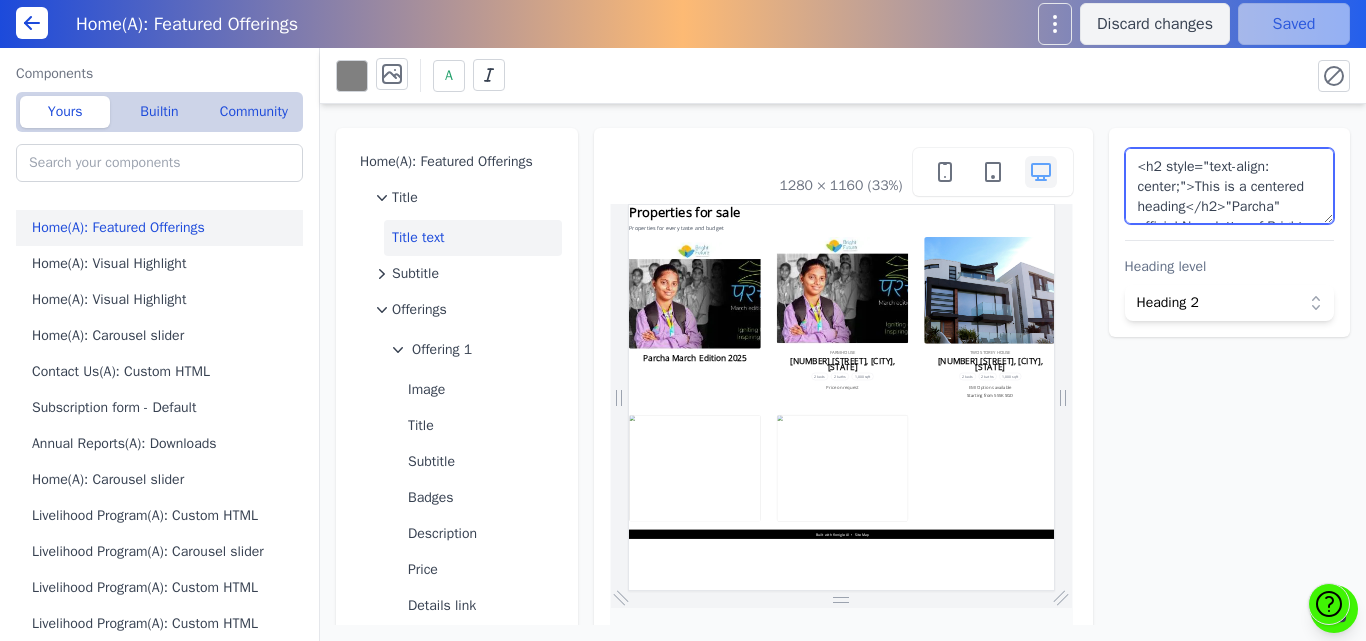 scroll, scrollTop: 42, scrollLeft: 0, axis: vertical 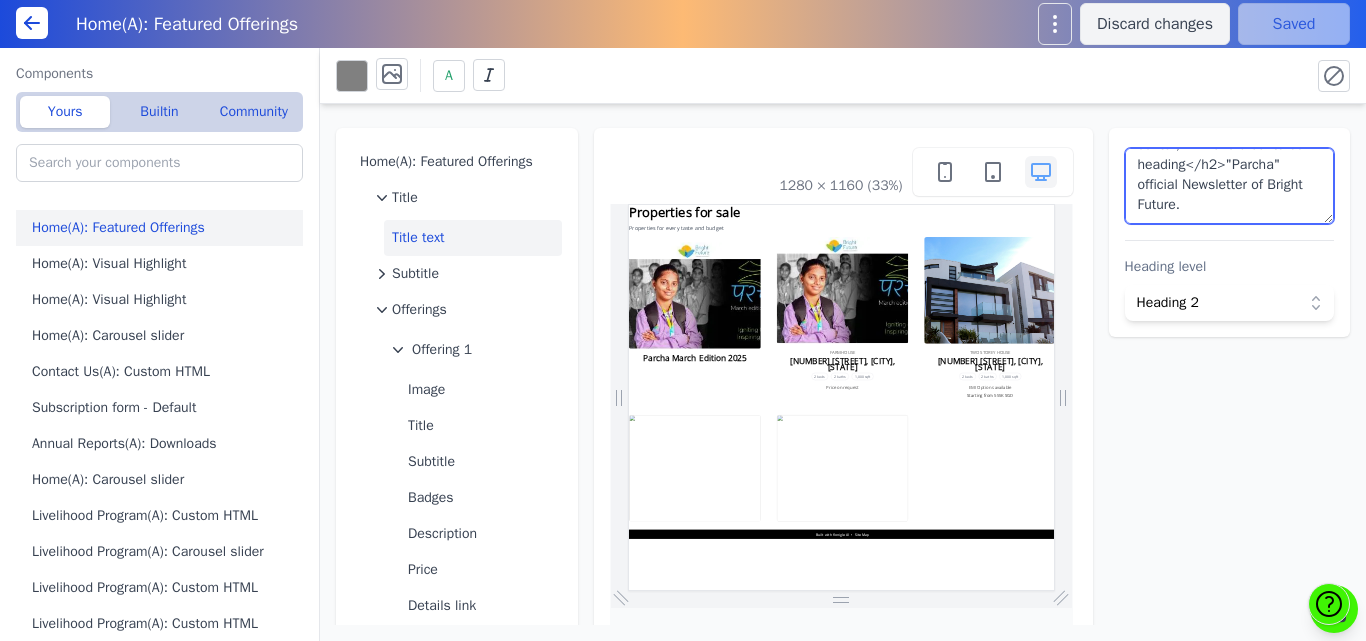 drag, startPoint x: 1215, startPoint y: 207, endPoint x: 1264, endPoint y: 222, distance: 51.24451 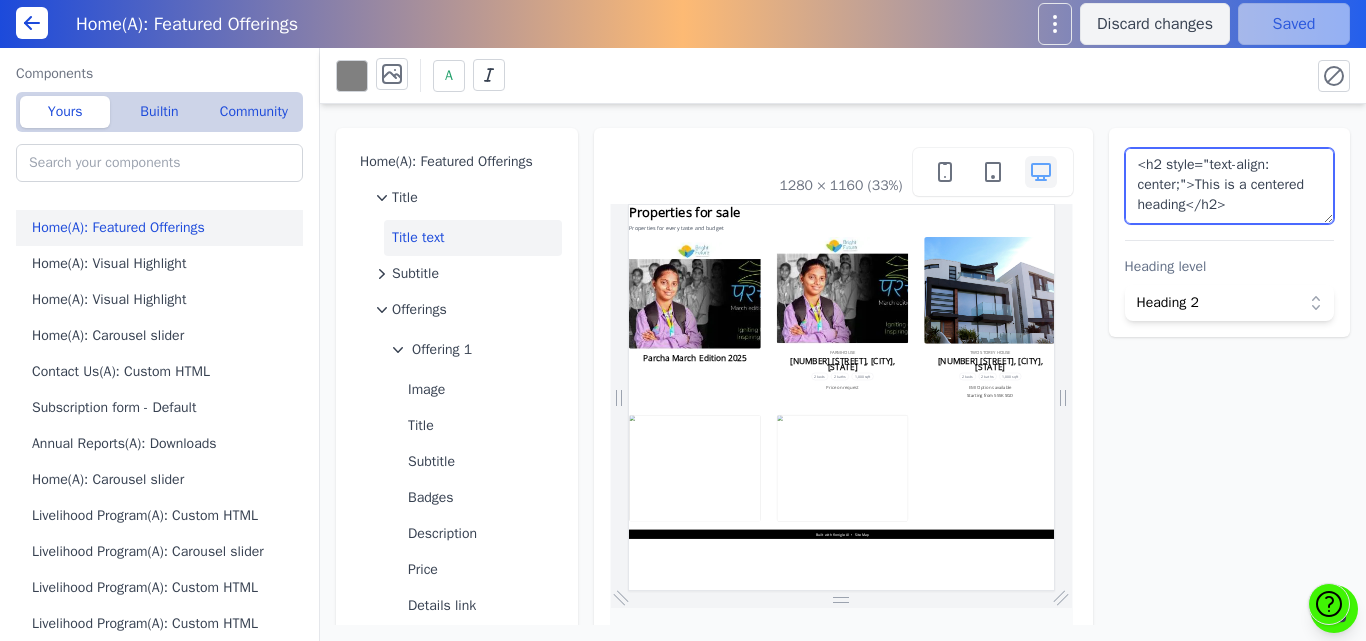 scroll, scrollTop: 2, scrollLeft: 0, axis: vertical 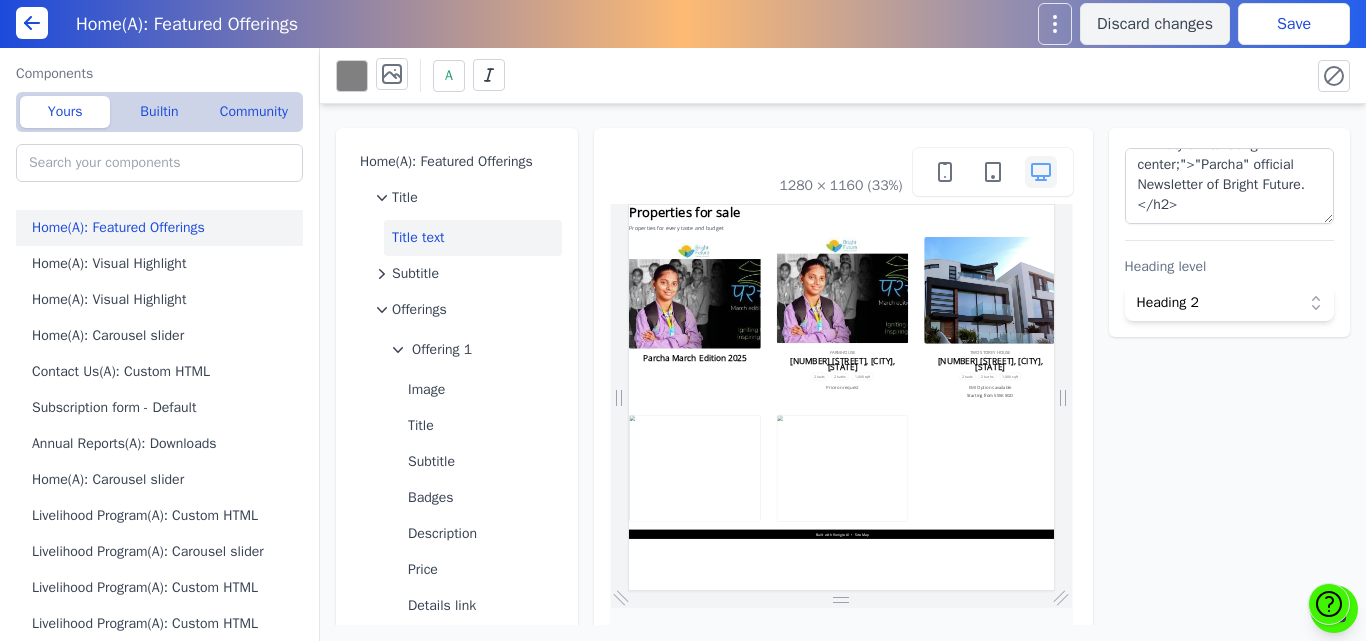 click on "A" at bounding box center [815, 75] 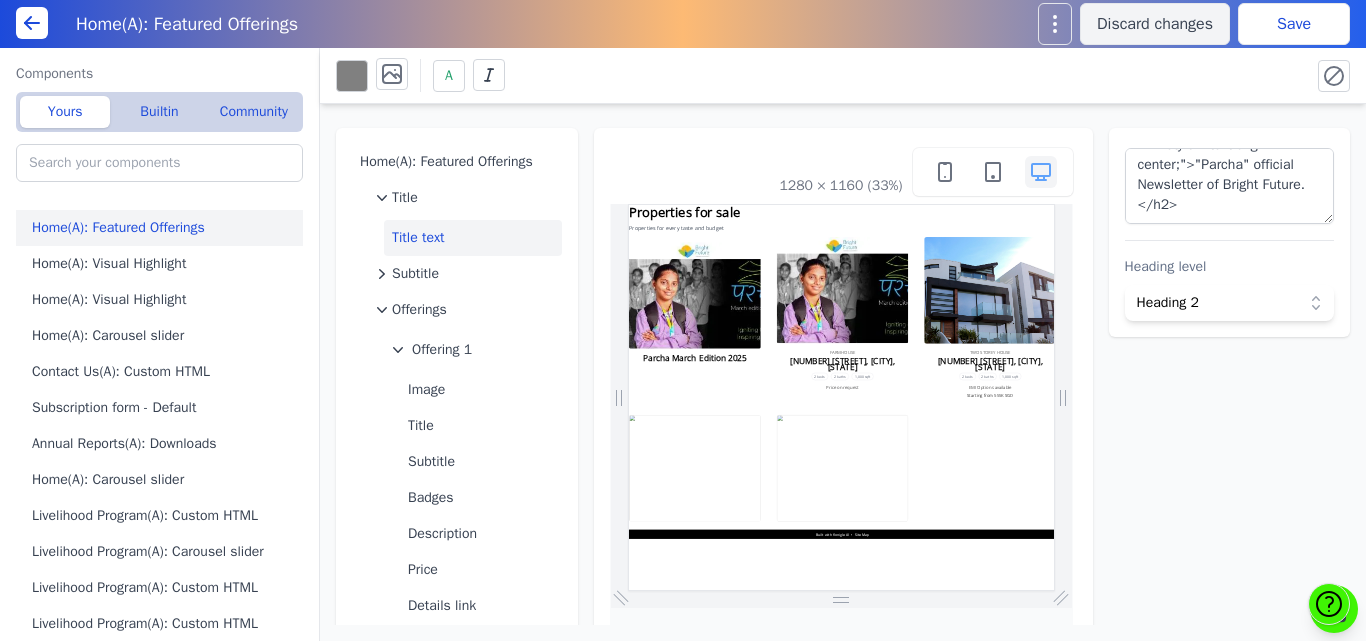 click on "Save" at bounding box center [1294, 24] 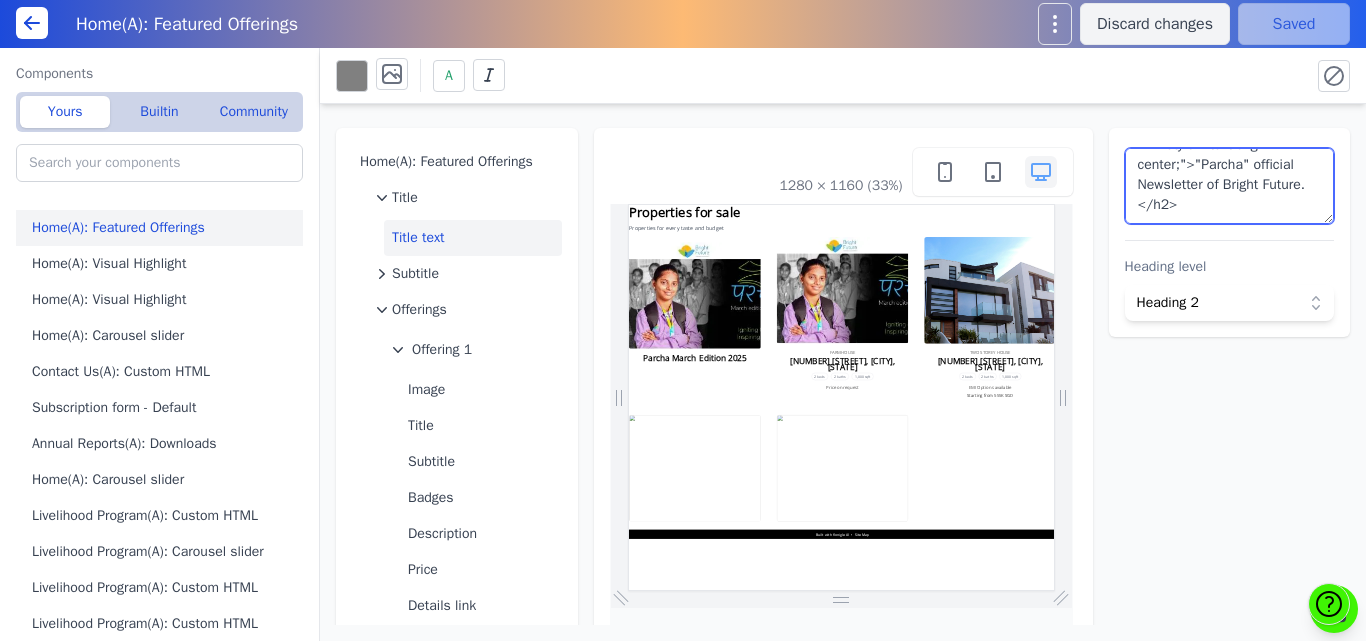 scroll, scrollTop: 0, scrollLeft: 0, axis: both 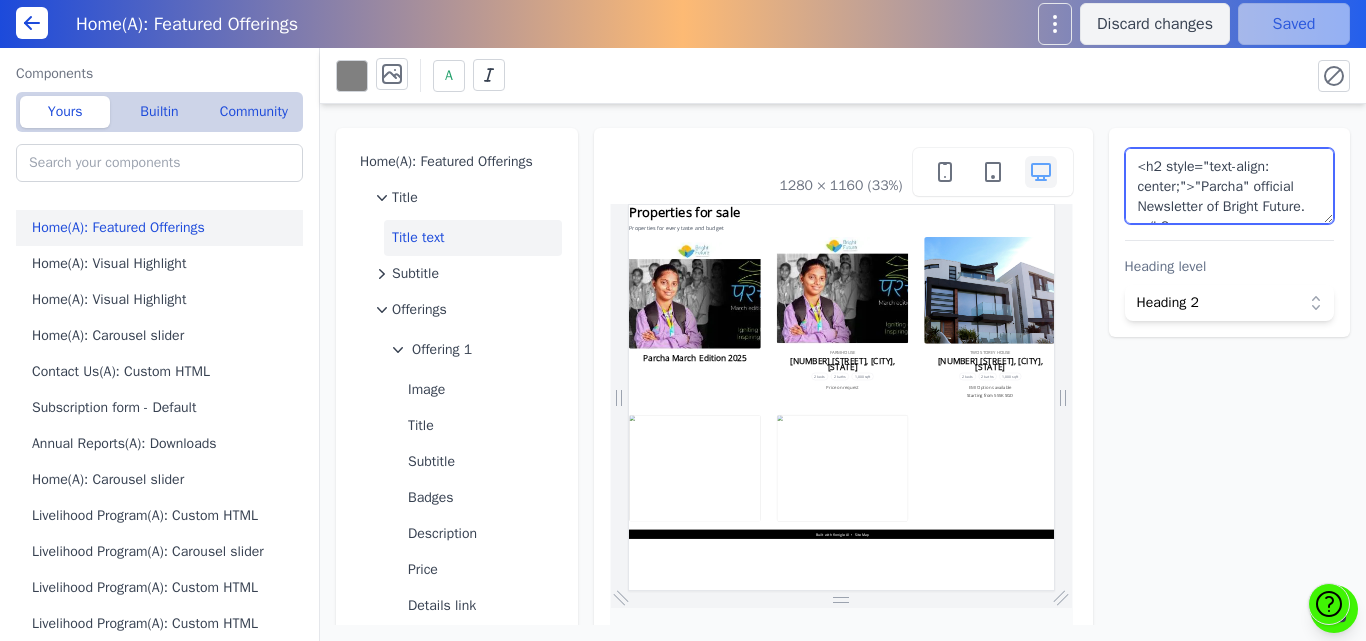 drag, startPoint x: 1199, startPoint y: 168, endPoint x: 1168, endPoint y: 185, distance: 35.35534 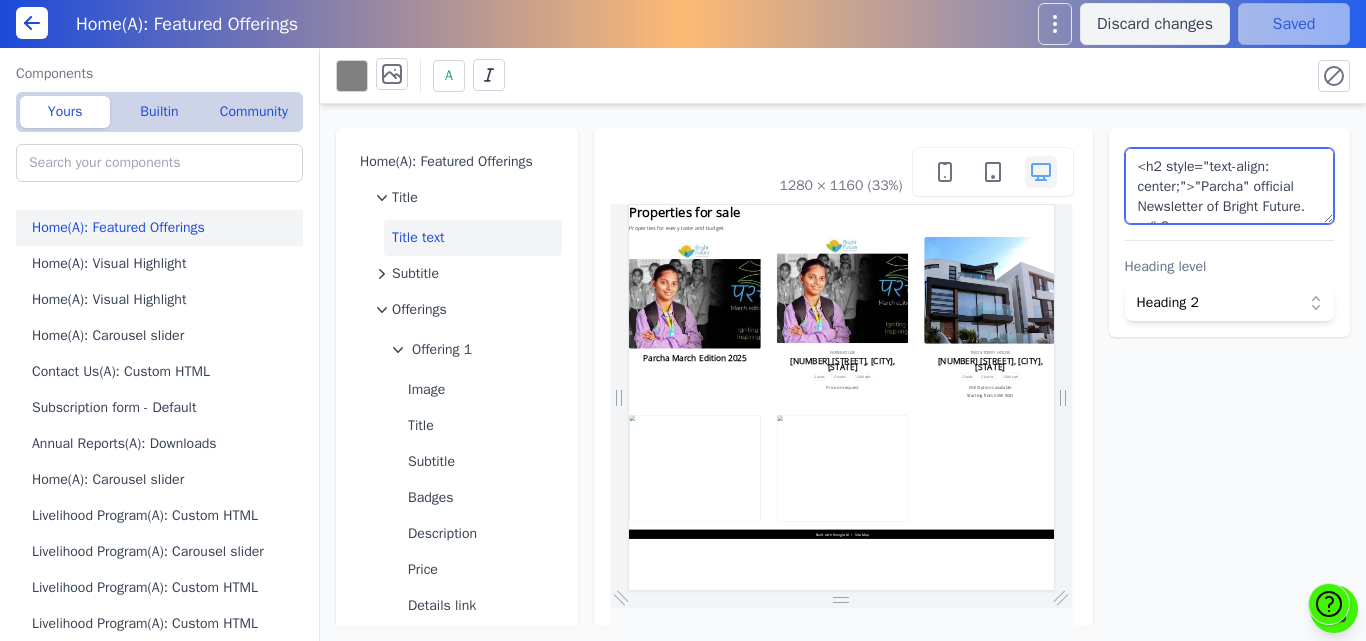 click on "<h2 style="text-align: center;">"Parcha" official Newsletter of Bright Future.</h2>" at bounding box center [1230, 186] 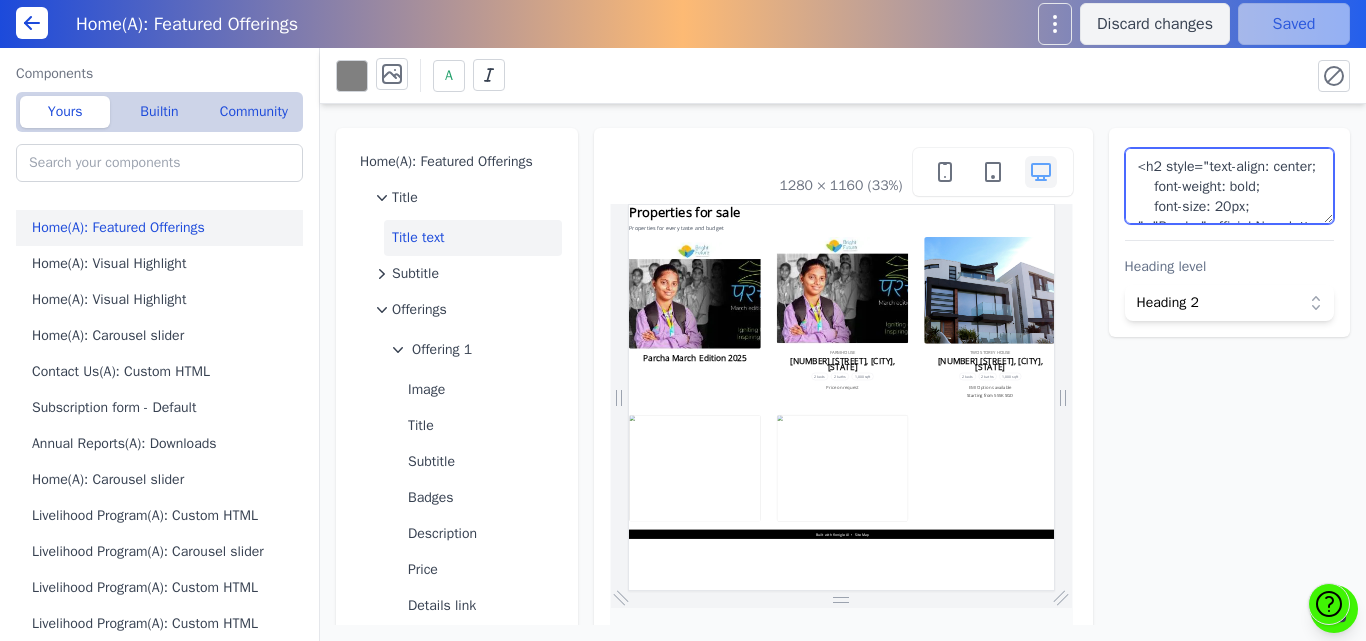 scroll, scrollTop: 33, scrollLeft: 0, axis: vertical 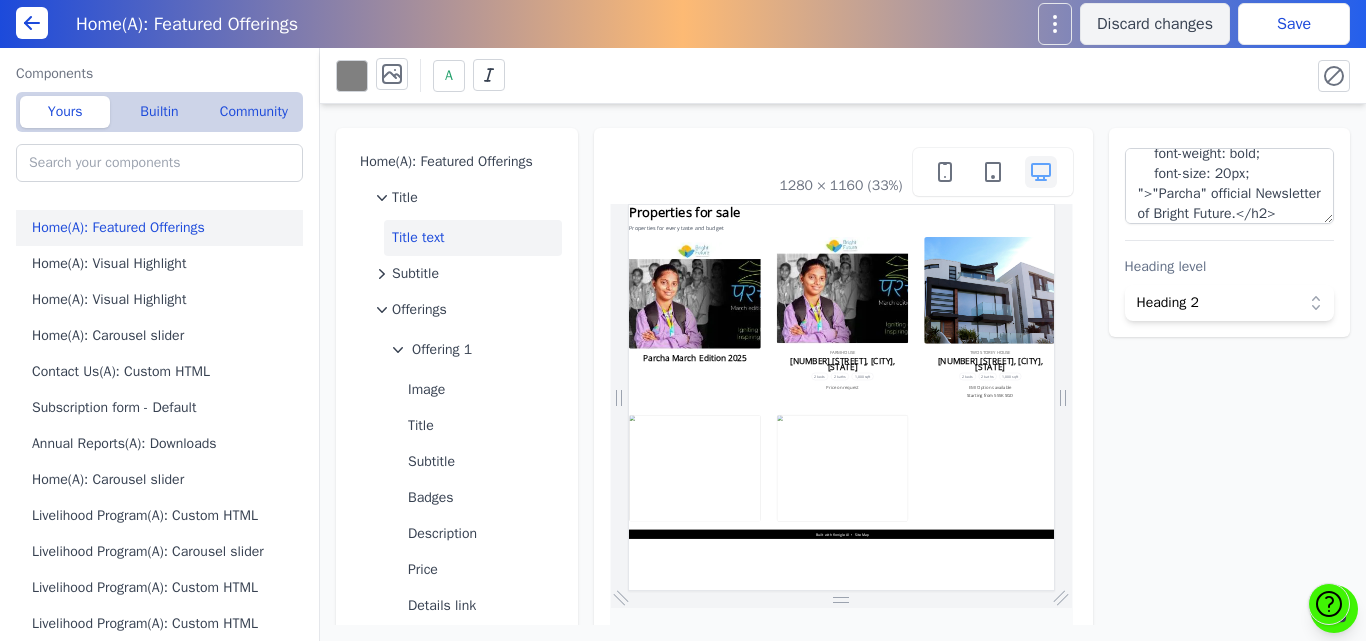 click on "A" at bounding box center (815, 75) 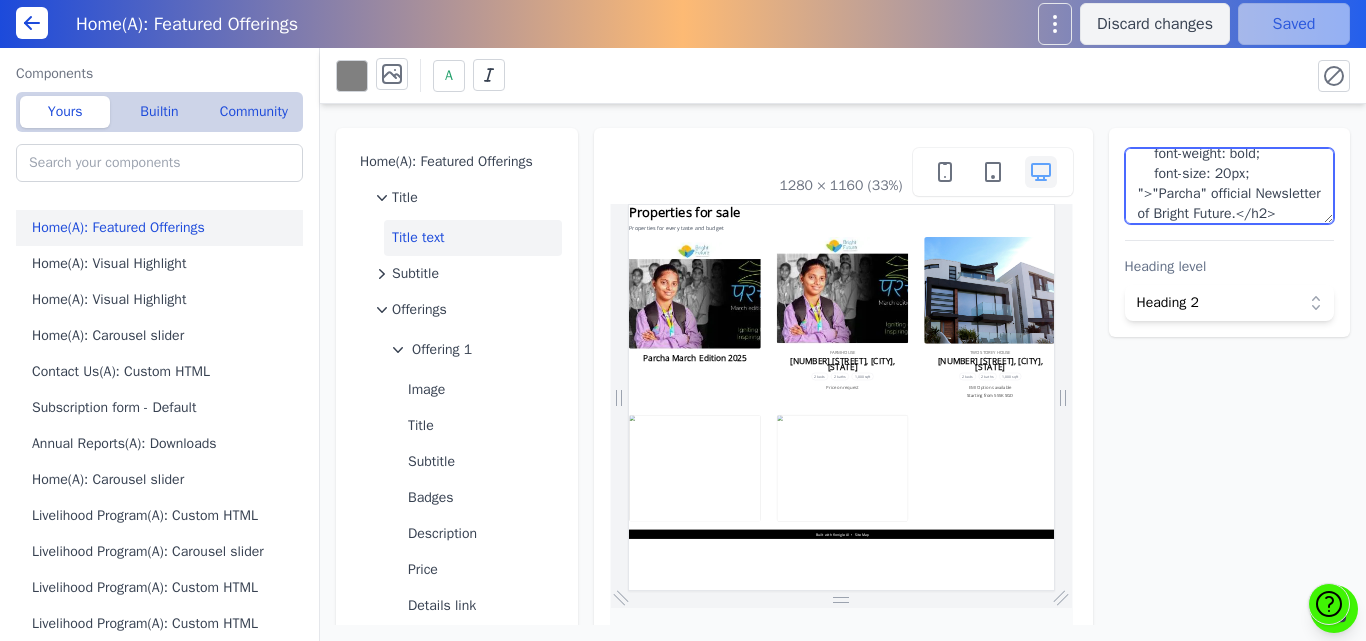 scroll, scrollTop: 0, scrollLeft: 0, axis: both 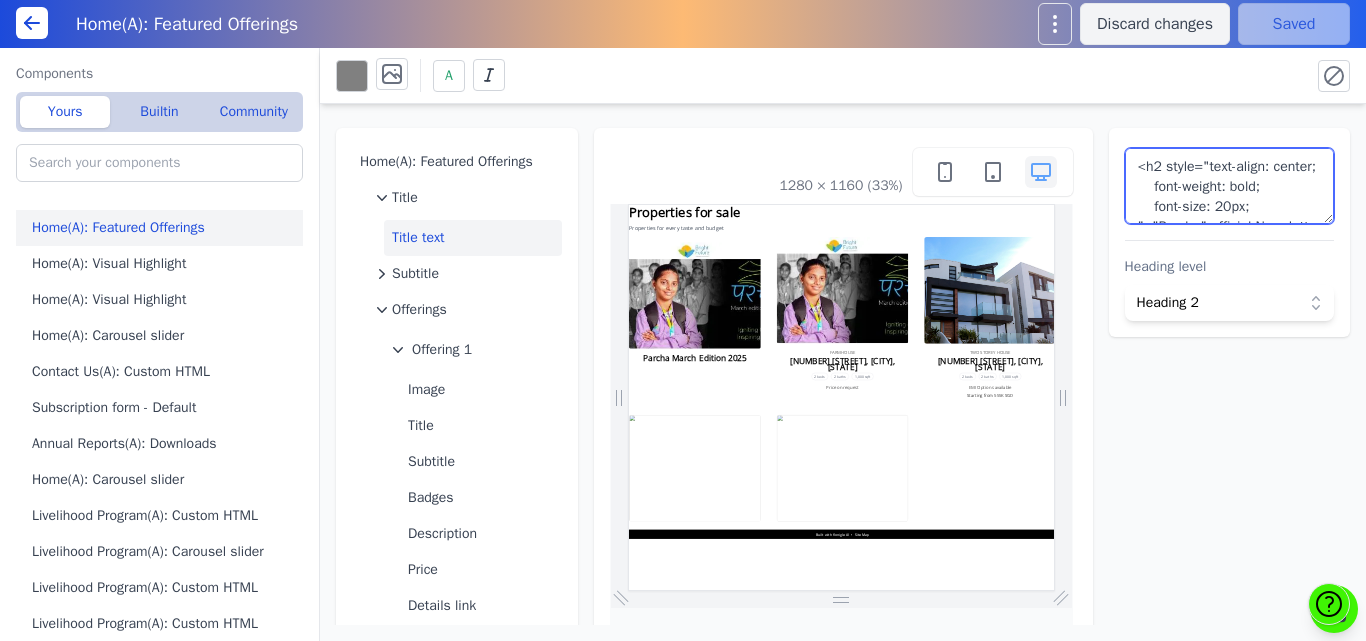 click on "<h2 style="text-align: center;
font-weight: bold;
font-size: 20px; ">"Parcha" official Newsletter of Bright Future.</h2>" at bounding box center (1230, 186) 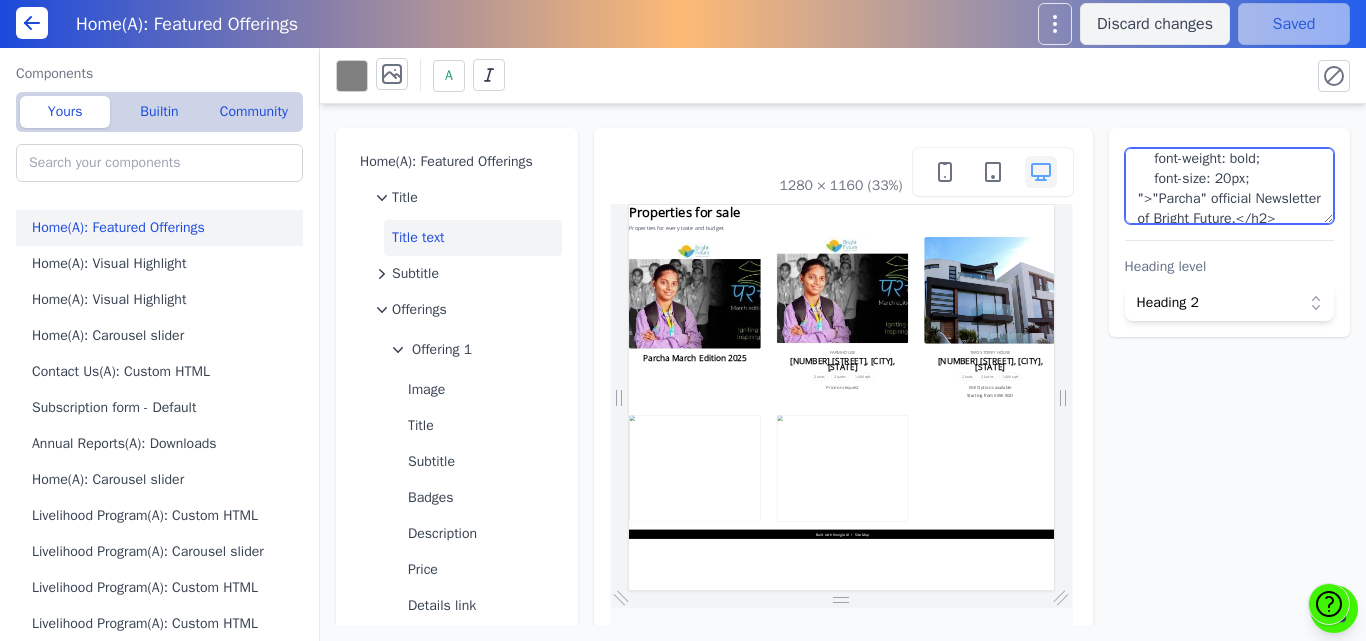 scroll, scrollTop: 8, scrollLeft: 0, axis: vertical 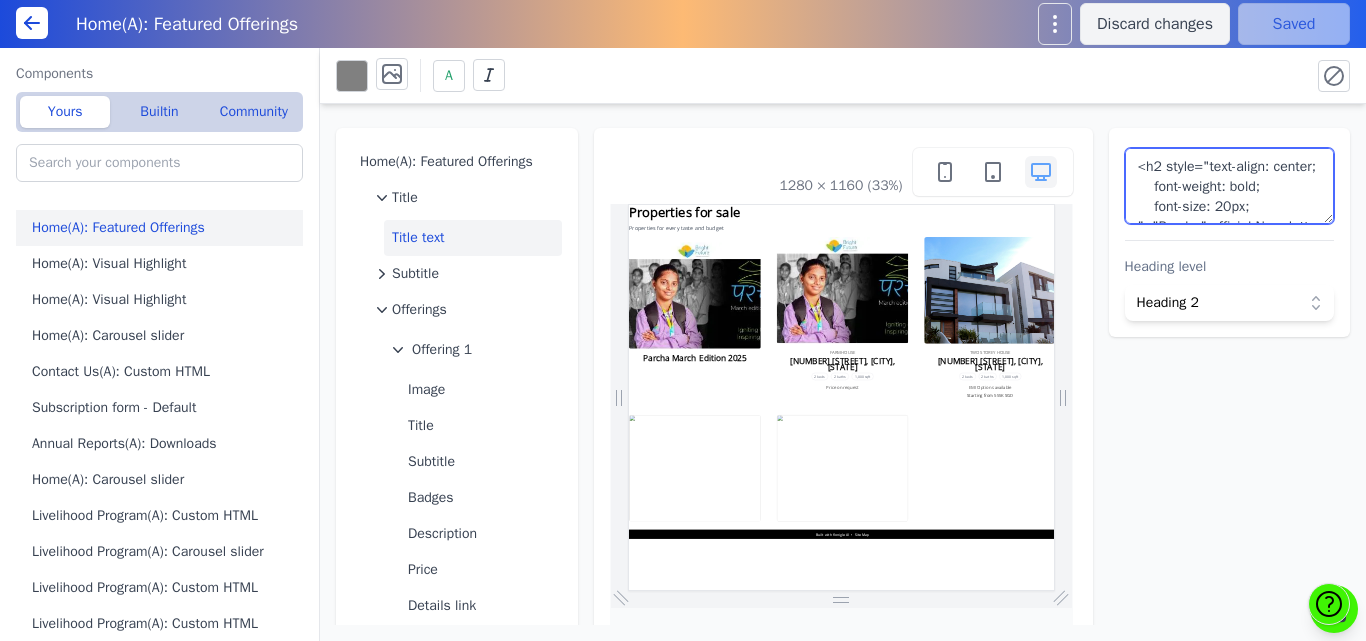 drag, startPoint x: 1155, startPoint y: 159, endPoint x: 1145, endPoint y: 160, distance: 10.049875 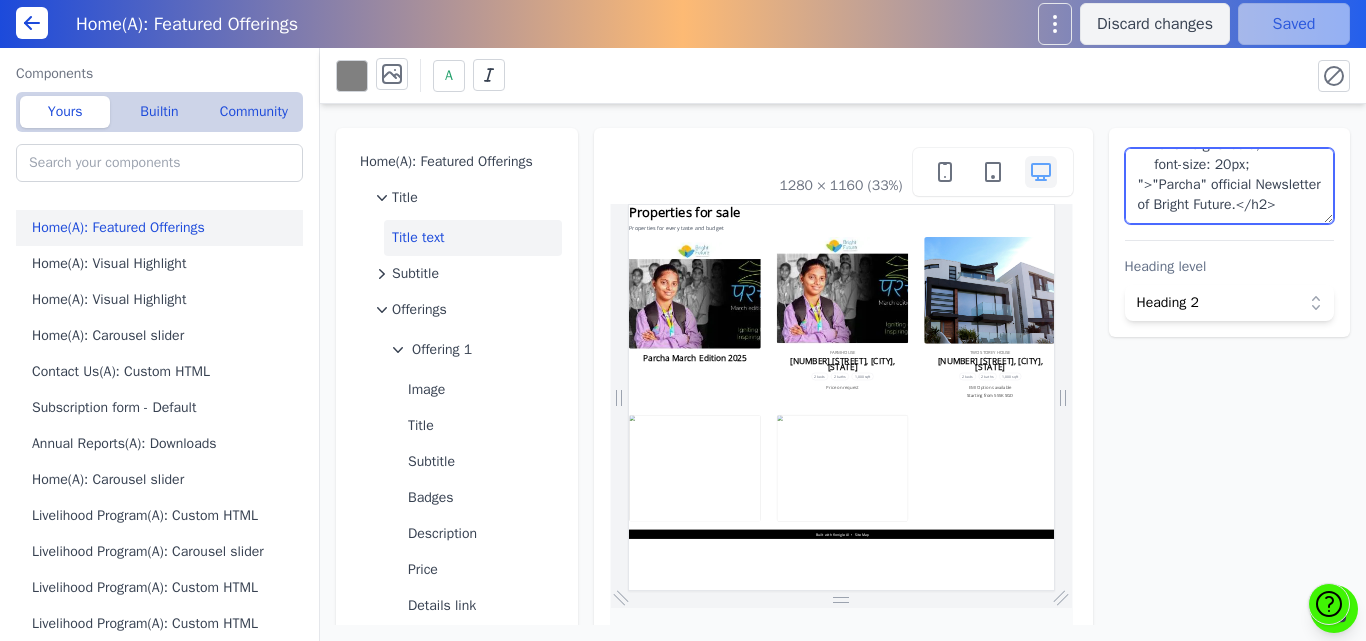 scroll, scrollTop: 82, scrollLeft: 0, axis: vertical 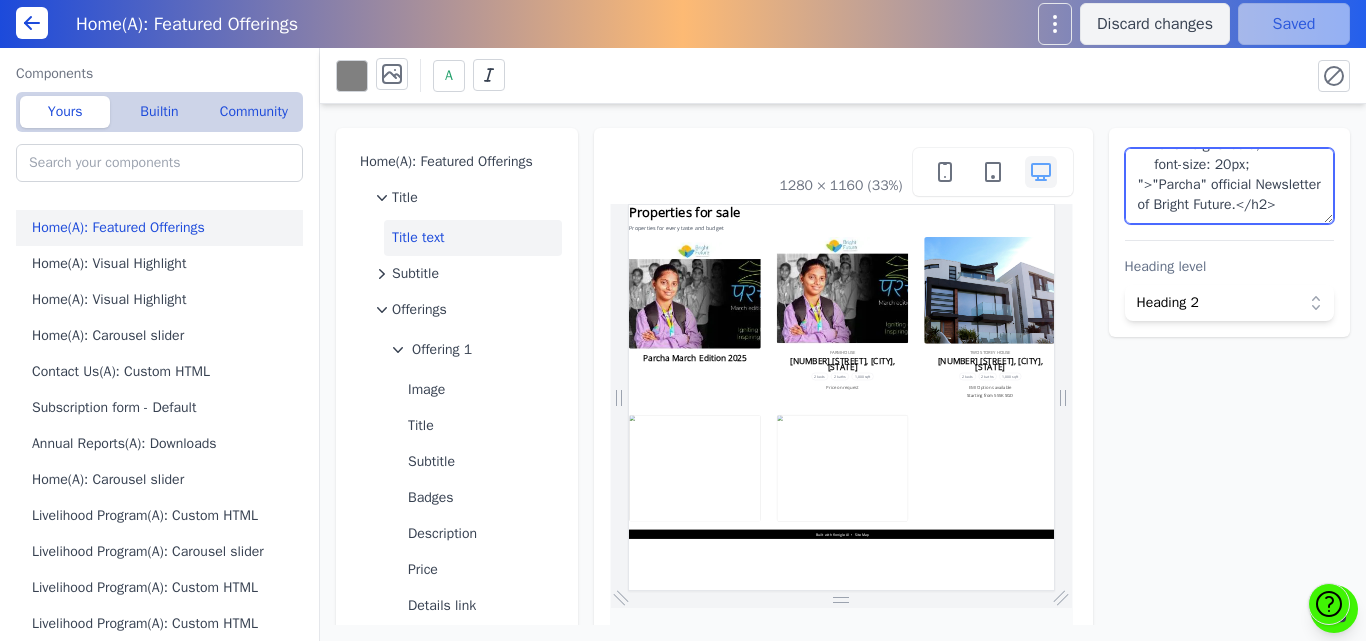 drag, startPoint x: 1127, startPoint y: 168, endPoint x: 1140, endPoint y: 170, distance: 13.152946 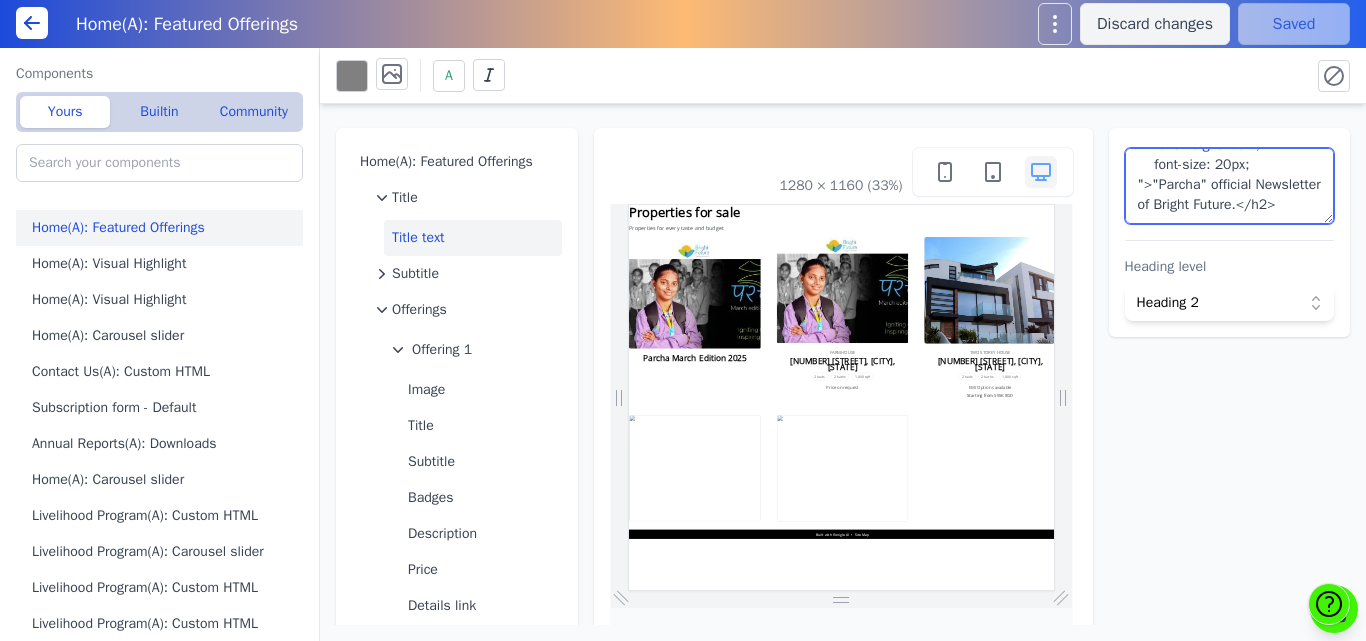 click on "<h2 style="text-align: center;
font-weight: bold;
font-size: 20px; ">"Parcha" official Newsletter of Bright Future.</h2>" at bounding box center (1230, 186) 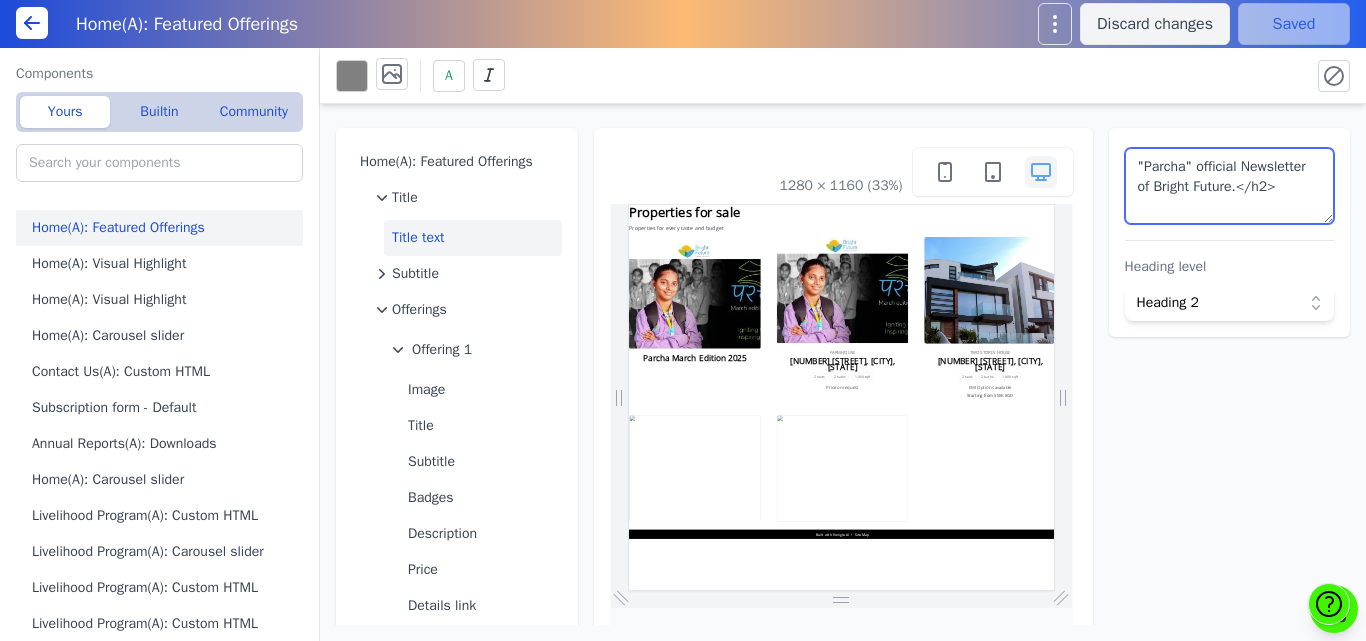 scroll, scrollTop: 2, scrollLeft: 0, axis: vertical 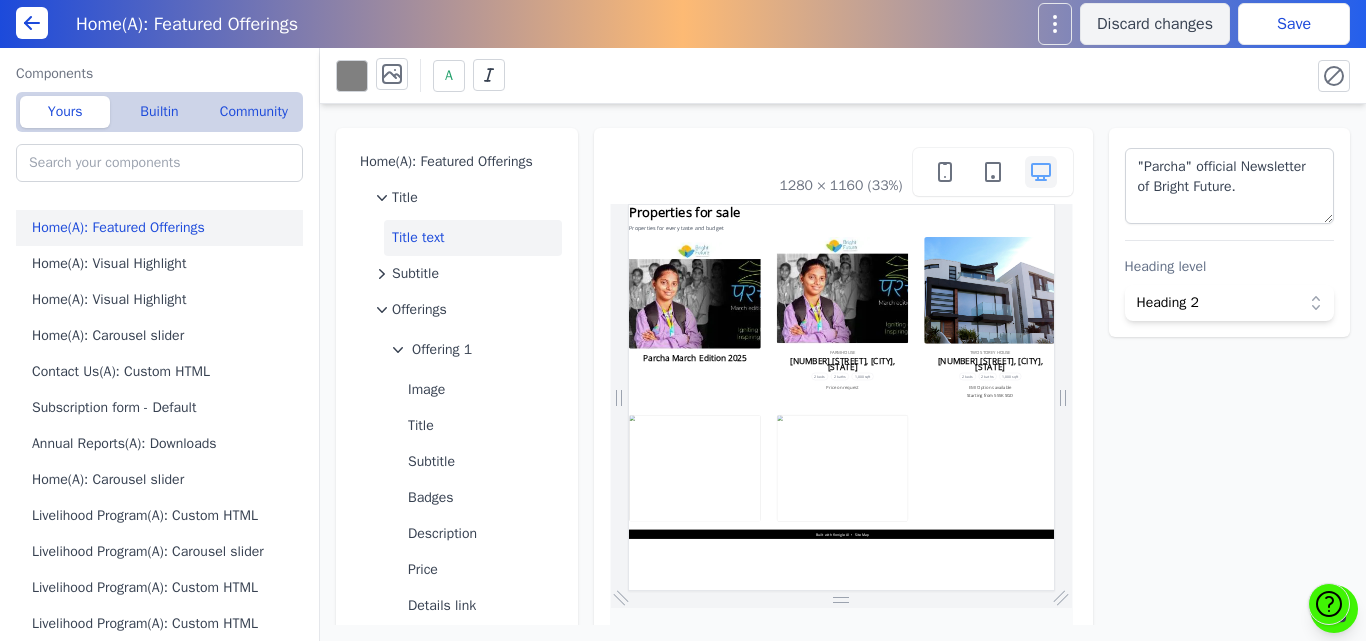 click on "A" at bounding box center [815, 75] 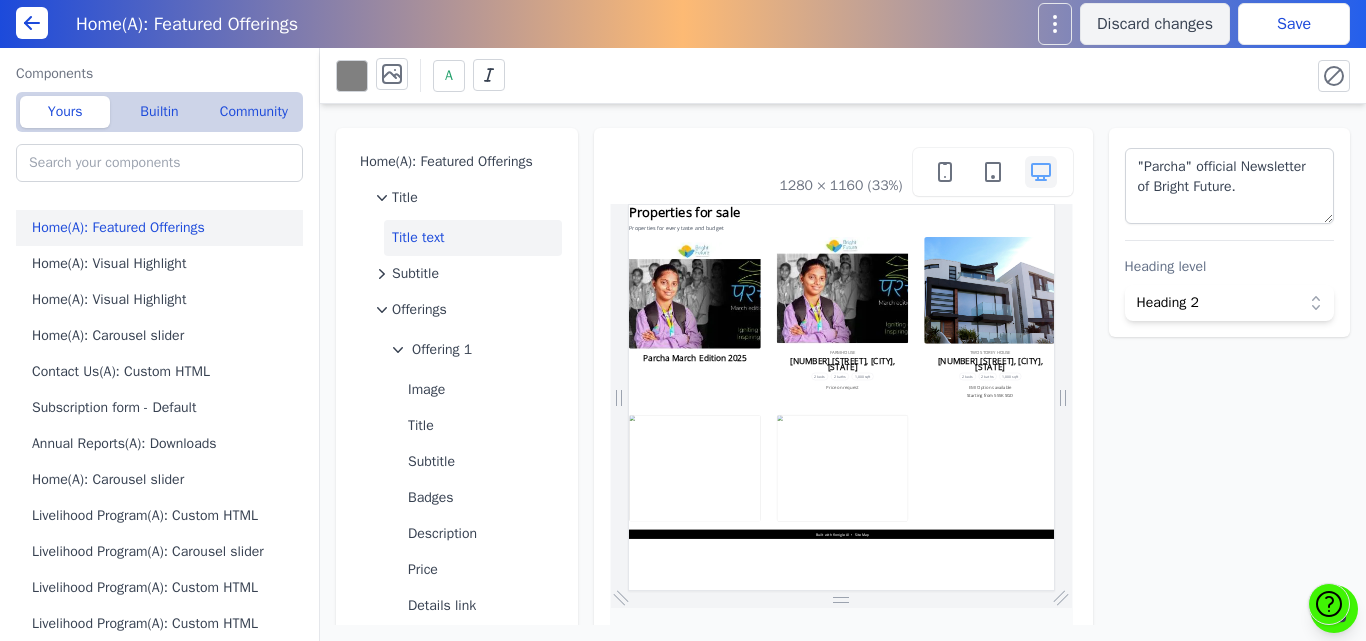 click on "Save" at bounding box center (1294, 24) 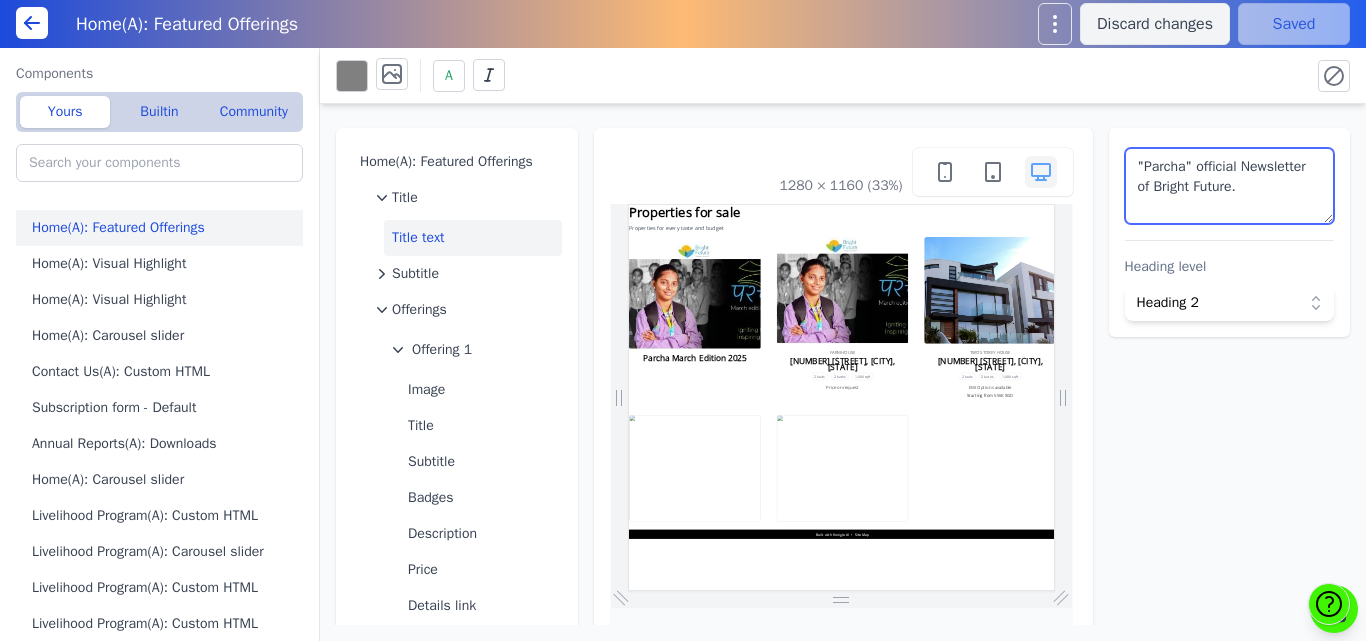 click on ""Parcha" official Newsletter of Bright Future." at bounding box center (1230, 186) 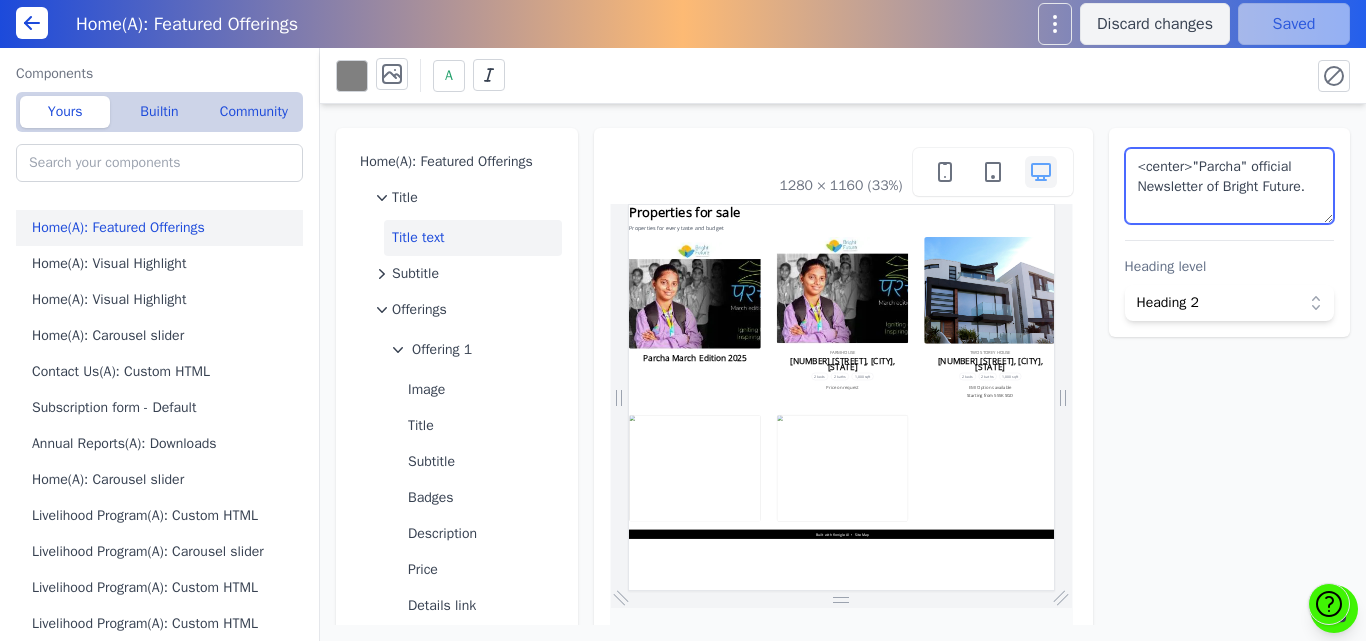 click on "<center>"Parcha" official Newsletter of Bright Future." at bounding box center [1230, 186] 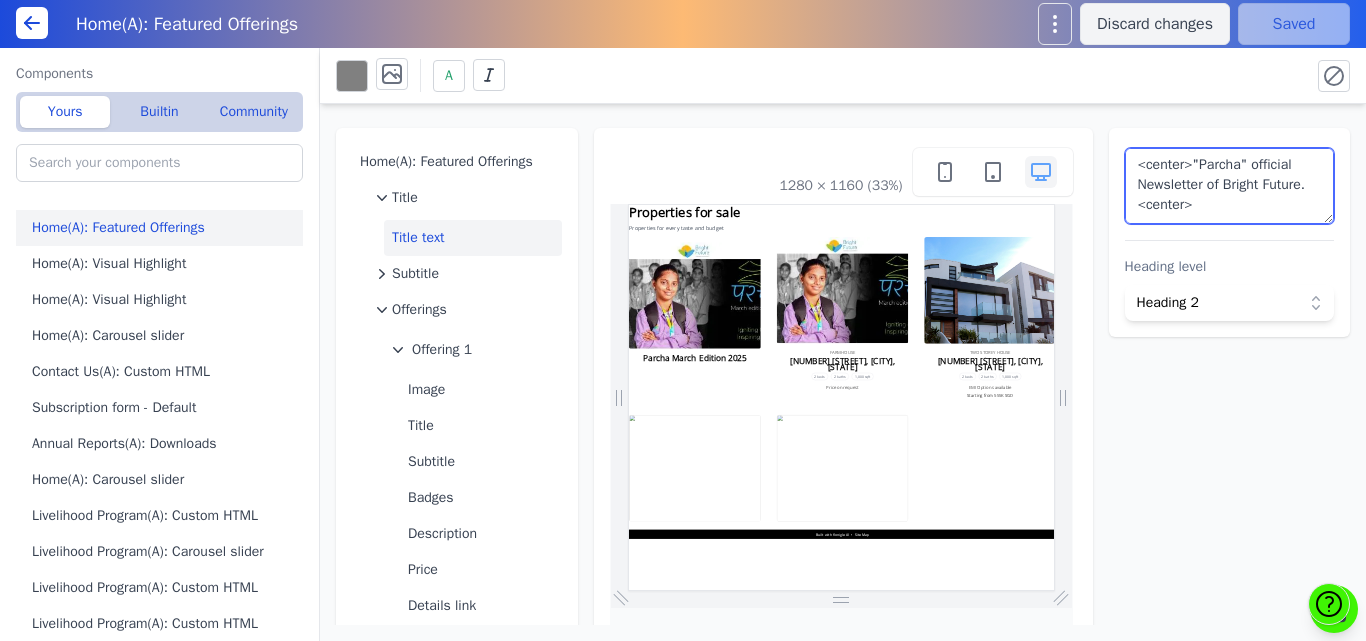 type on "<center>"Parcha" official Newsletter of Bright Future.<center>" 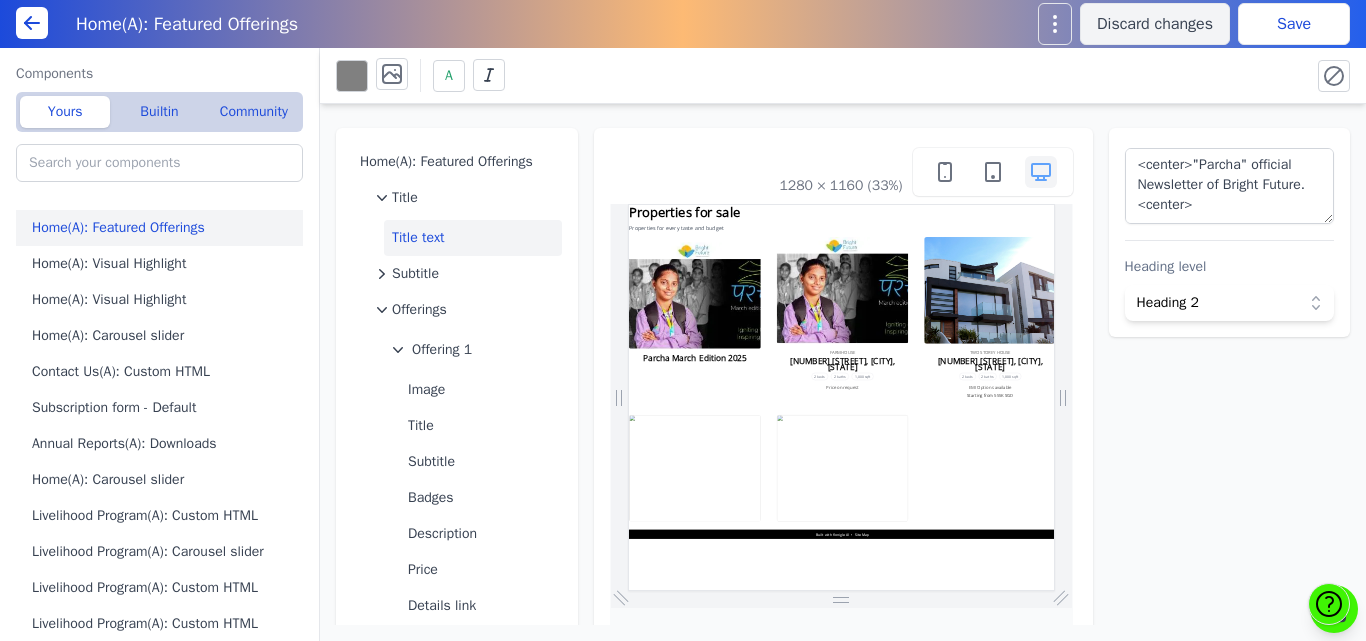 click on "A" at bounding box center [815, 75] 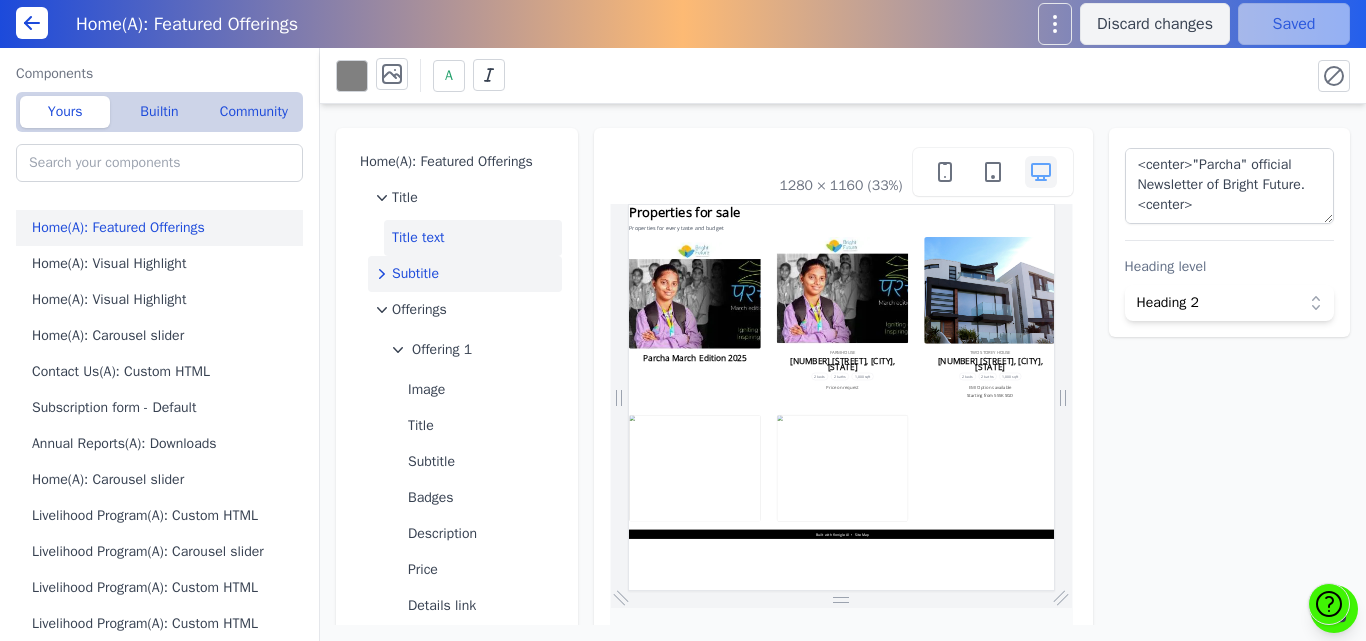 click on "Subtitle" at bounding box center (415, 274) 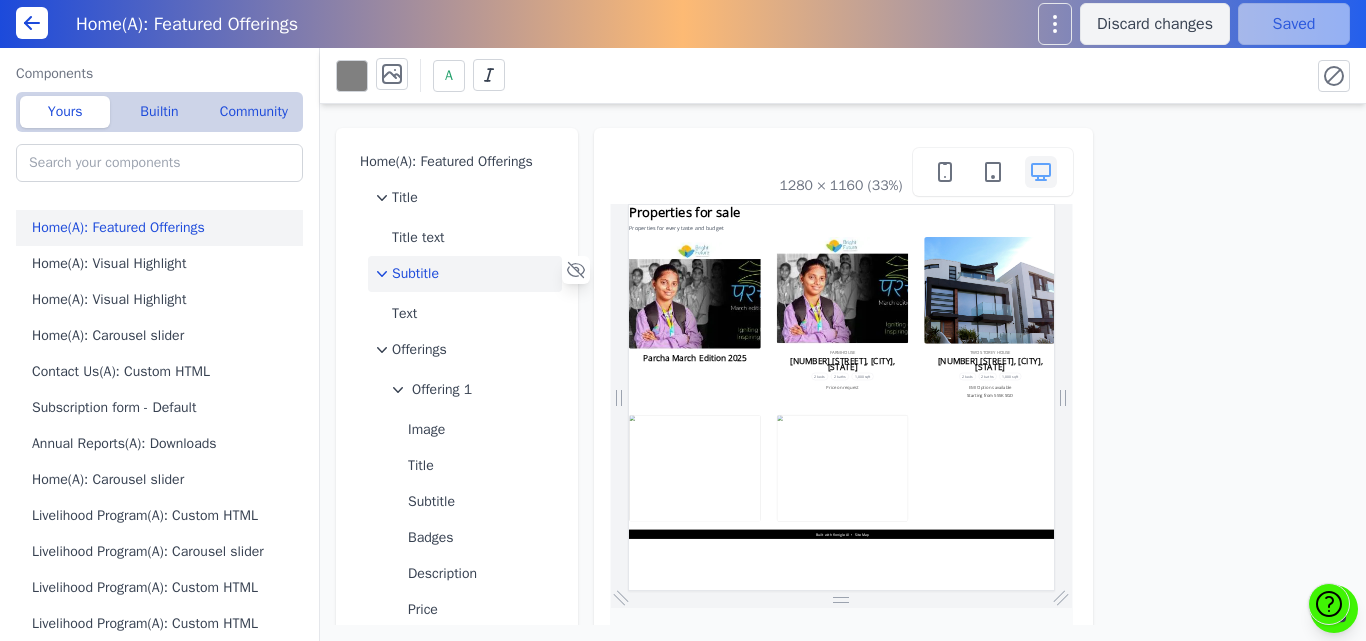 click on "Subtitle" at bounding box center (415, 274) 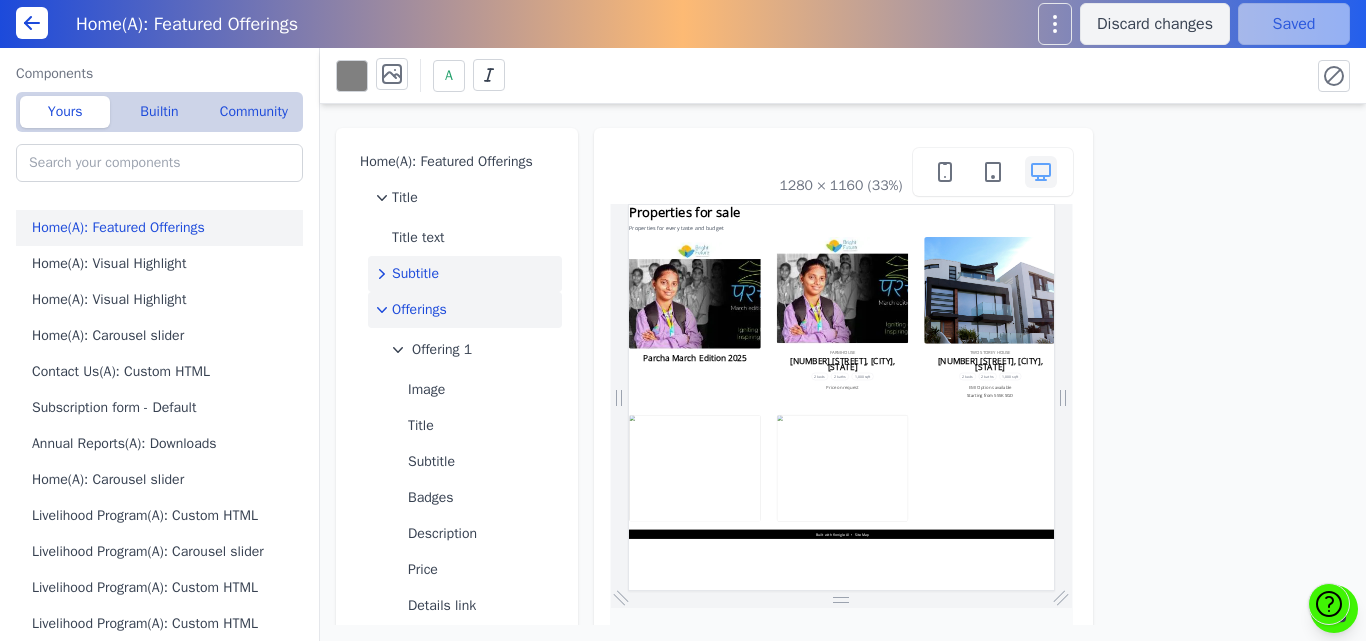 click on "Offerings" at bounding box center (419, 310) 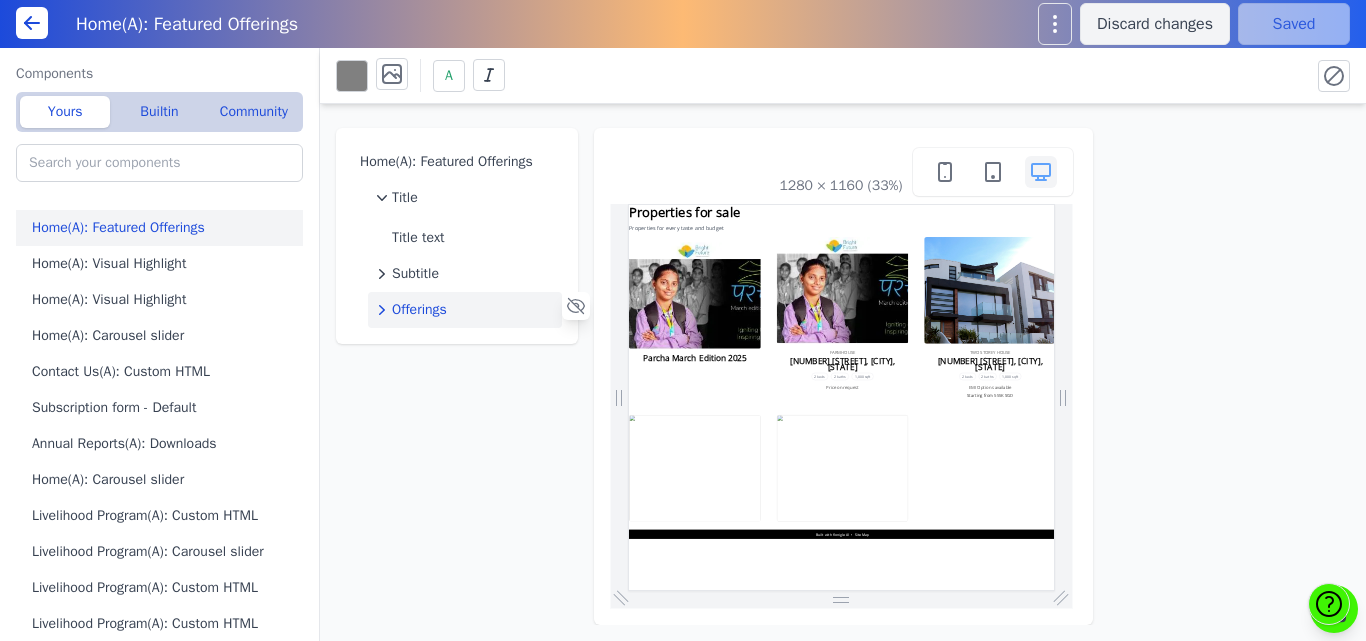 click on "Offerings" 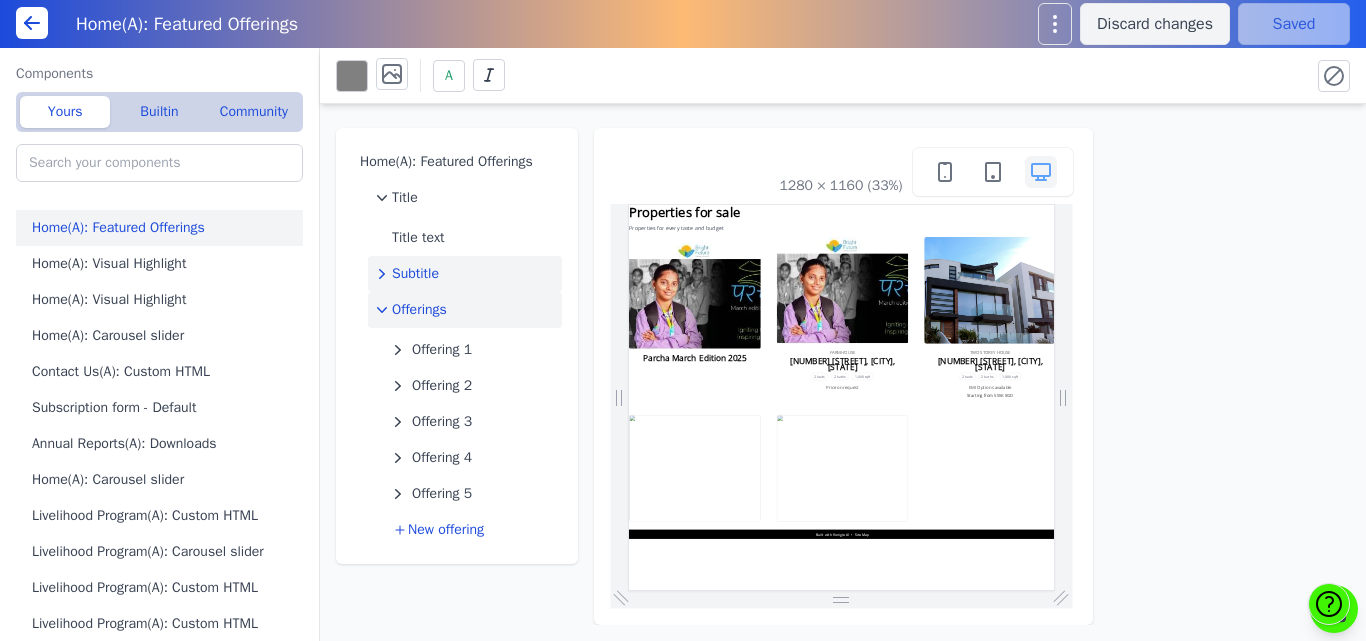 click on "Subtitle" at bounding box center (415, 274) 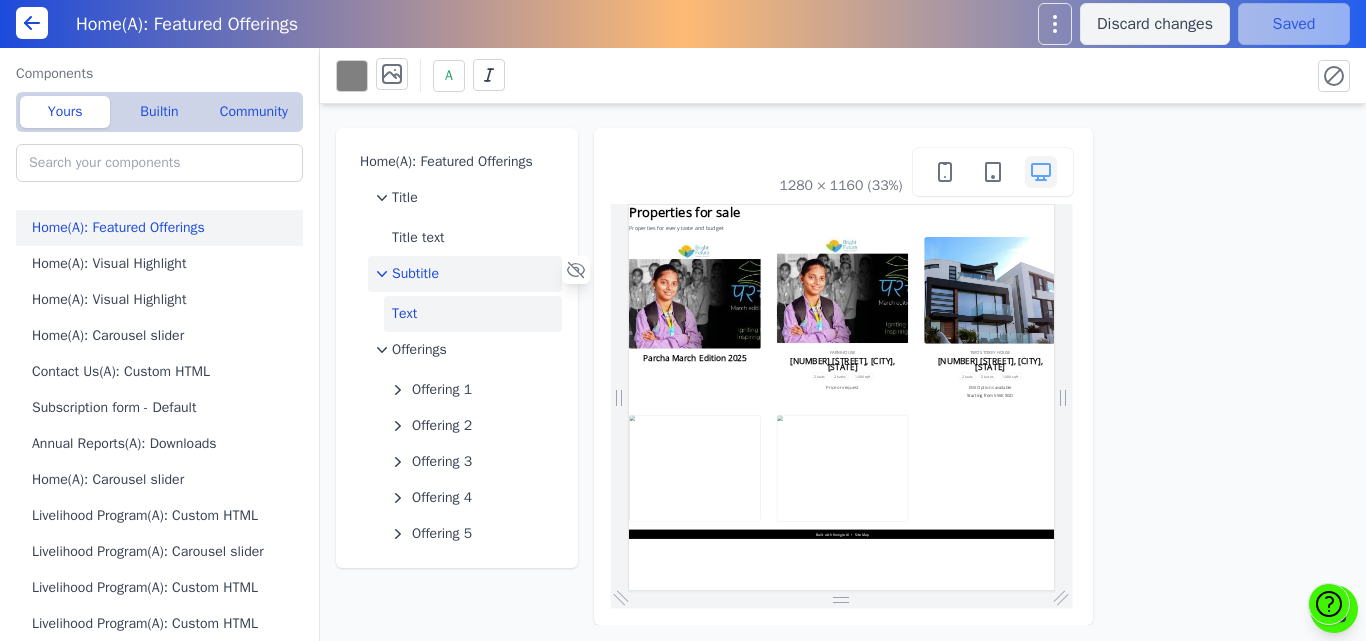 click on "Text" at bounding box center [473, 314] 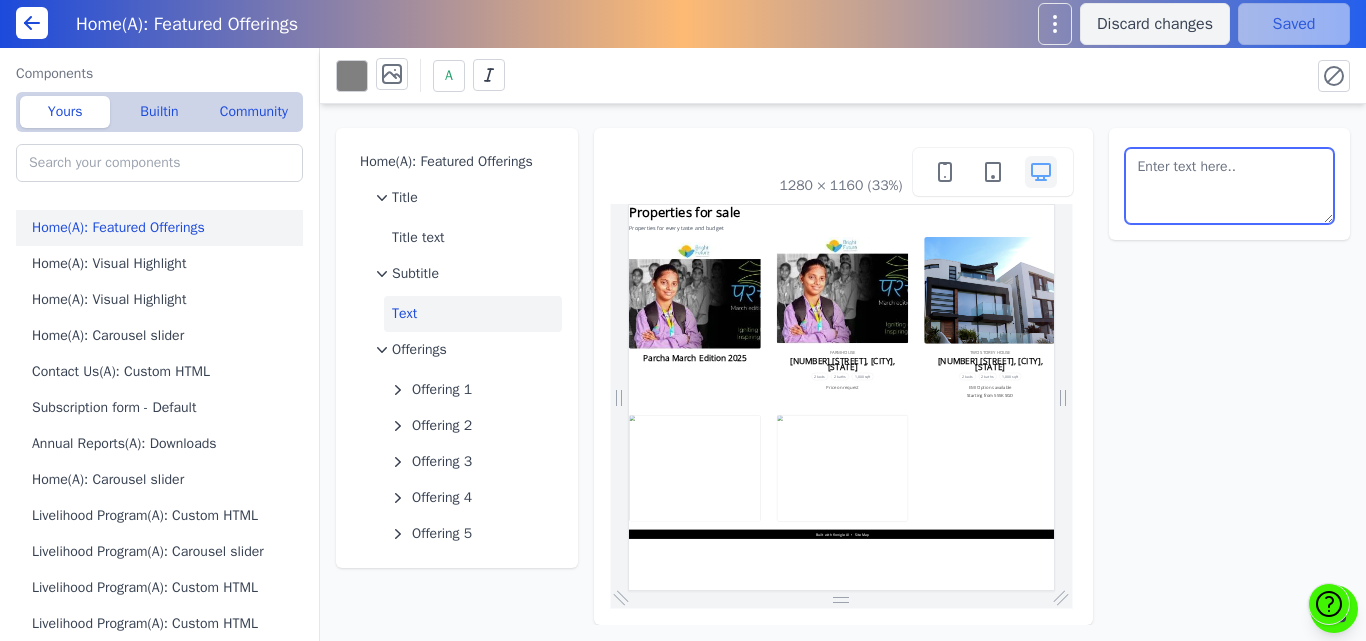 drag, startPoint x: 1198, startPoint y: 189, endPoint x: 1108, endPoint y: 156, distance: 95.85927 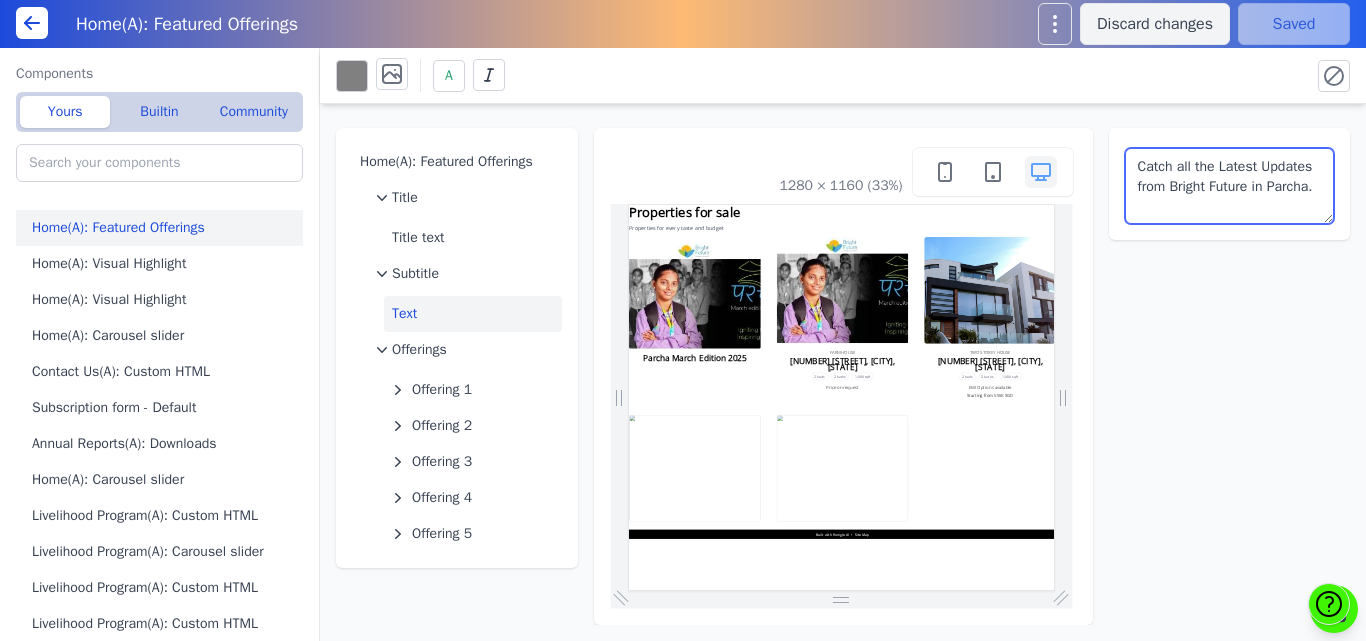 click on "Catch all the Latest Updates from Bright Future in Parcha." at bounding box center [1230, 186] 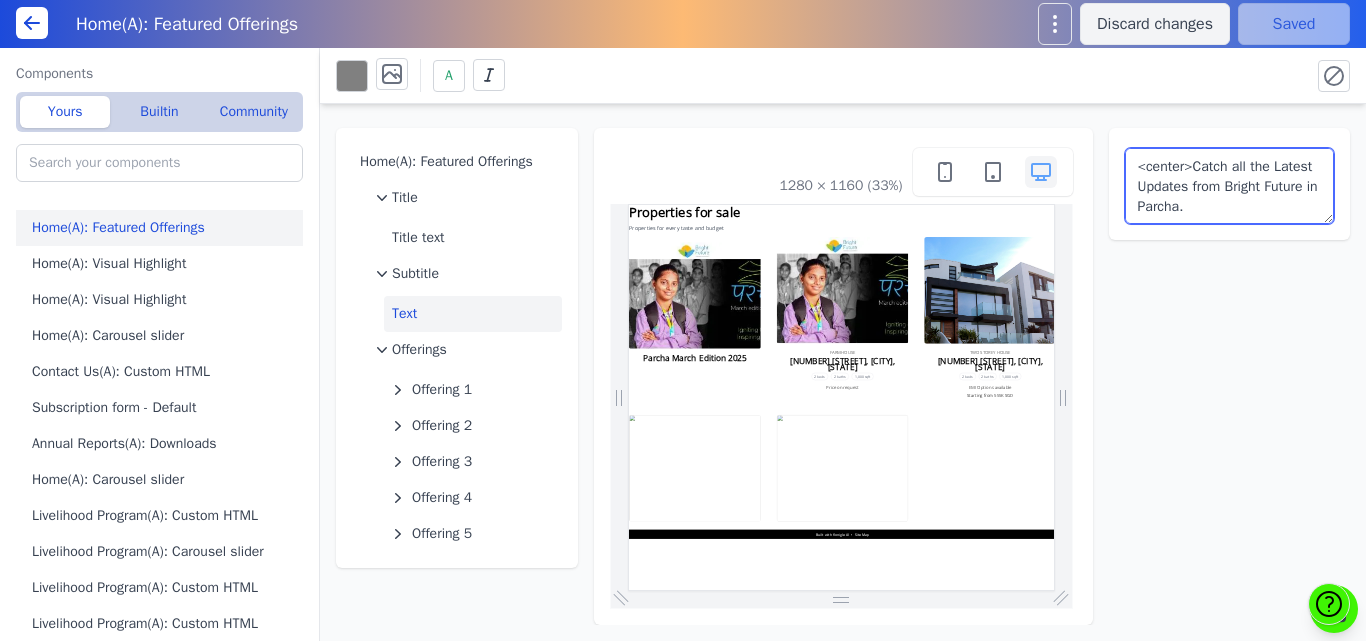 click on "<center>Catch all the Latest Updates from Bright Future in Parcha." at bounding box center (1230, 186) 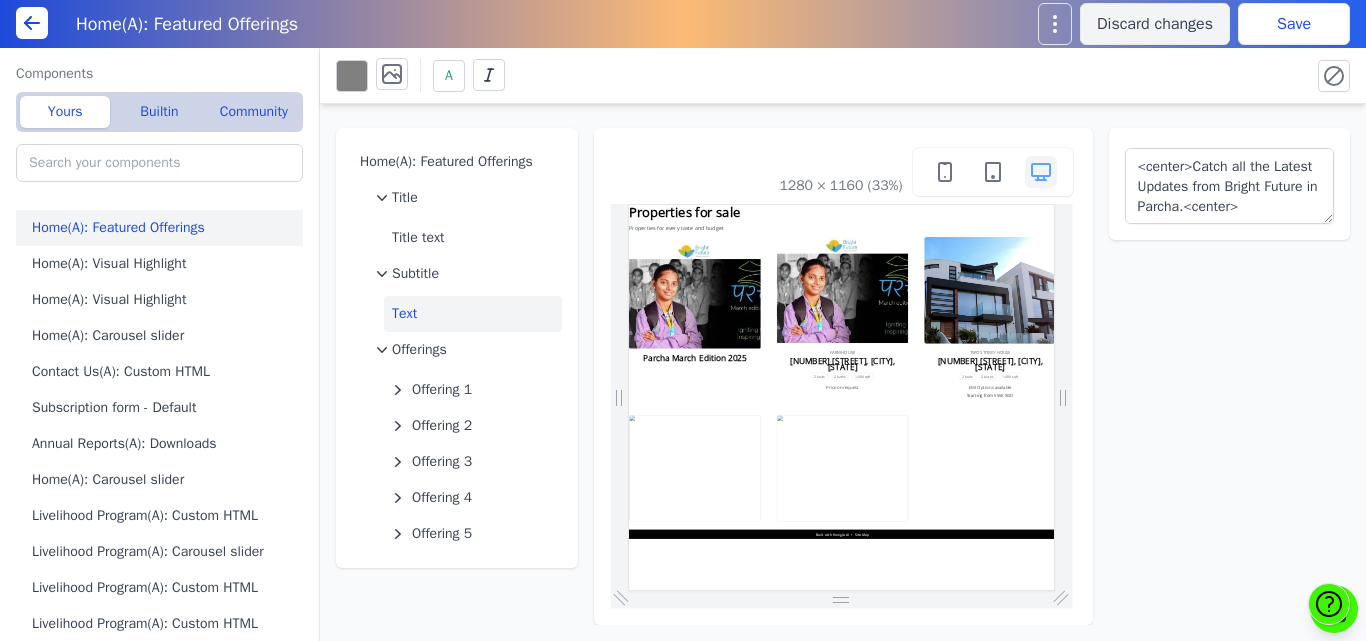 click on "A" at bounding box center [843, 75] 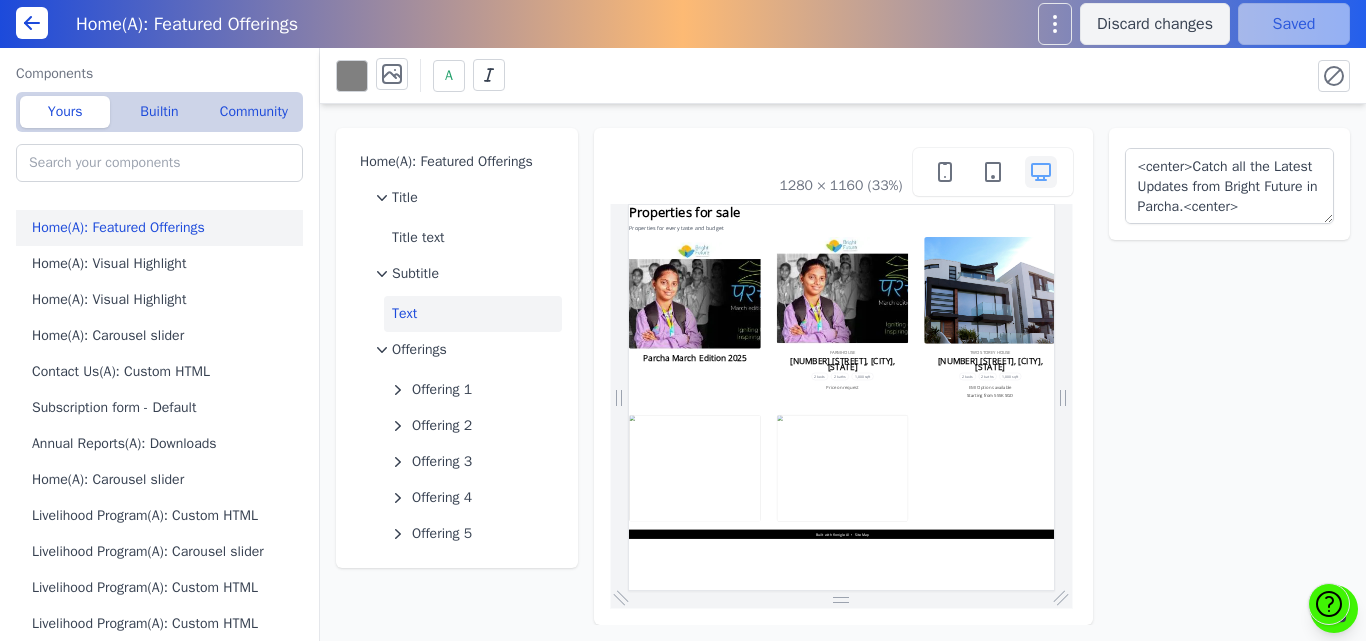 click on "A" at bounding box center [815, 75] 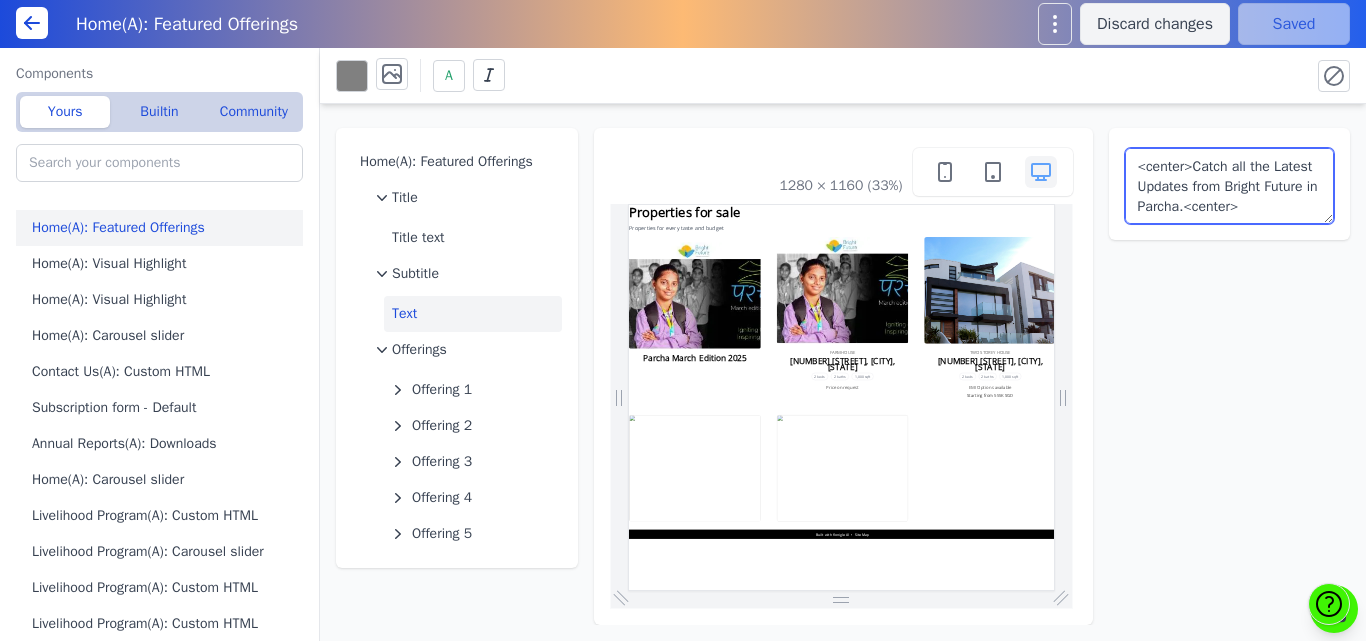 drag, startPoint x: 1192, startPoint y: 167, endPoint x: 1129, endPoint y: 176, distance: 63.63961 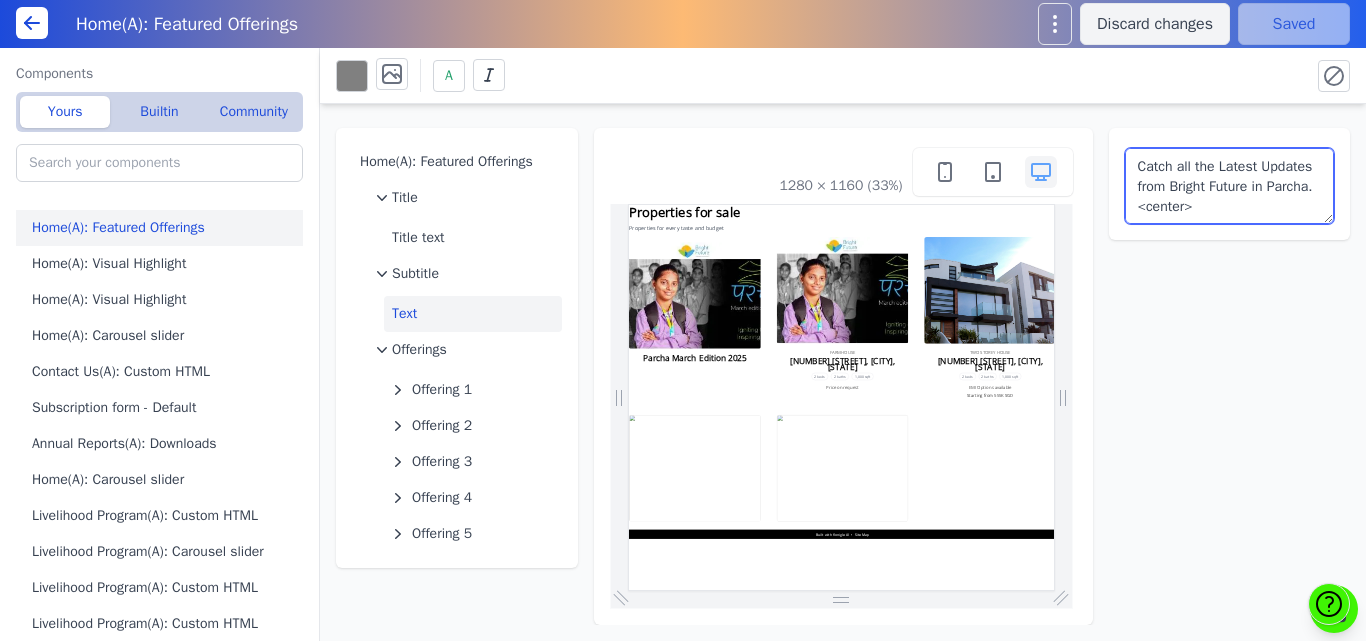 click on "Catch all the Latest Updates from Bright Future in Parcha.<center>" at bounding box center (1230, 186) 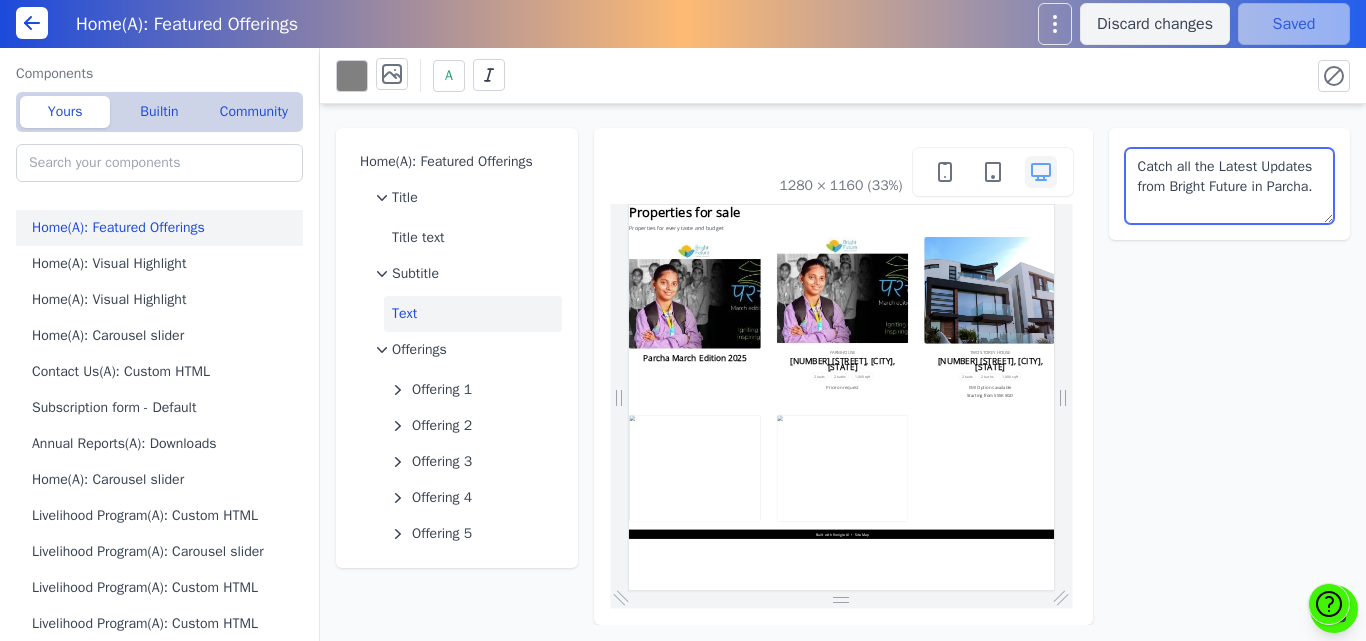 type on "Catch all the Latest Updates from Bright Future in Parcha." 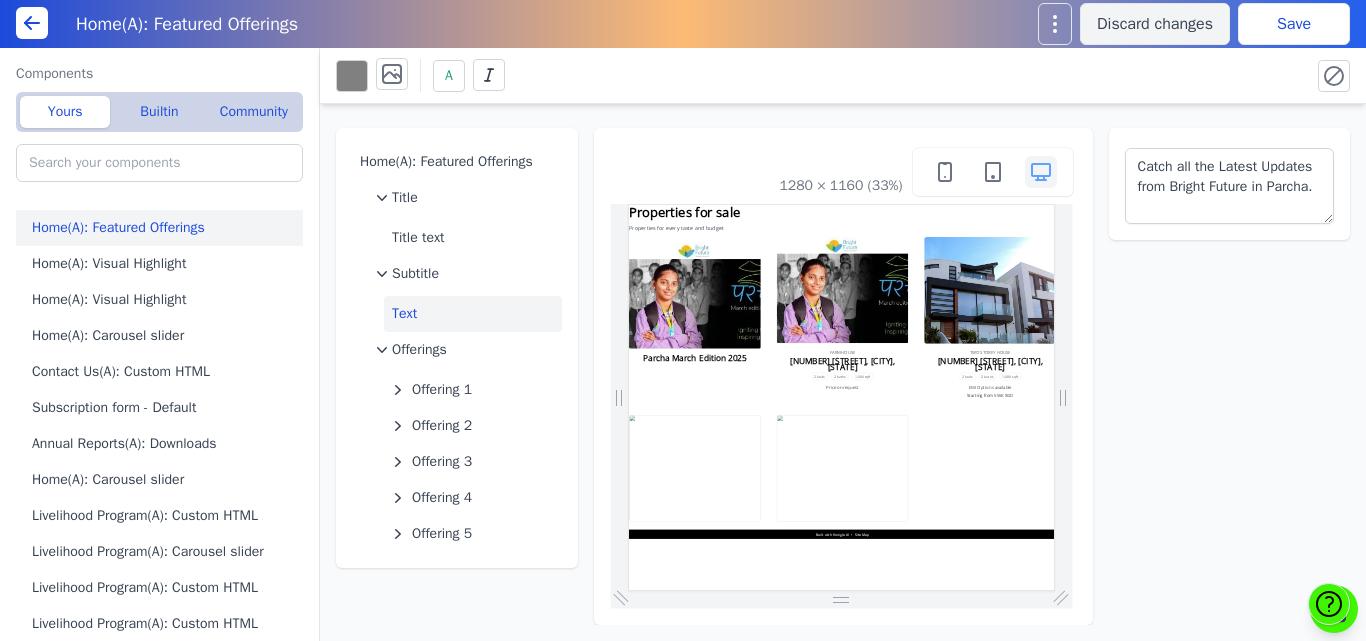 click on "Save" at bounding box center [1294, 24] 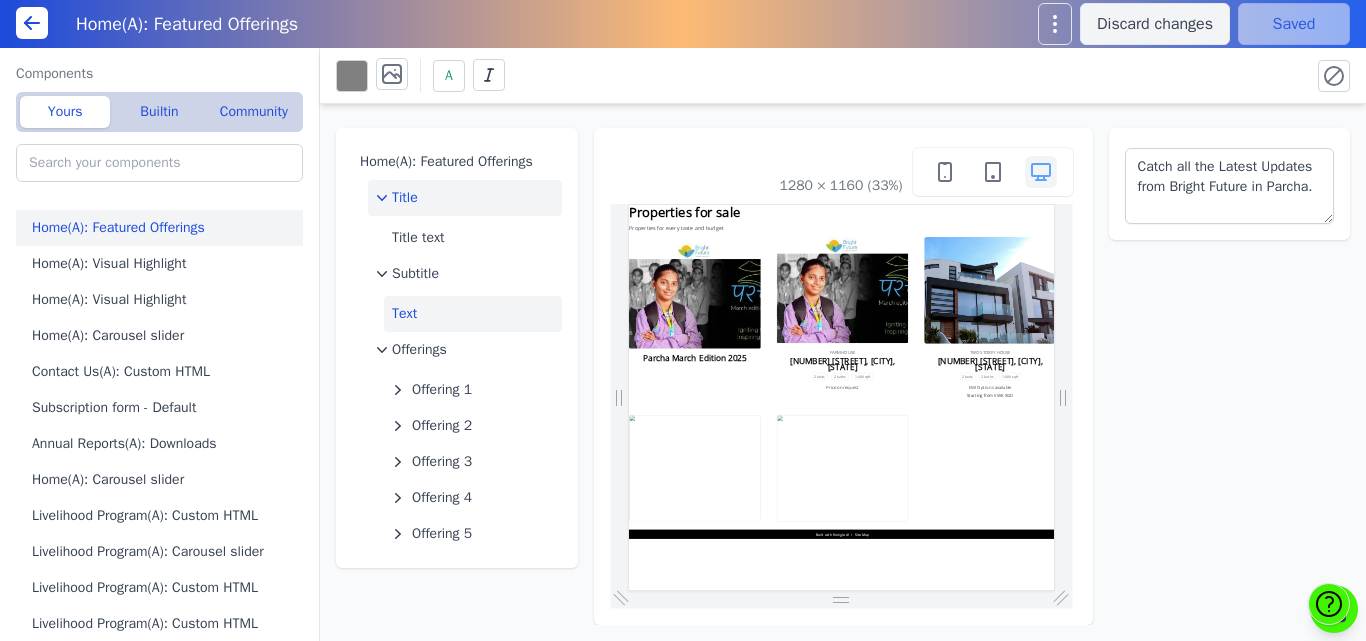 click on "Title" at bounding box center (465, 198) 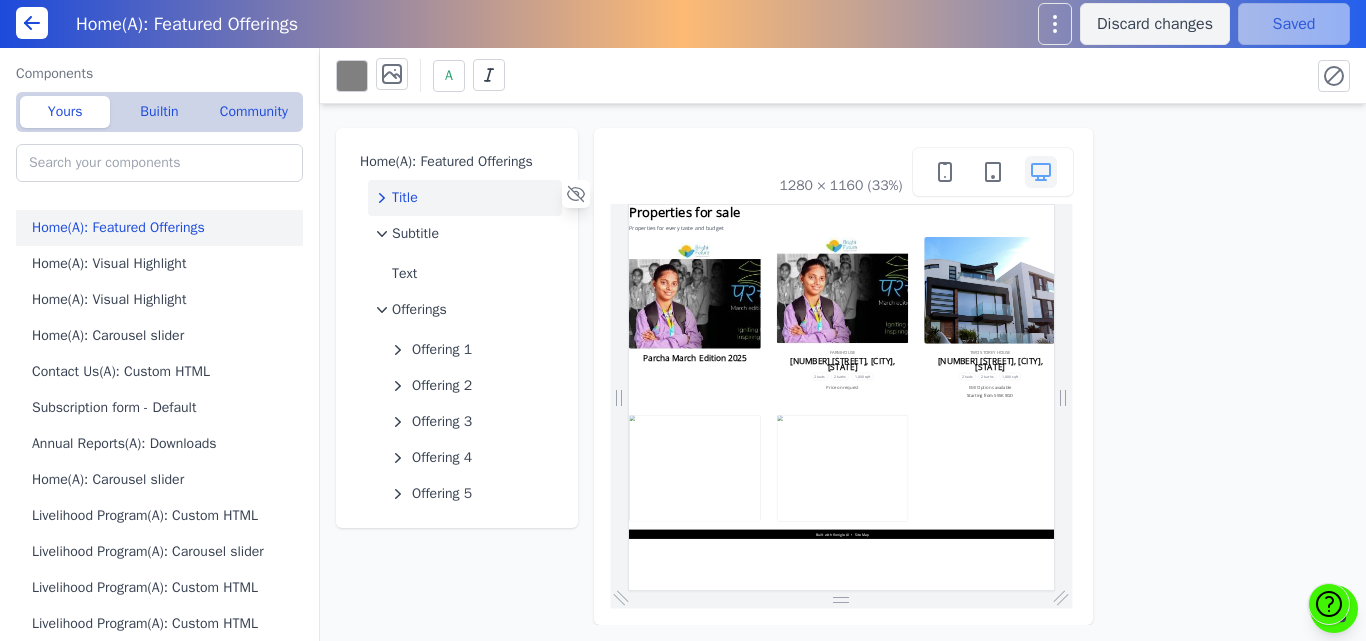 click on "Title" at bounding box center (465, 198) 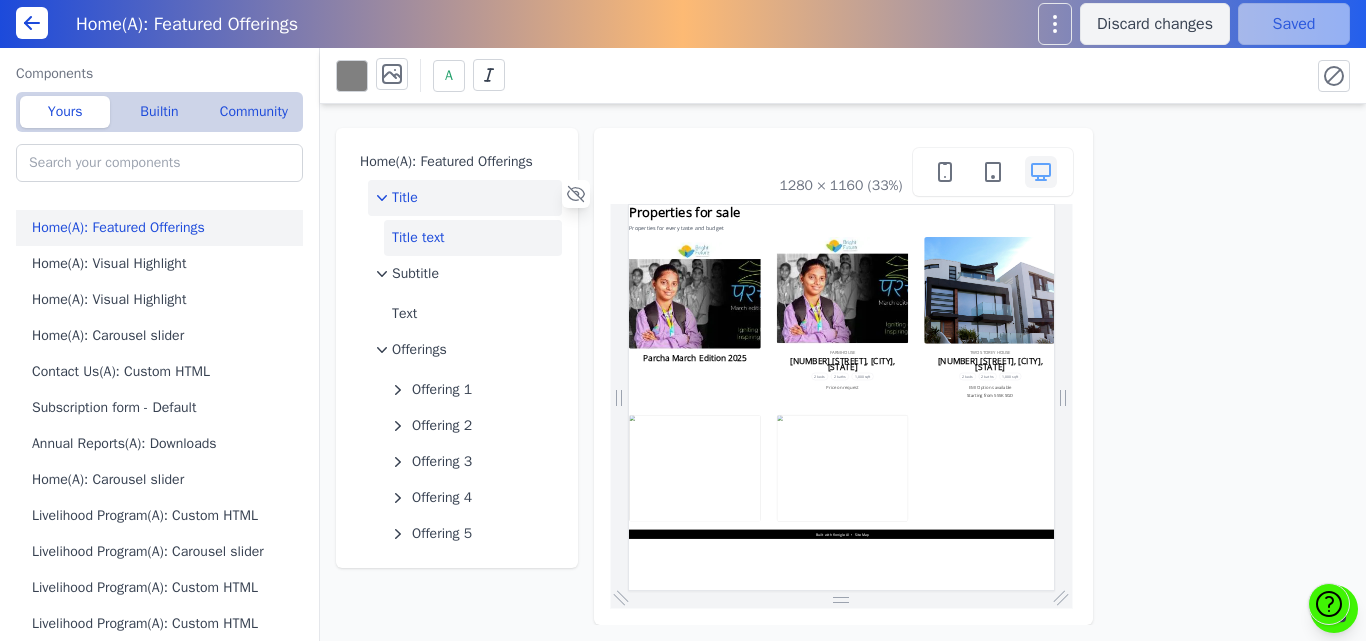 click on "Title text" at bounding box center (473, 238) 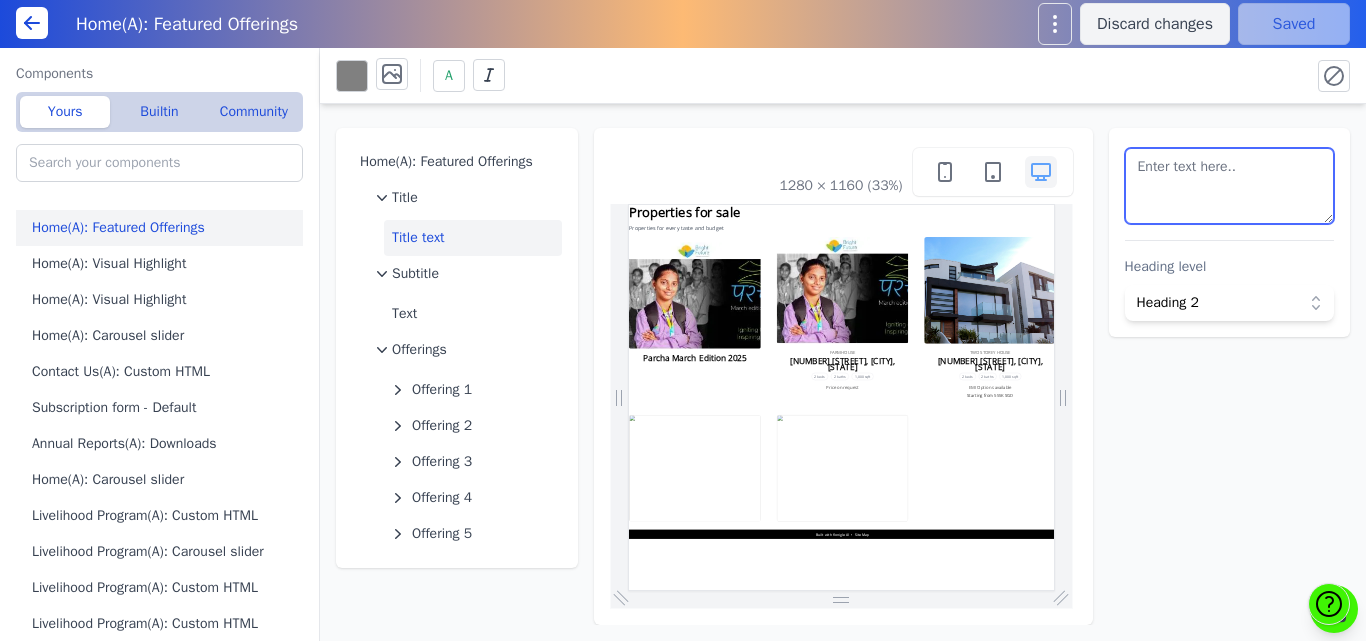 scroll, scrollTop: 2, scrollLeft: 0, axis: vertical 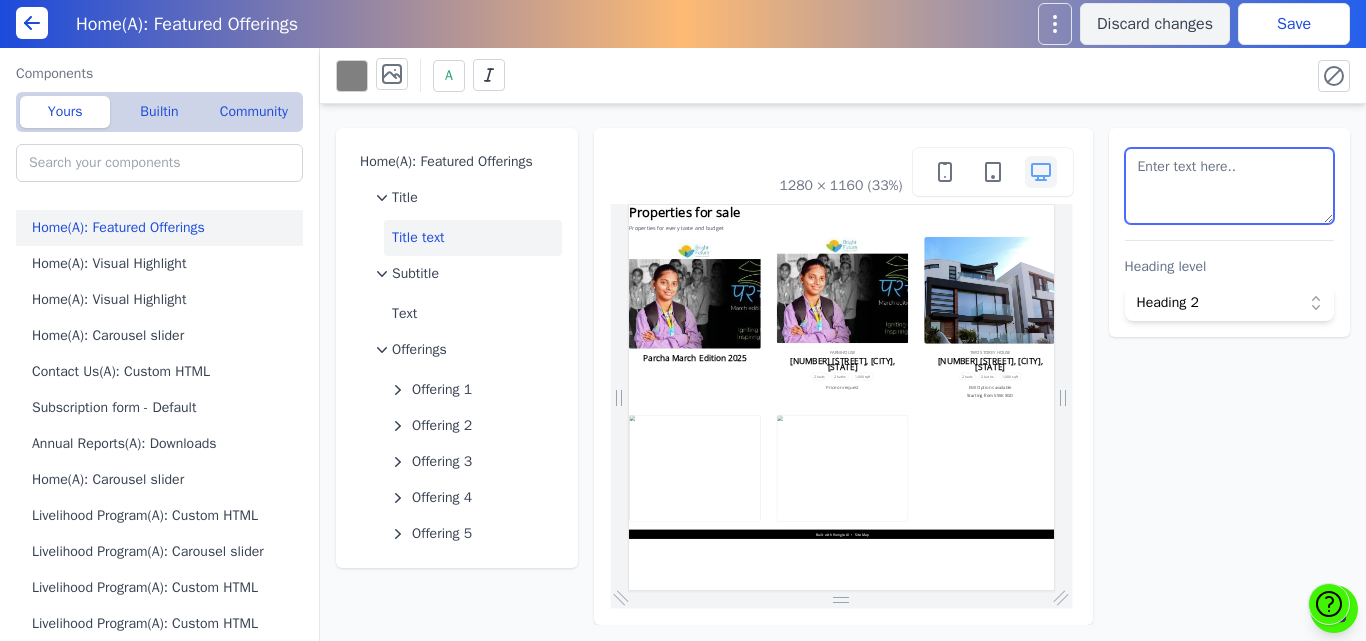 click at bounding box center [1230, 186] 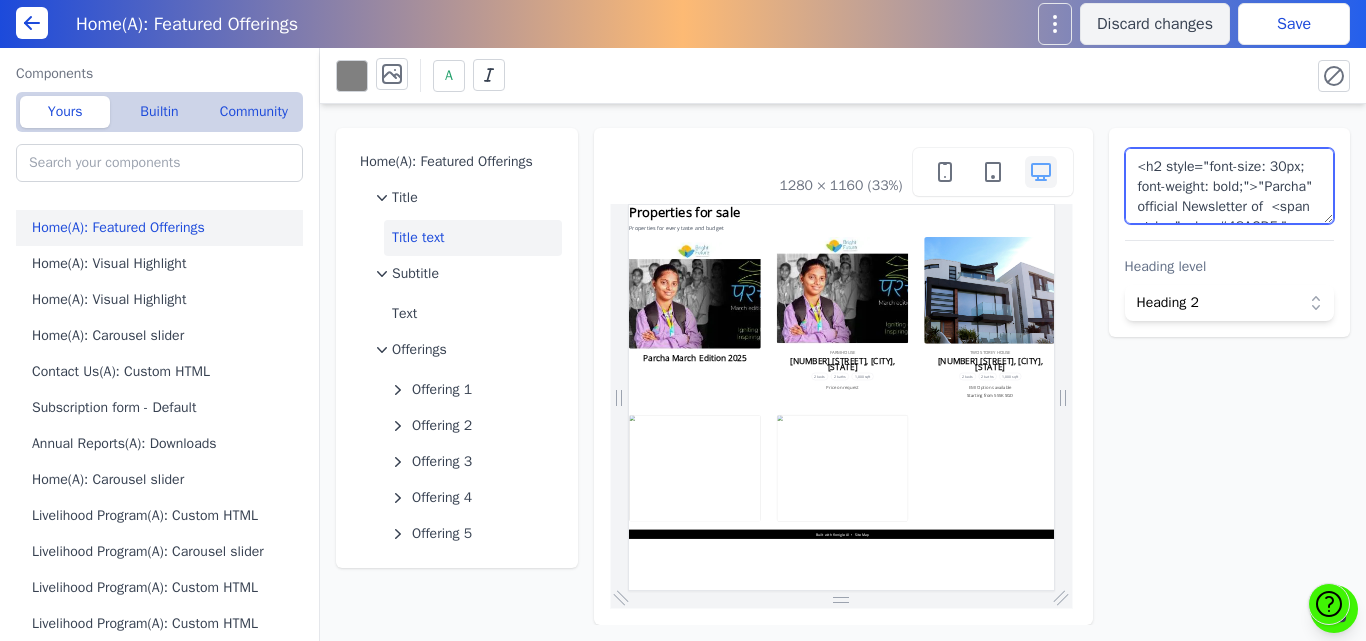scroll, scrollTop: 133, scrollLeft: 0, axis: vertical 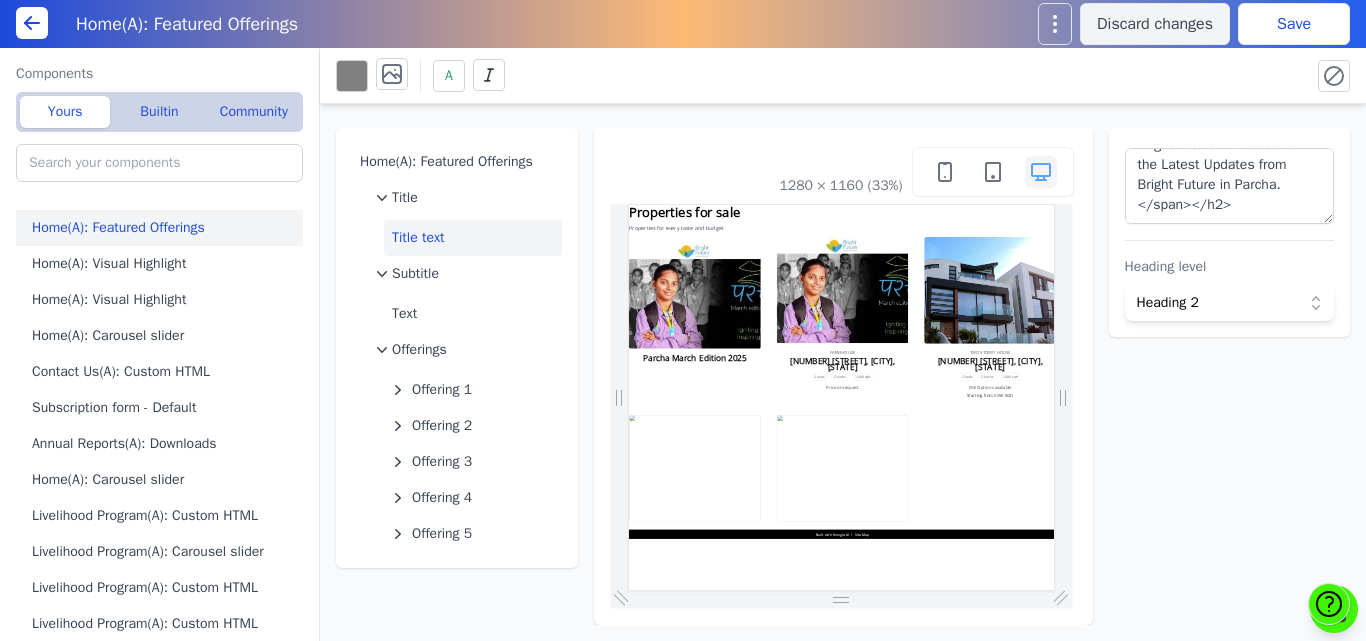 click on "Save" at bounding box center [1294, 24] 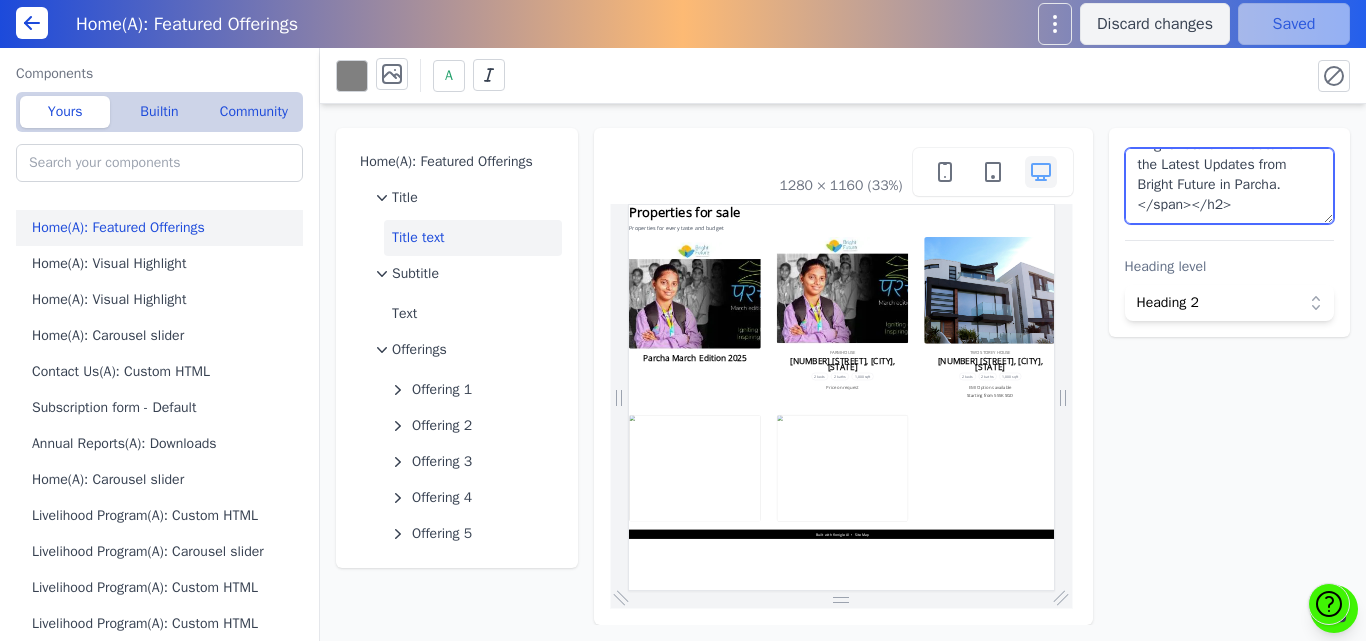 scroll, scrollTop: 0, scrollLeft: 0, axis: both 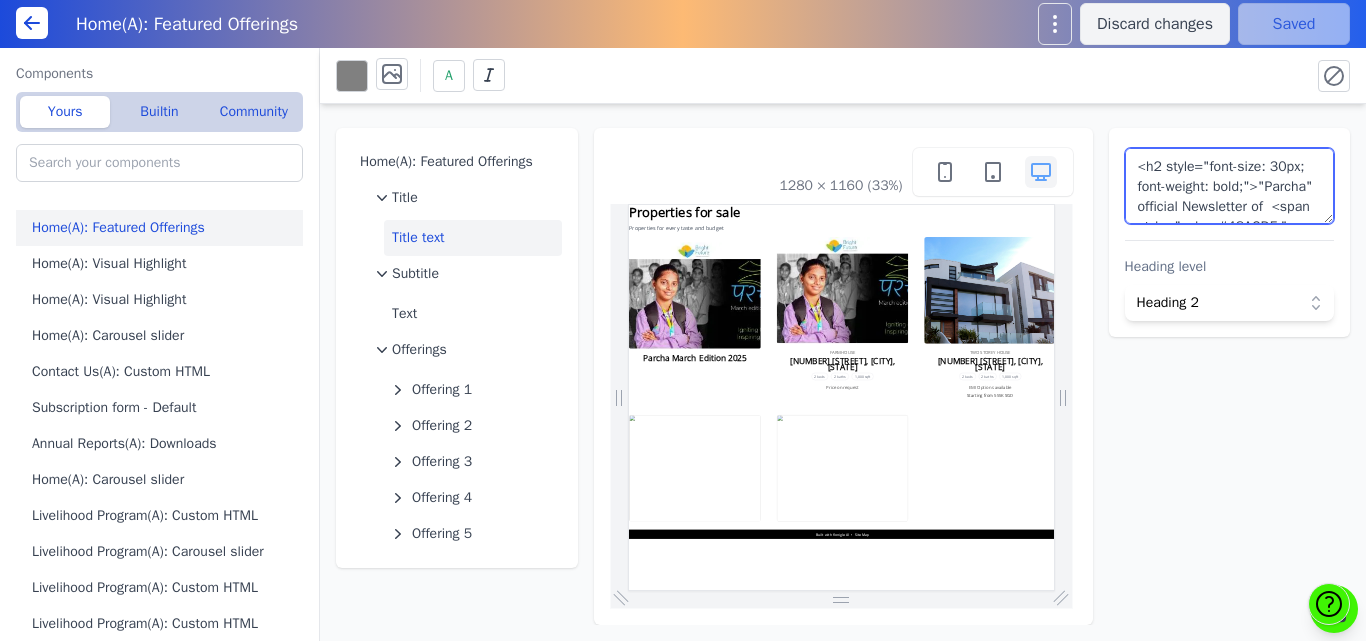 click on "<h2 style="font-size: 30px; font-weight: bold;">"Parcha" official Newsletter of  <span style="color: #48ACDF;"> Bright Future.<br>Catch all the Latest Updates from Bright Future in Parcha.</span></h2>" at bounding box center (1230, 186) 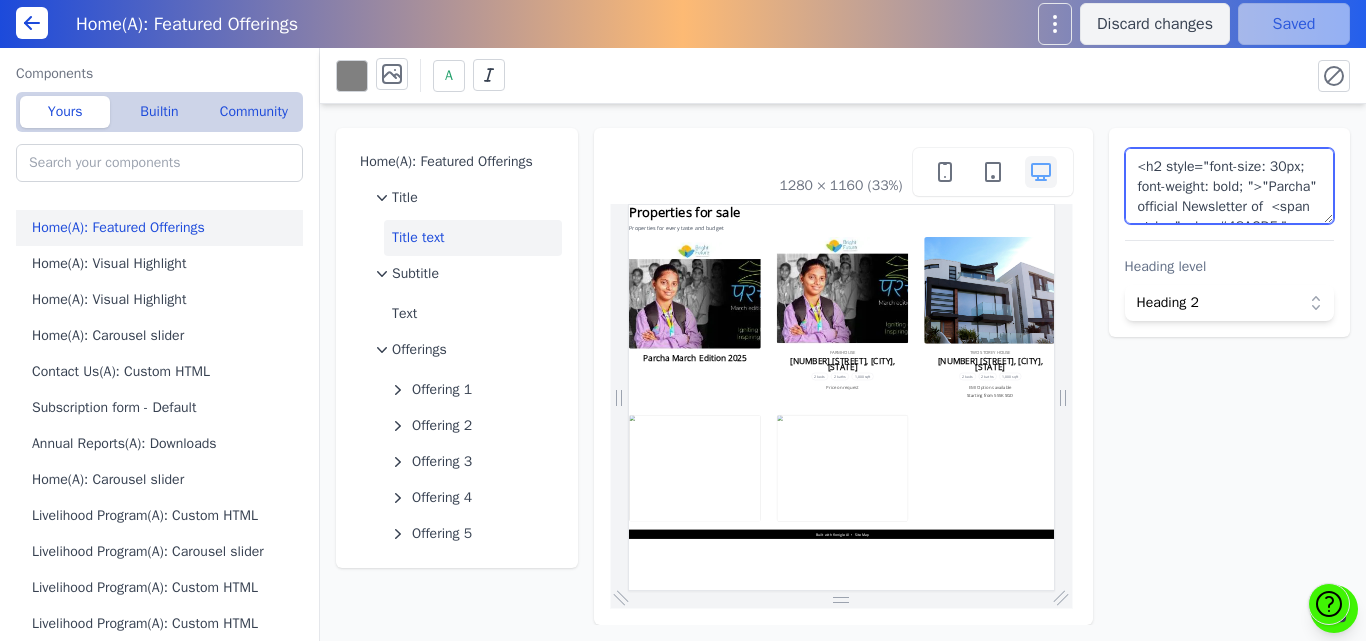 paste on "text-align: center;" 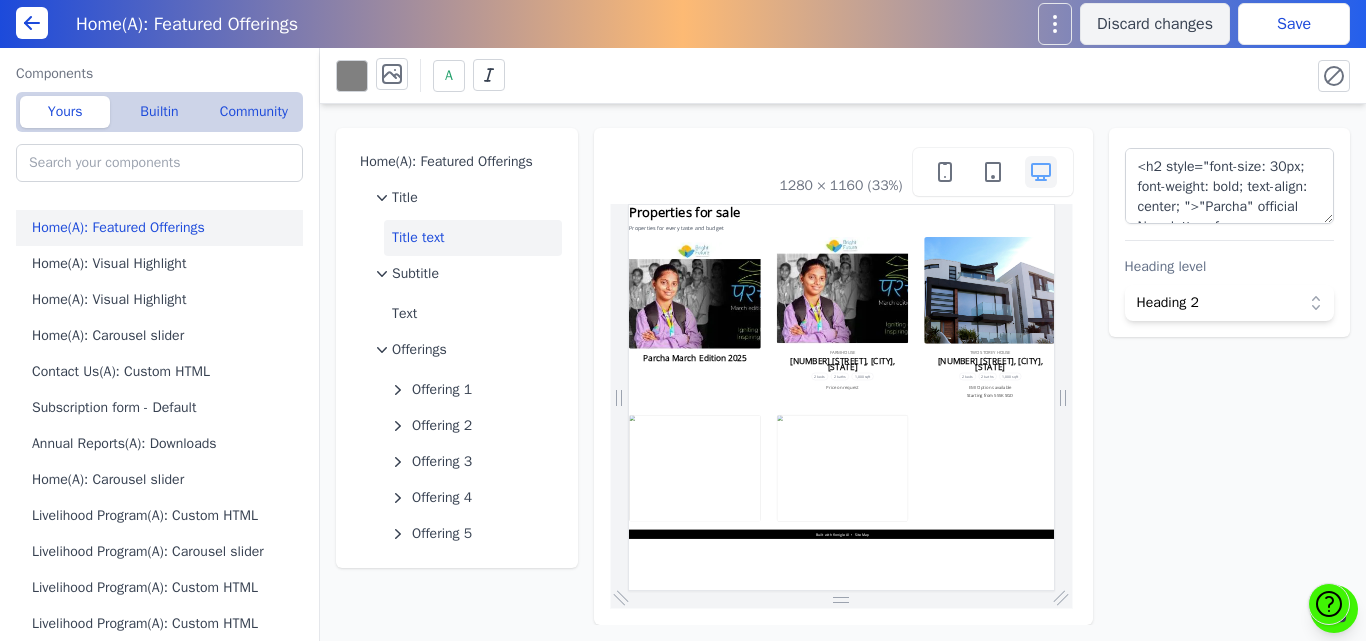 click on "A" at bounding box center (815, 75) 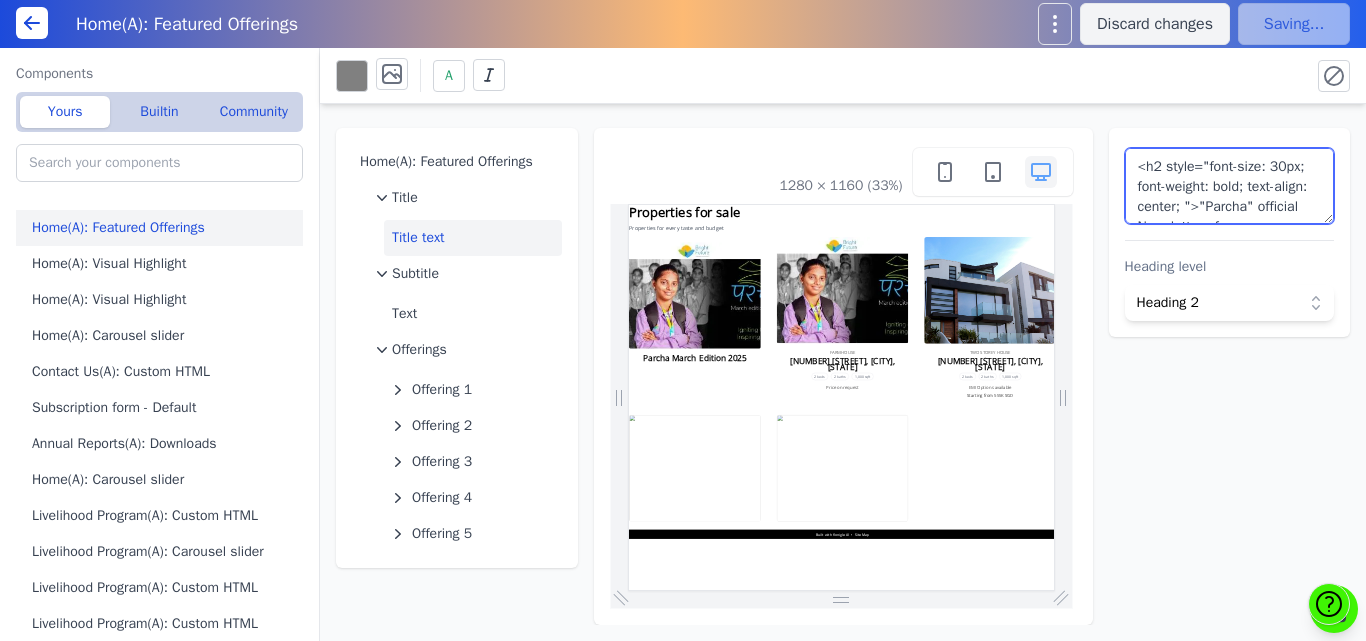 click on "<h2 style="font-size: 30px; font-weight: bold; text-align: center; ">"Parcha" official Newsletter of  <span style="color: #48ACDF;"> Bright Future.<br>Catch all the Latest Updates from Bright Future in Parcha.</span></h2>" at bounding box center (1230, 186) 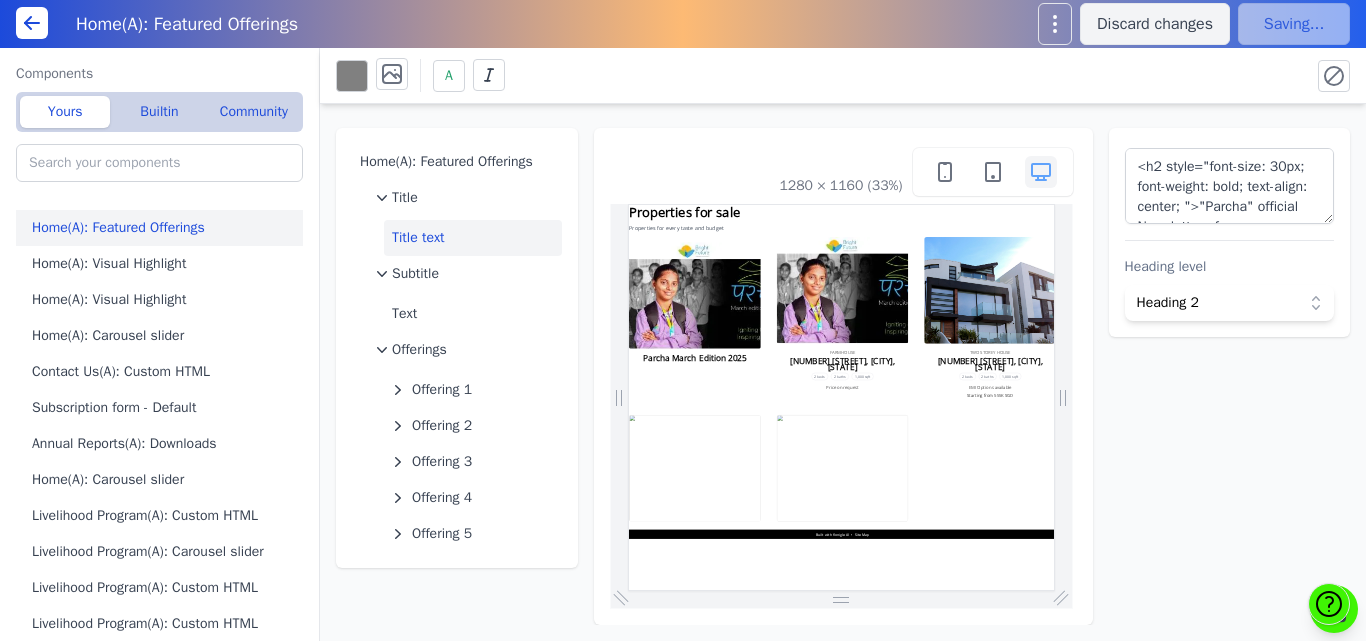 click on "A" at bounding box center [815, 75] 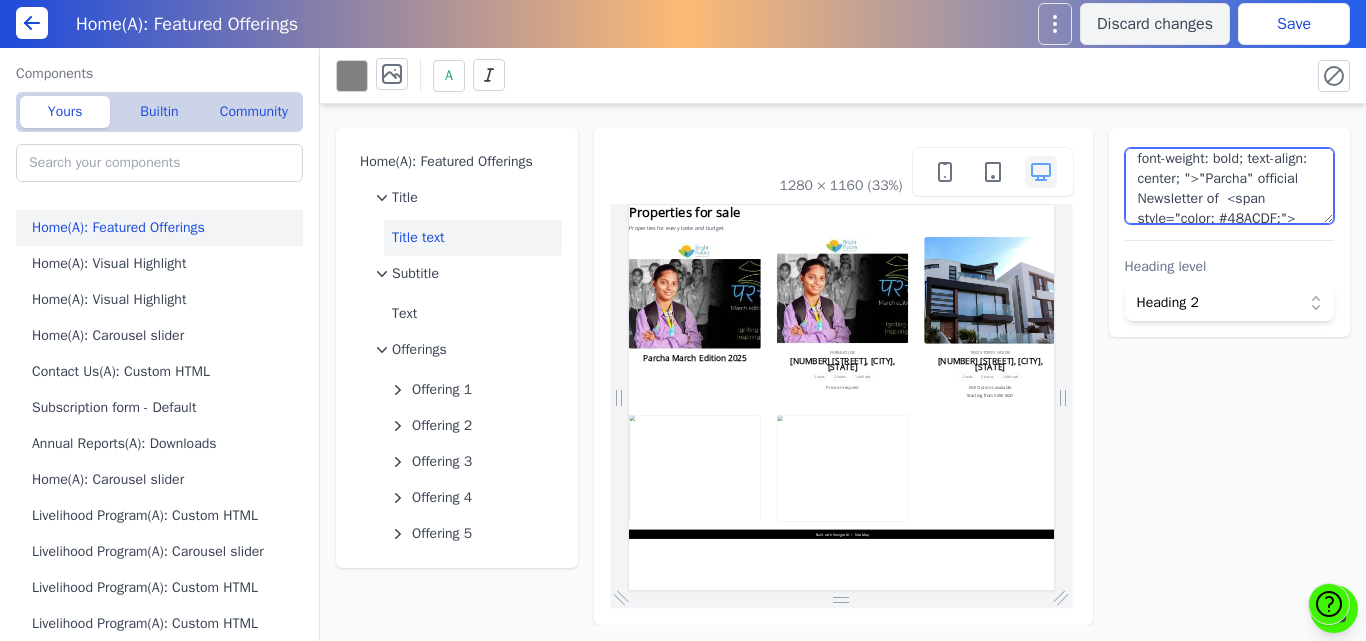 scroll, scrollTop: 162, scrollLeft: 0, axis: vertical 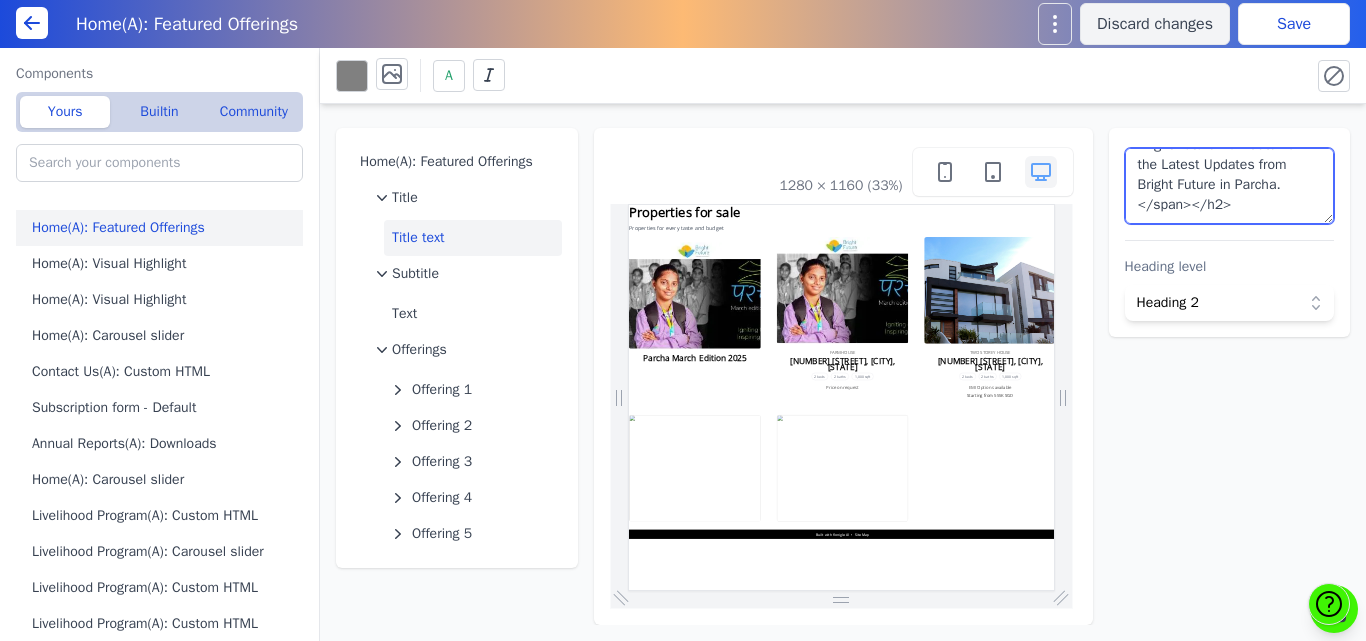drag, startPoint x: 1138, startPoint y: 168, endPoint x: 1285, endPoint y: 230, distance: 159.53996 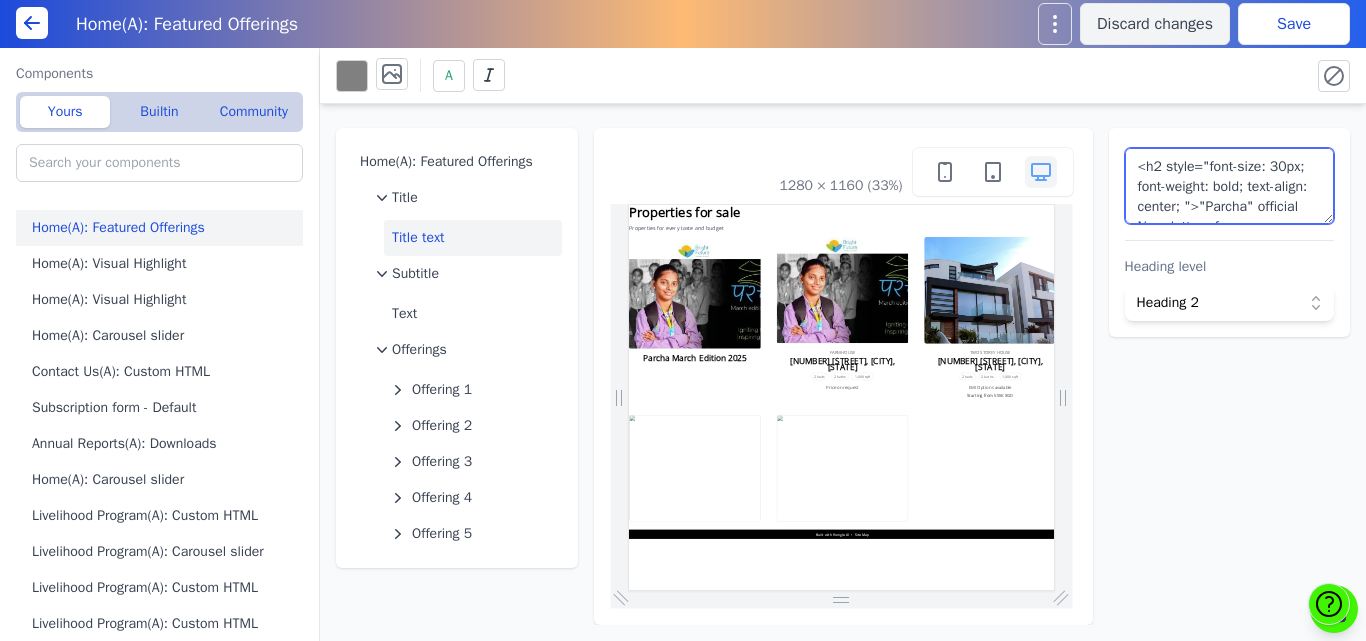 drag, startPoint x: 1253, startPoint y: 184, endPoint x: 1221, endPoint y: 203, distance: 37.215588 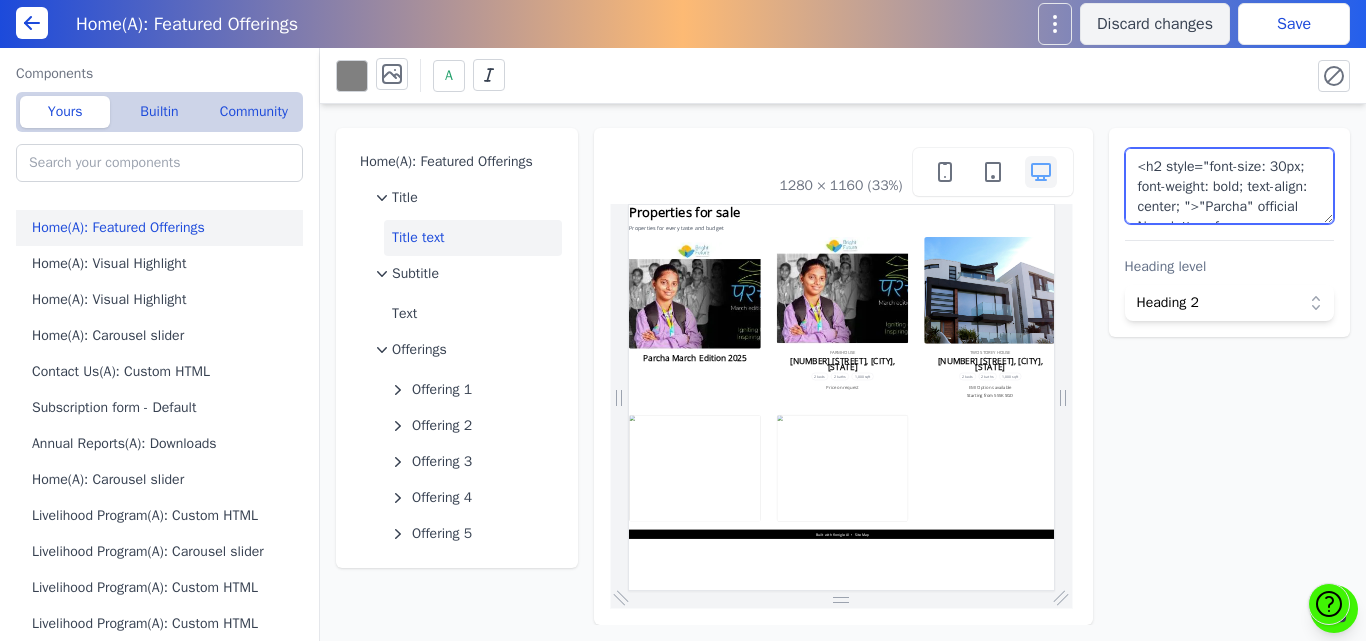 click on "<h2 style="font-size: 30px; font-weight: bold; text-align: center; ">"Parcha" official Newsletter of  <span style="color: #48ACDF;"> Bright Future.<br>Catch all the Latest Updates from Bright Future in Parcha.</span></h2>" at bounding box center (1230, 186) 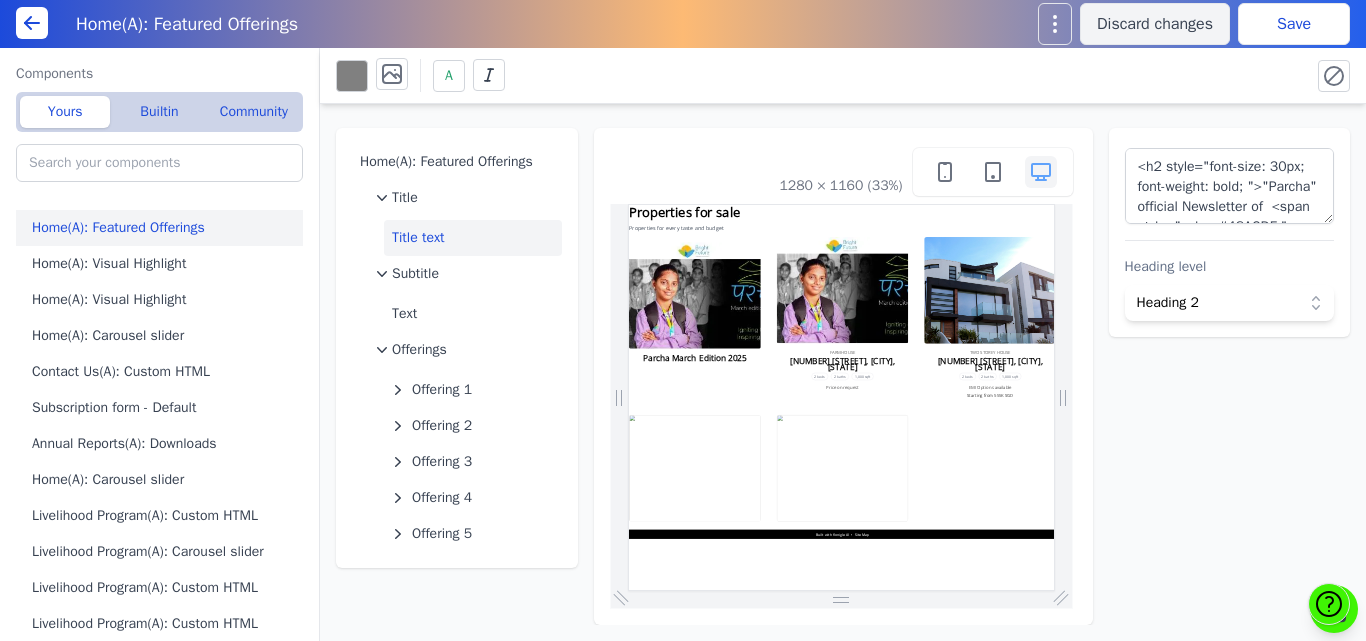 click on "Save" at bounding box center [1294, 24] 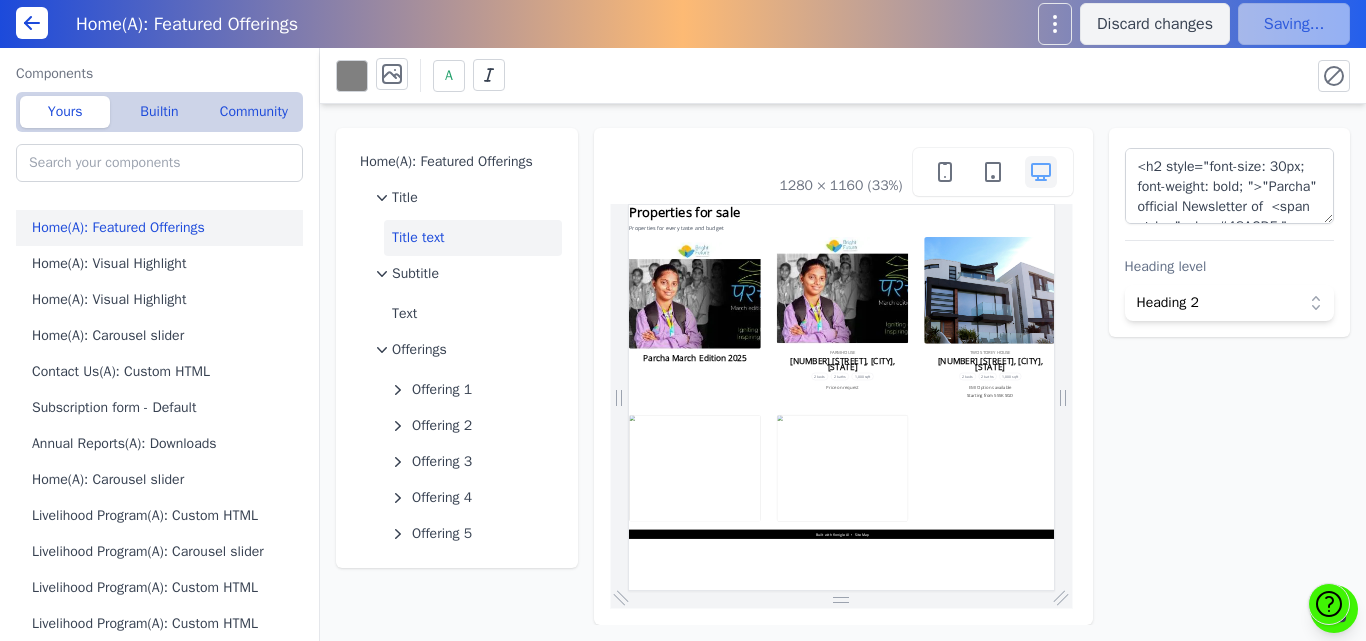 click on "A" at bounding box center [815, 75] 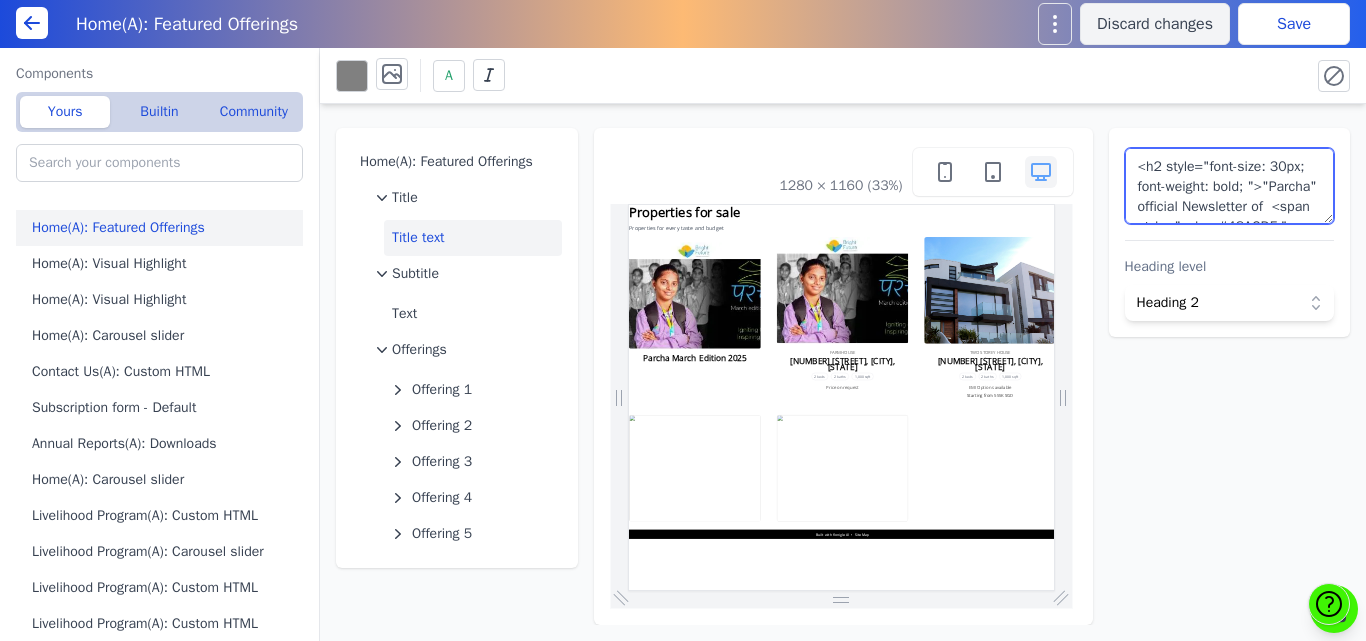 click on "<h2 style="font-size: 30px; font-weight: bold; ">"Parcha" official Newsletter of  <span style="color: #48ACDF;"> Bright Future.<br>Catch all the Latest Updates from Bright Future in Parcha.</span></h2>" at bounding box center [1230, 186] 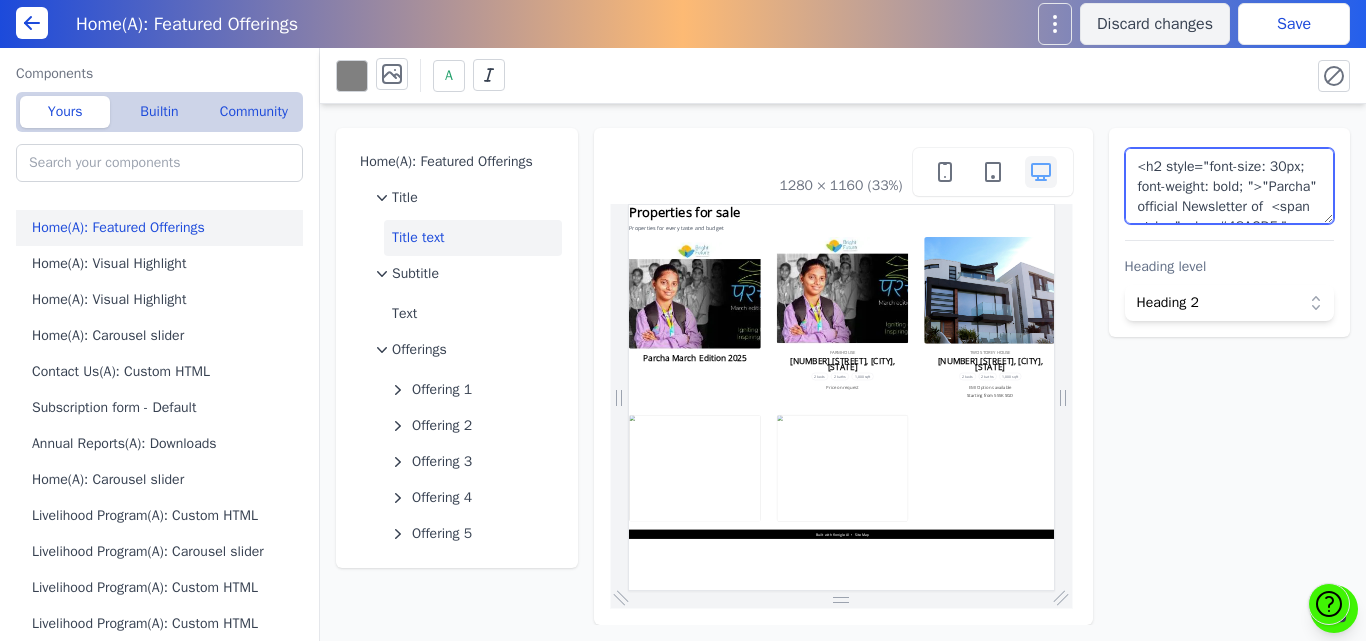 paste 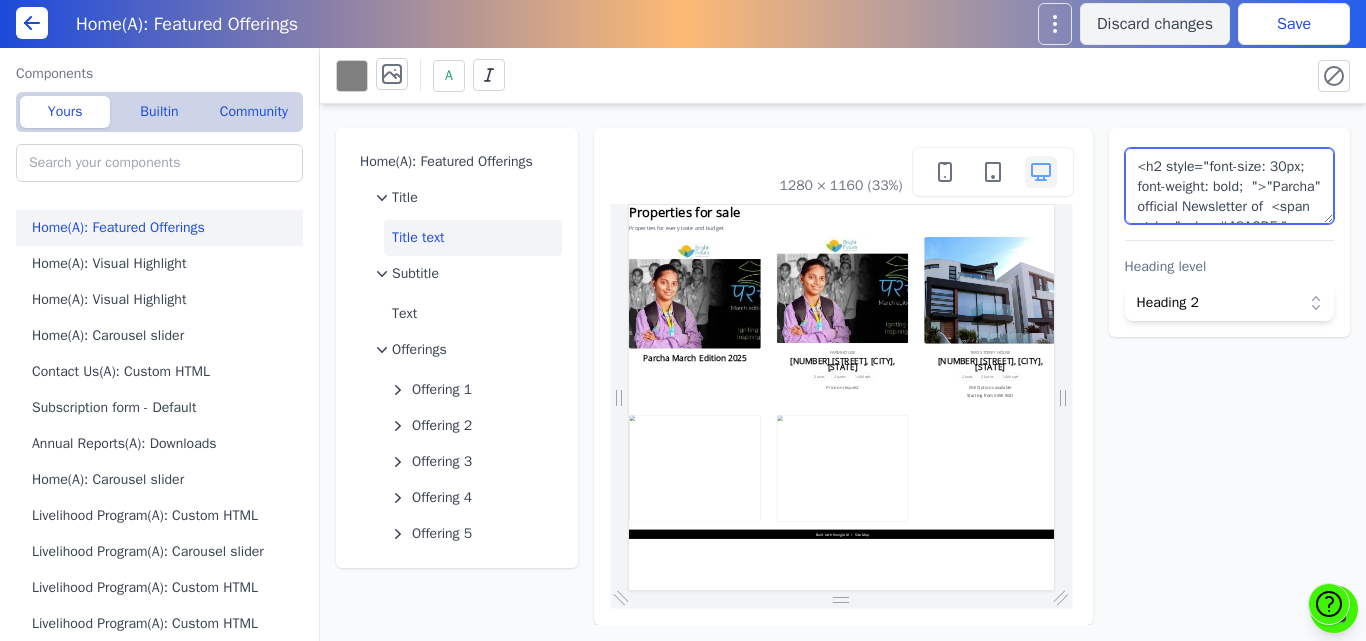 type on "<h2 style="font-size: 30px; font-weight: bold;  ">"Parcha" official Newsletter of  <span style="color: #48ACDF;"> Bright Future.<br>Catch all the Latest Updates from Bright Future in Parcha.</span></h2>" 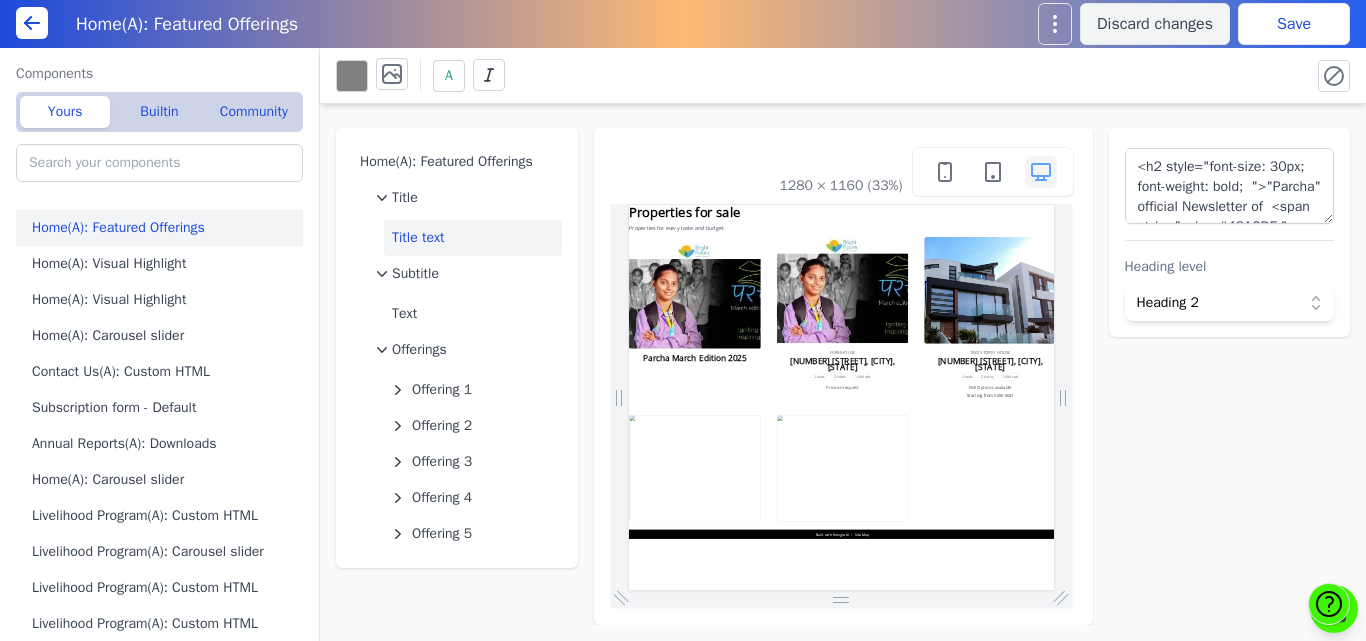 click on "Save" at bounding box center [1294, 24] 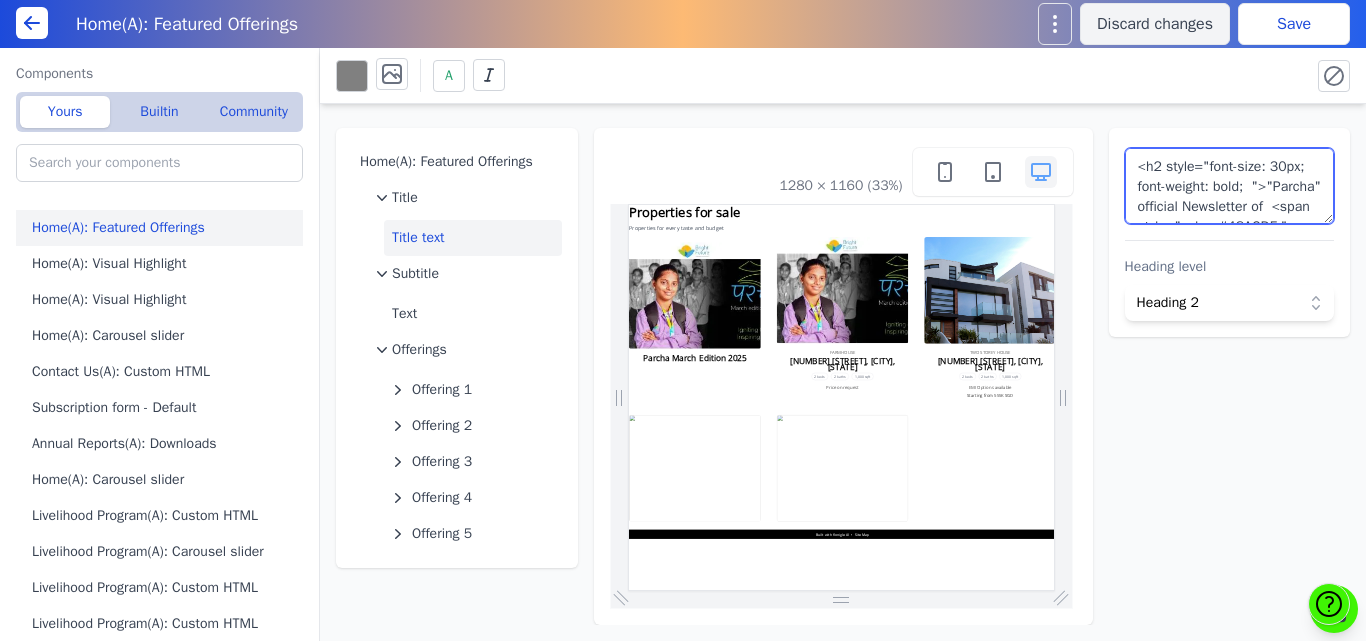 click on "<h2 style="font-size: 30px; font-weight: bold;  ">"Parcha" official Newsletter of  <span style="color: #48ACDF;"> Bright Future.<br>Catch all the Latest Updates from Bright Future in Parcha.</span></h2>" at bounding box center [1230, 186] 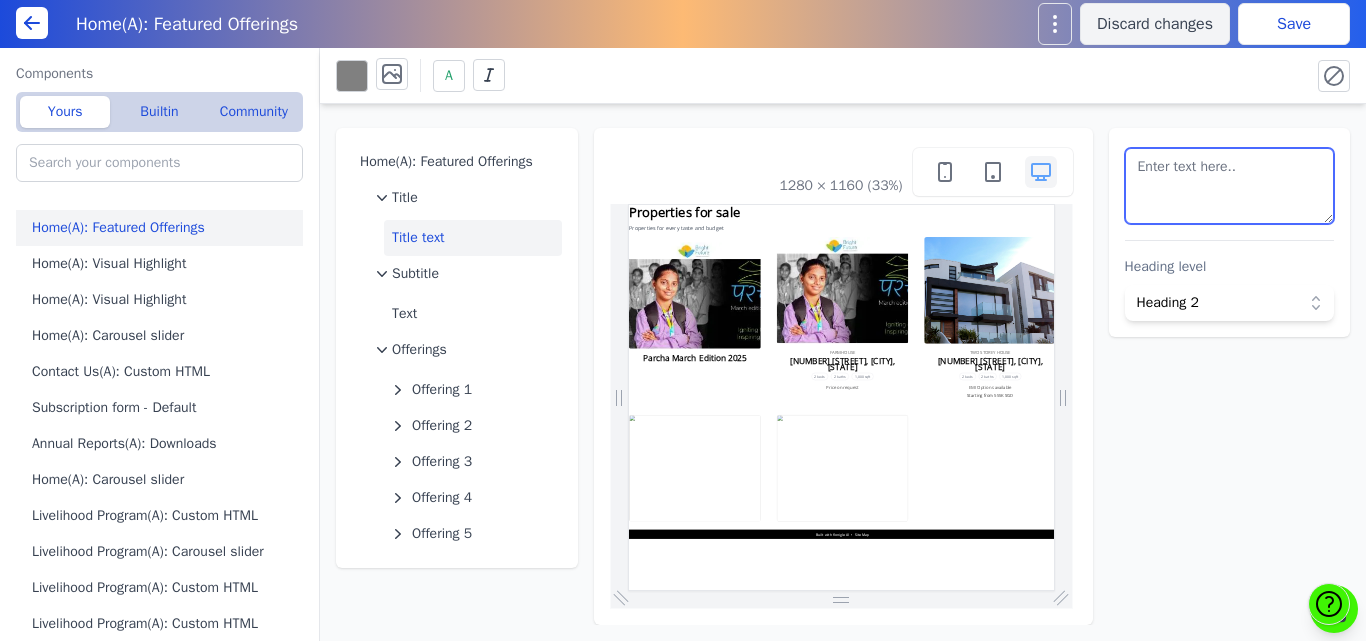 type 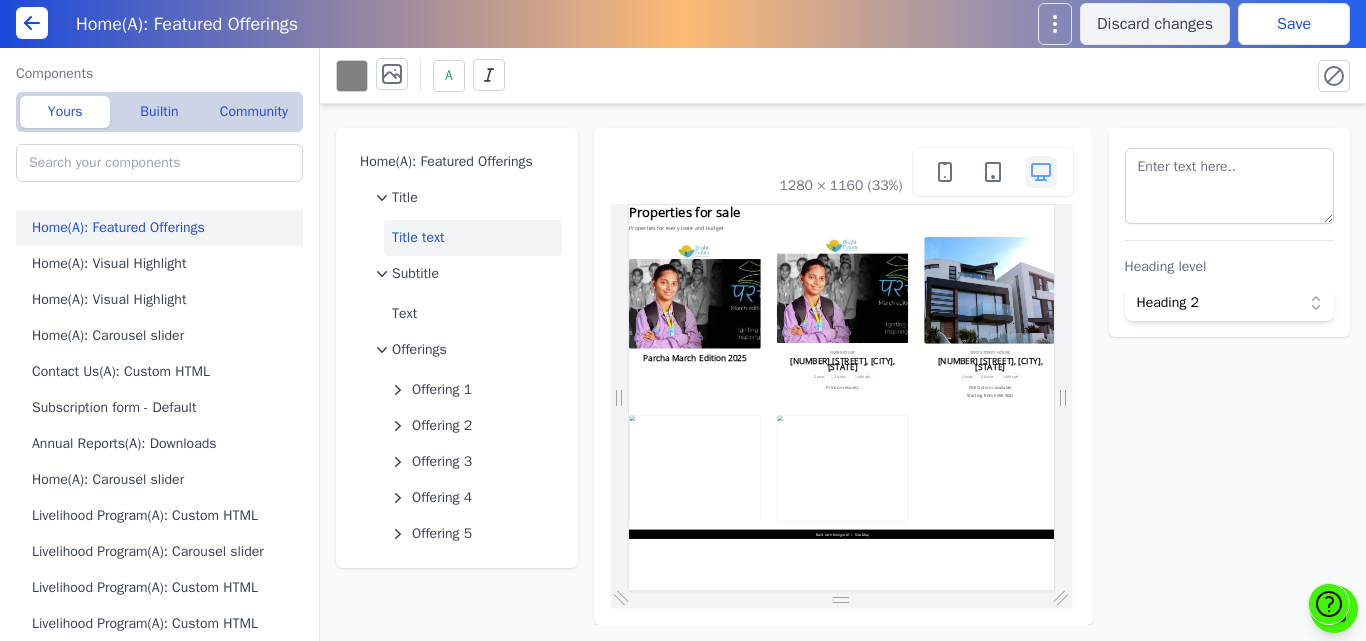 click on "Save" at bounding box center (1294, 24) 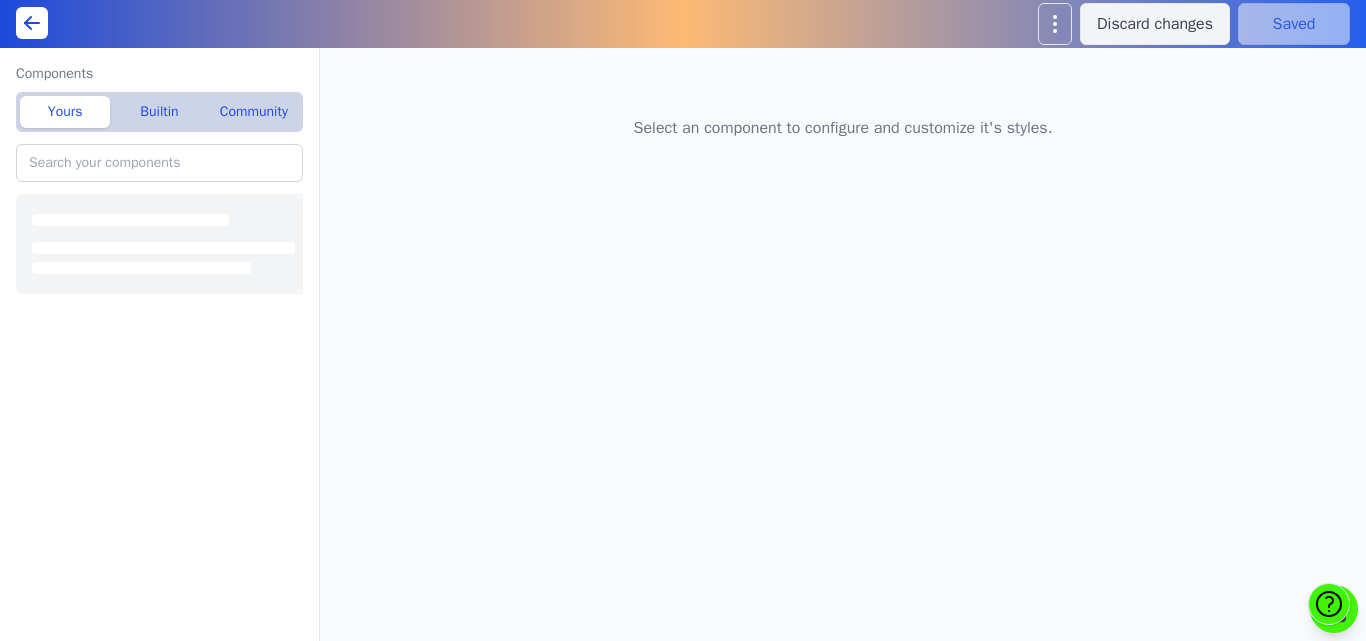 type on "Footer - Split-With-Cta" 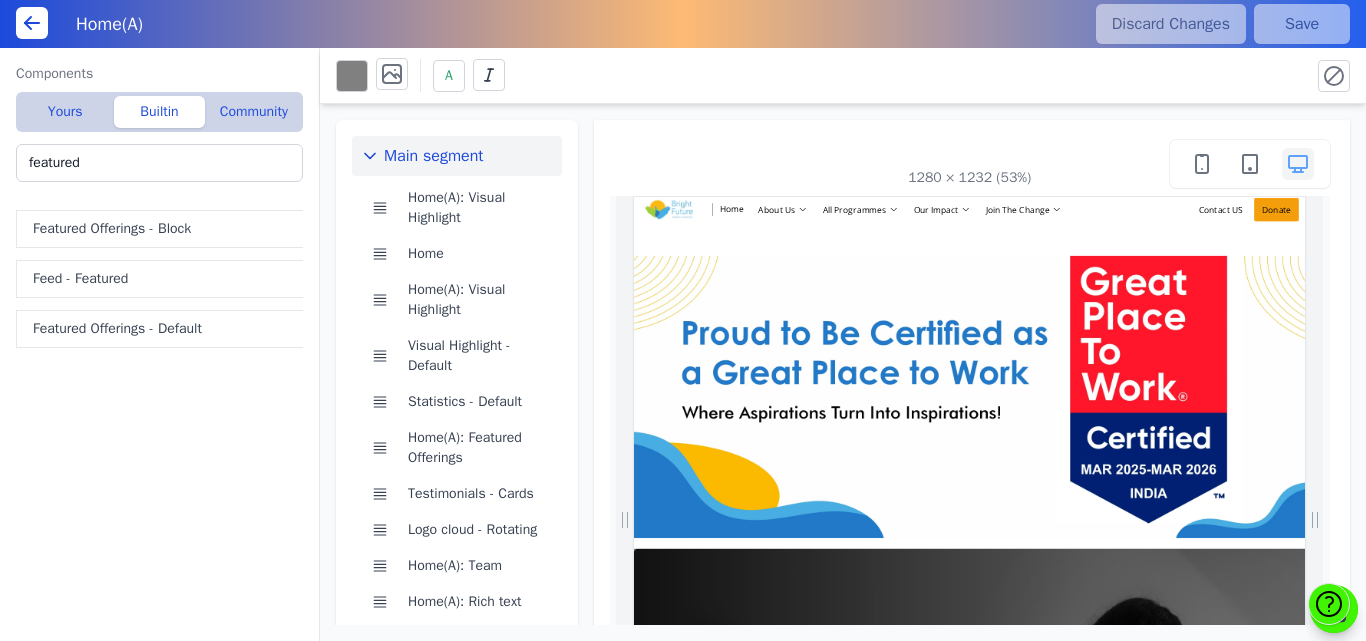 scroll, scrollTop: 0, scrollLeft: 0, axis: both 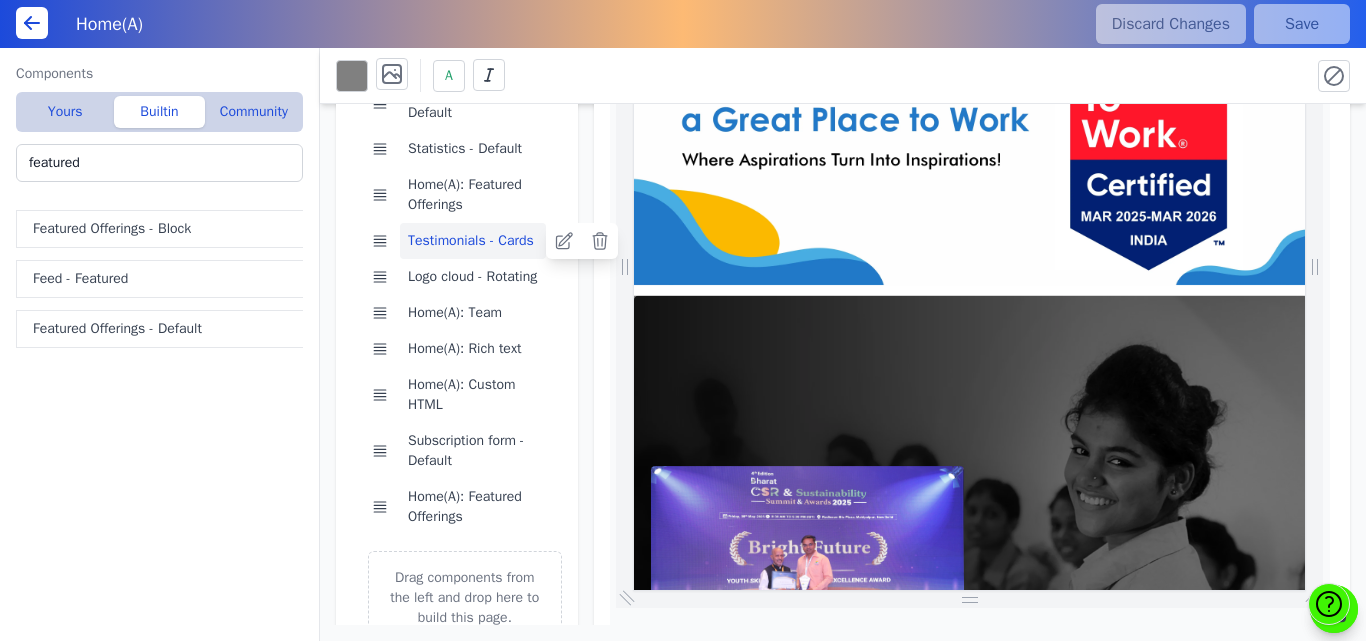 click on "Testimonials - Cards" at bounding box center [473, 241] 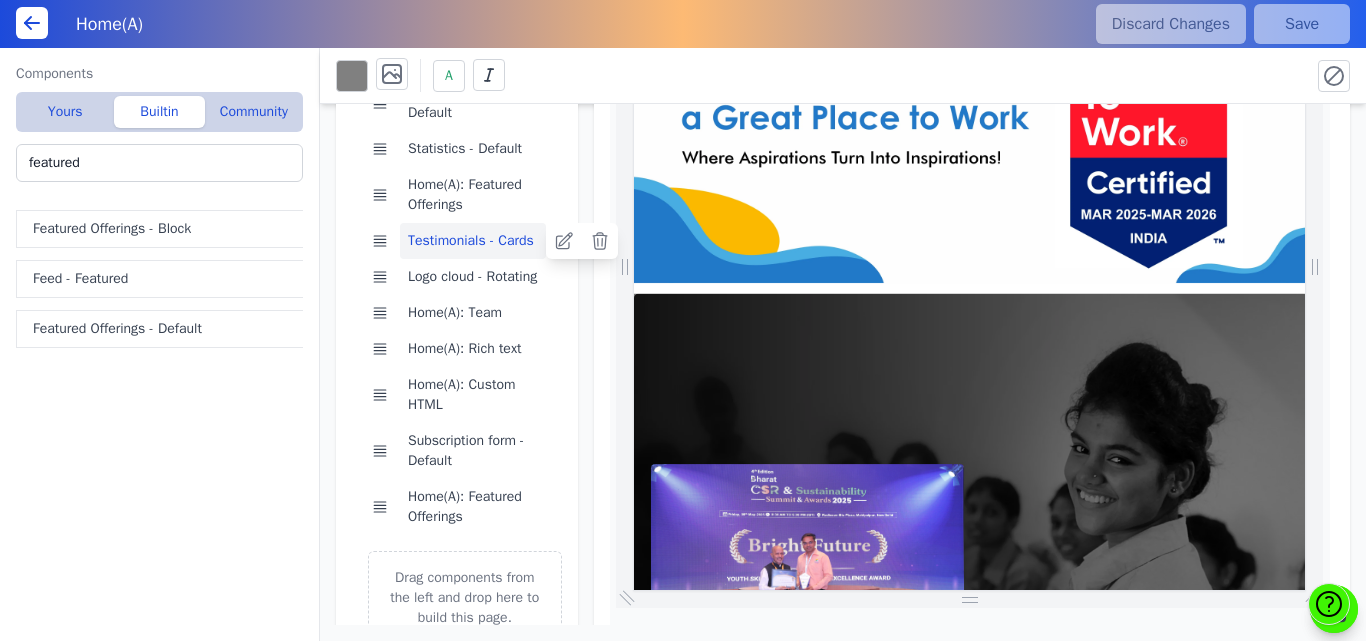 scroll, scrollTop: 165, scrollLeft: 0, axis: vertical 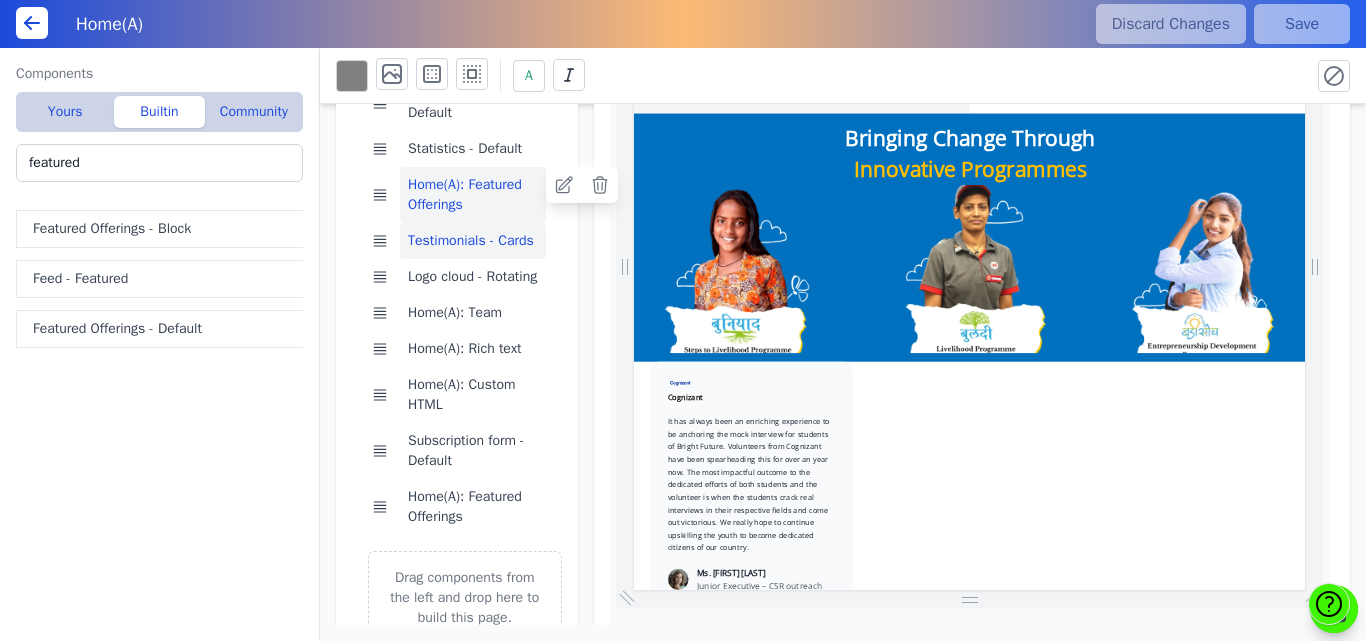 click on "Home(A): Featured Offerings" at bounding box center (473, 195) 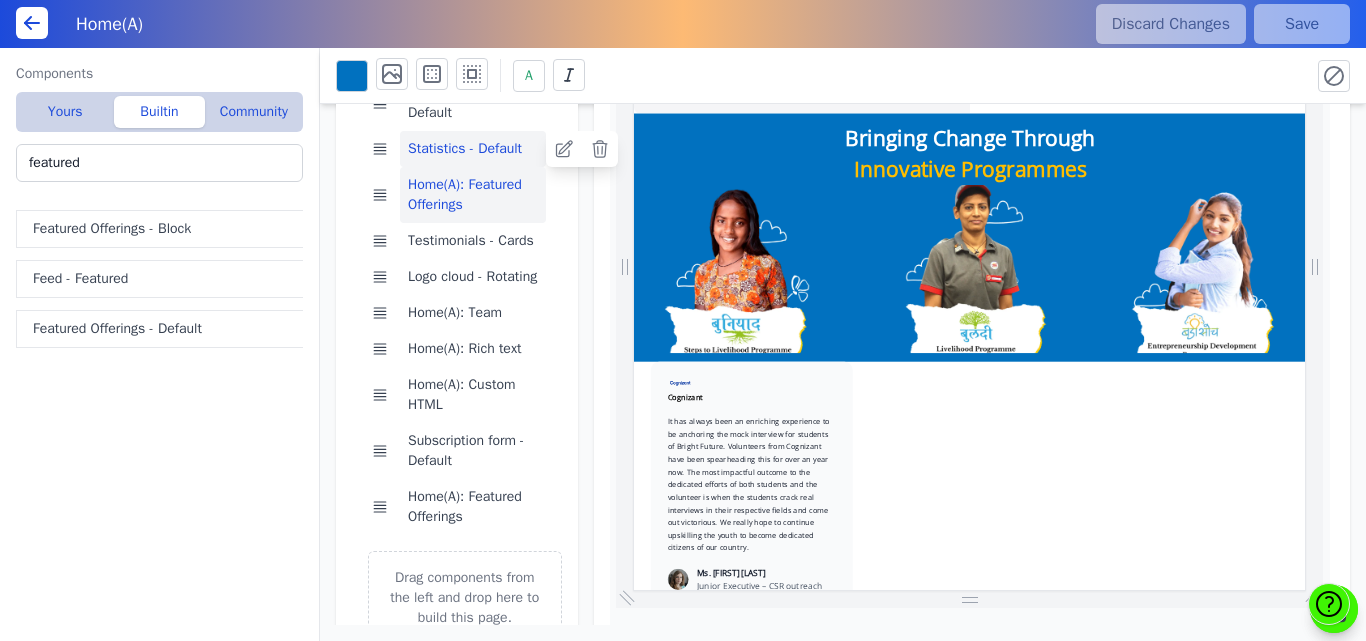 click on "Statistics - Default" at bounding box center (473, 149) 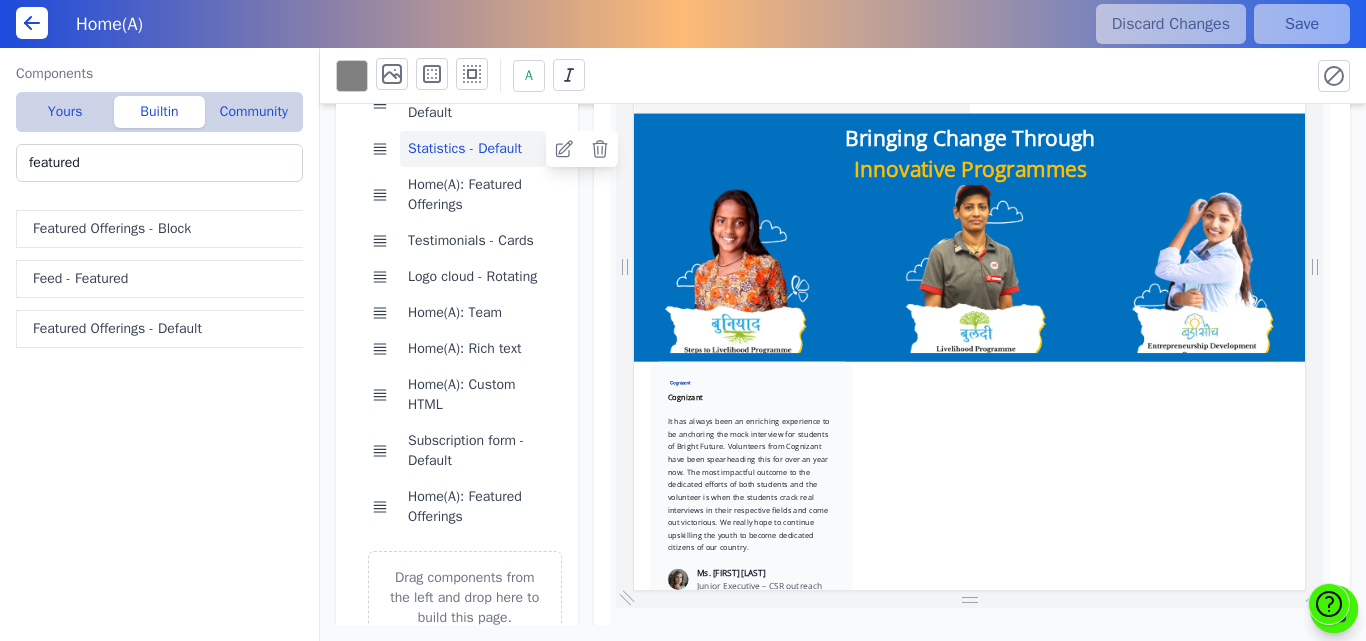 scroll, scrollTop: 2035, scrollLeft: 0, axis: vertical 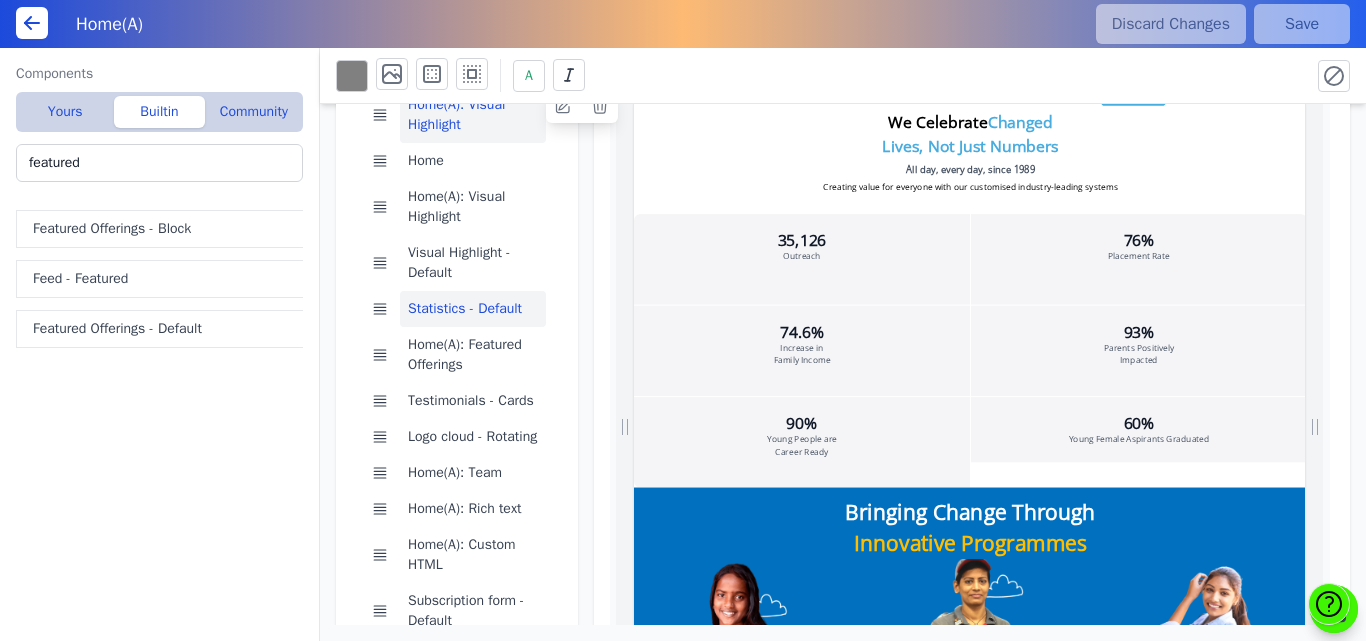 click on "Home(A): Visual Highlight" at bounding box center (473, 115) 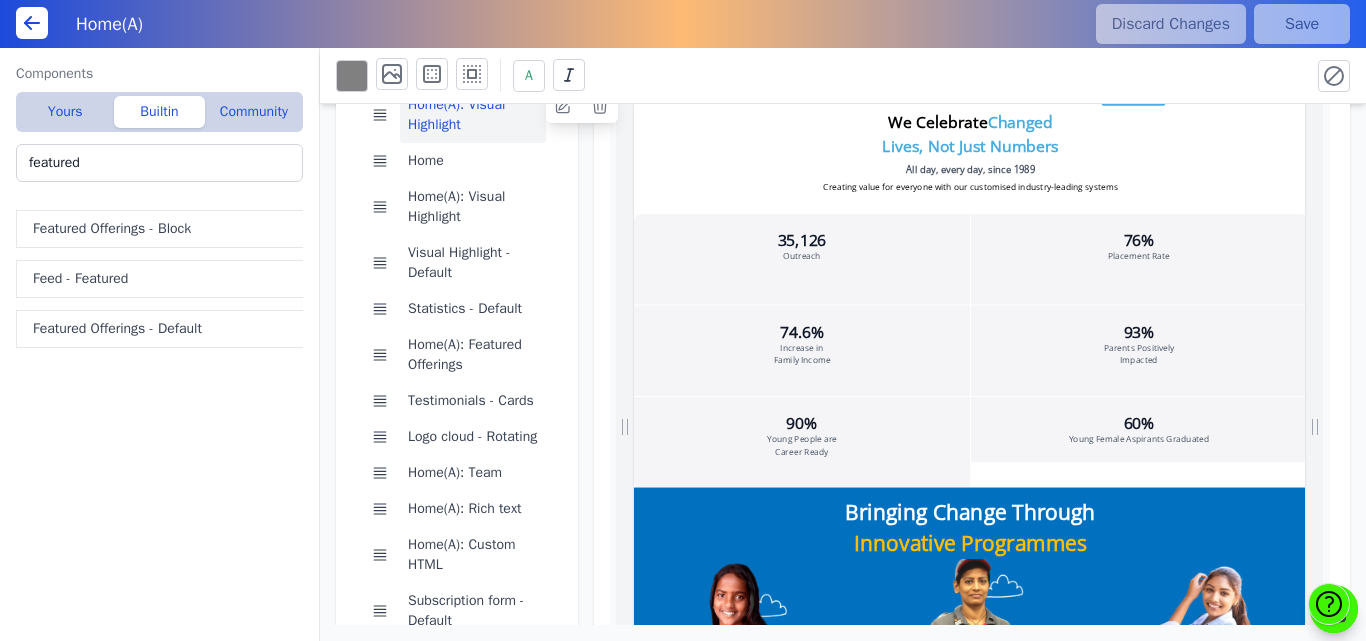 scroll, scrollTop: 1732, scrollLeft: 0, axis: vertical 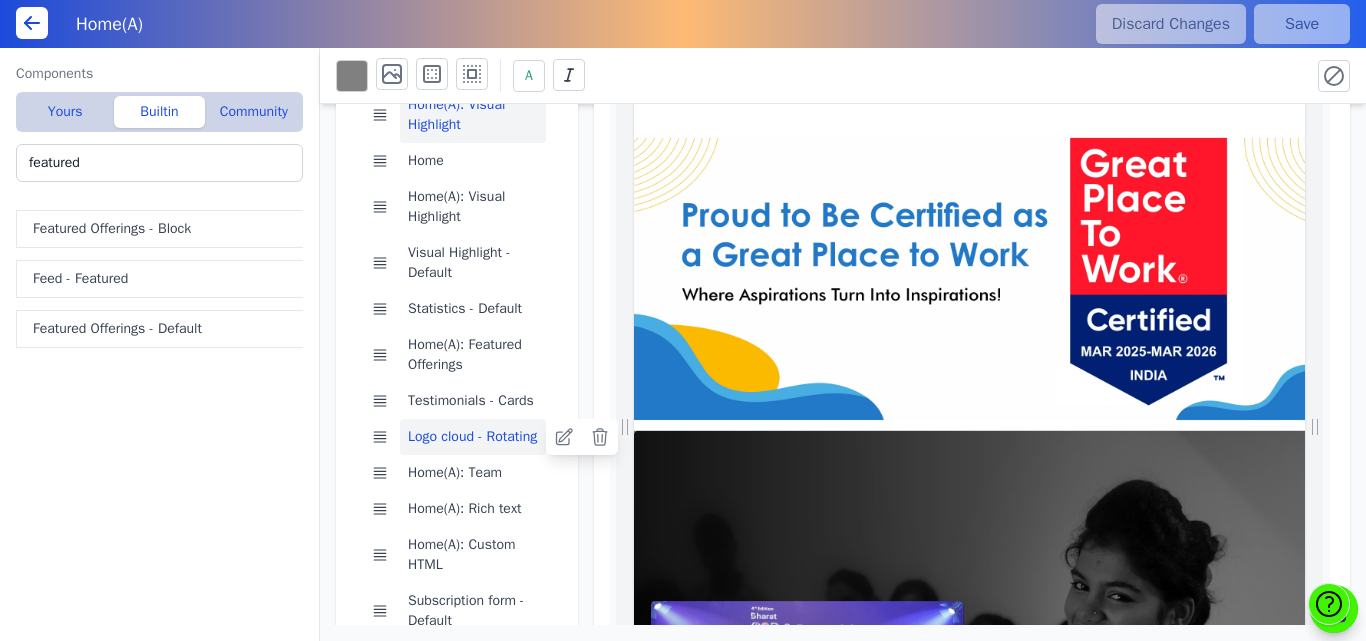 click on "Logo cloud - Rotating" at bounding box center (473, 437) 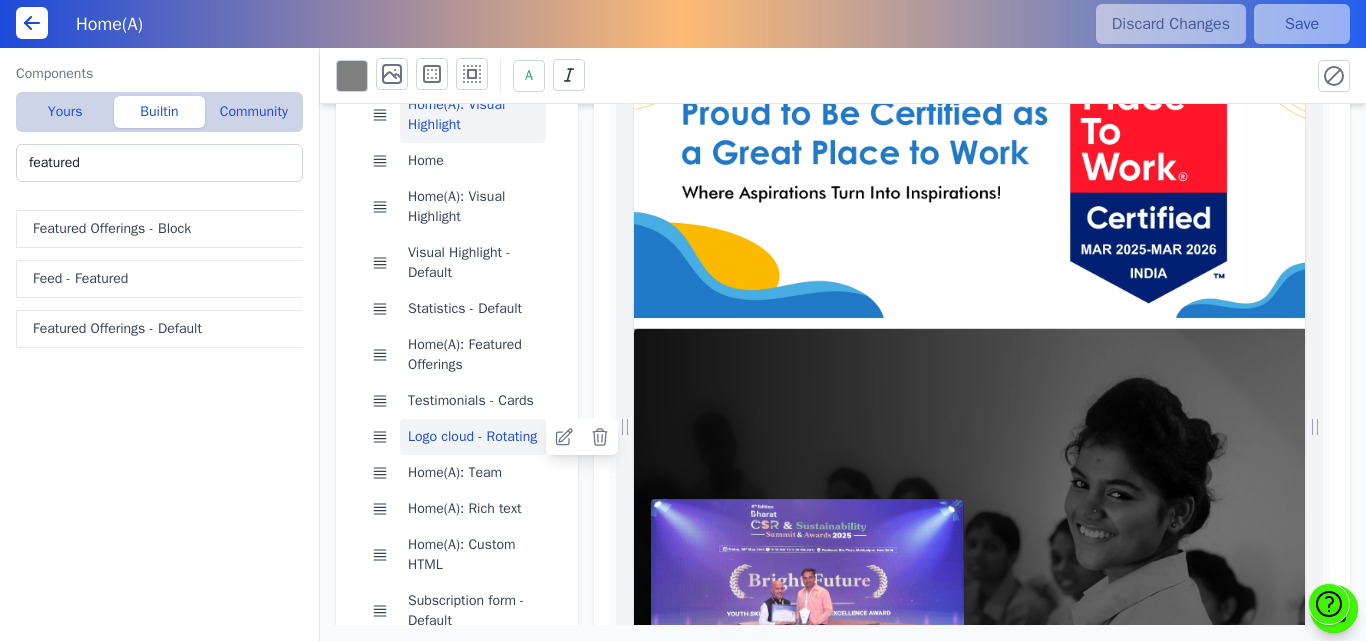 scroll, scrollTop: 182, scrollLeft: 0, axis: vertical 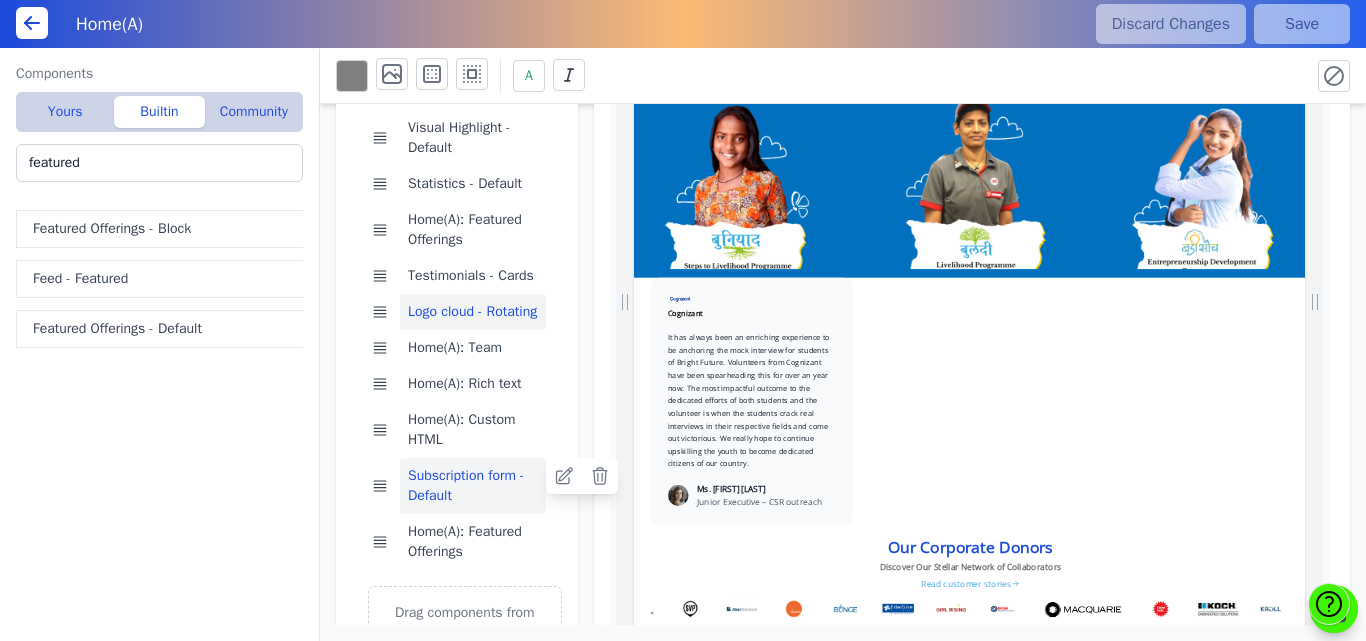 click on "Subscription form - Default" at bounding box center (473, 486) 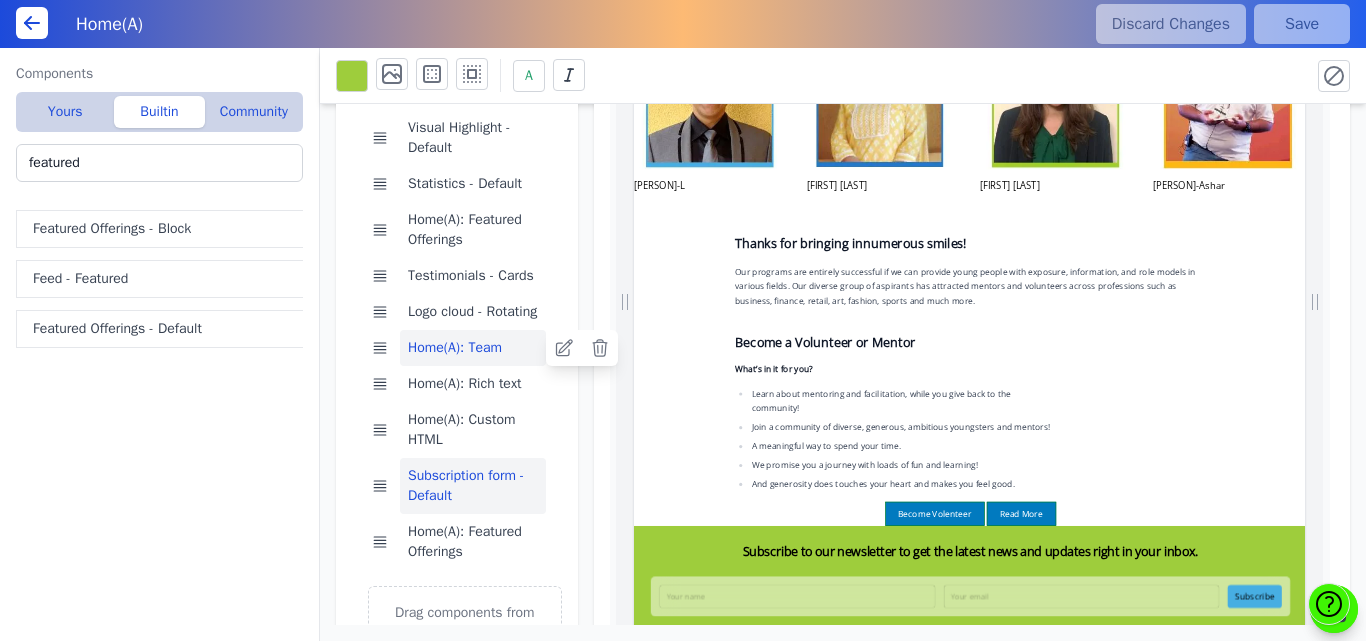 click on "Home(A): Team" at bounding box center [473, 348] 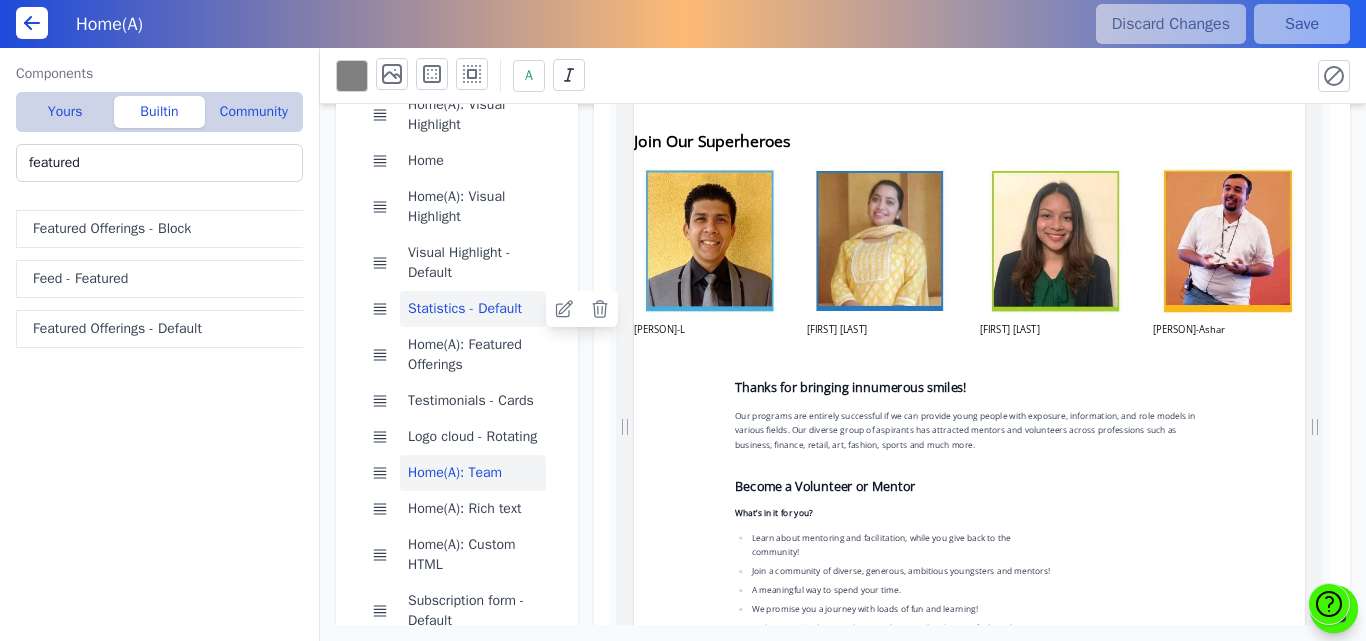click on "Statistics - Default" at bounding box center [473, 309] 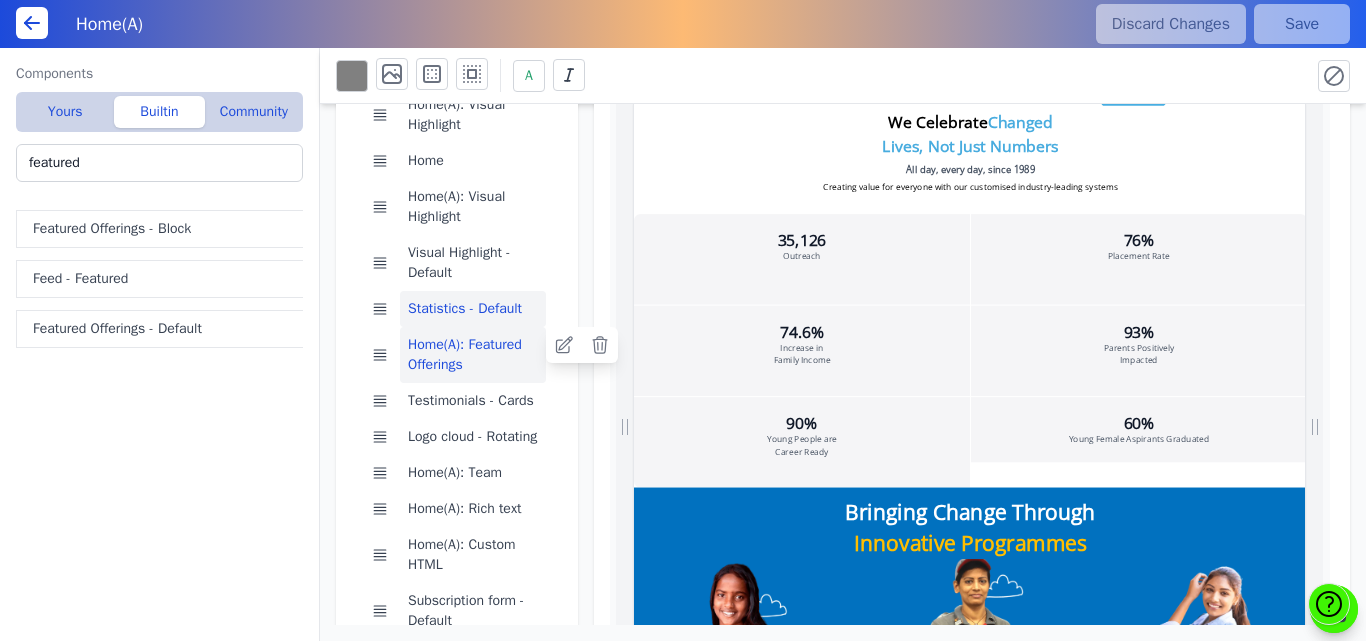 click on "Home(A): Featured Offerings" at bounding box center (473, 355) 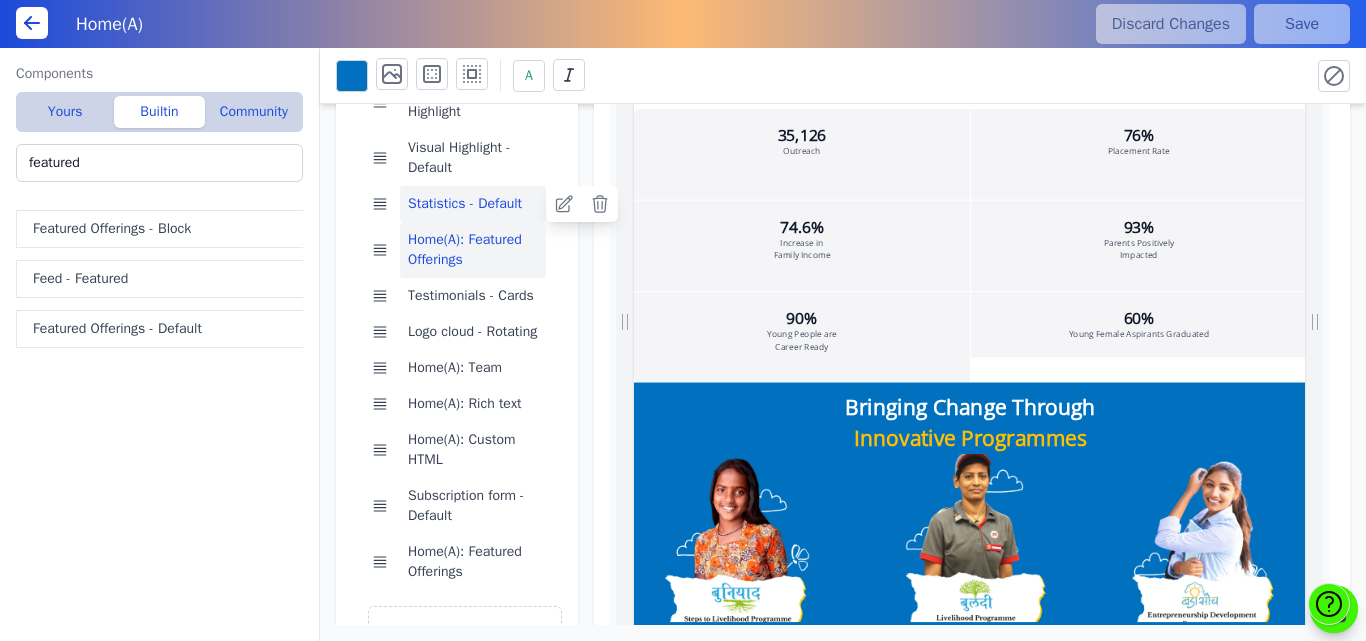 click on "Statistics - Default" at bounding box center [473, 204] 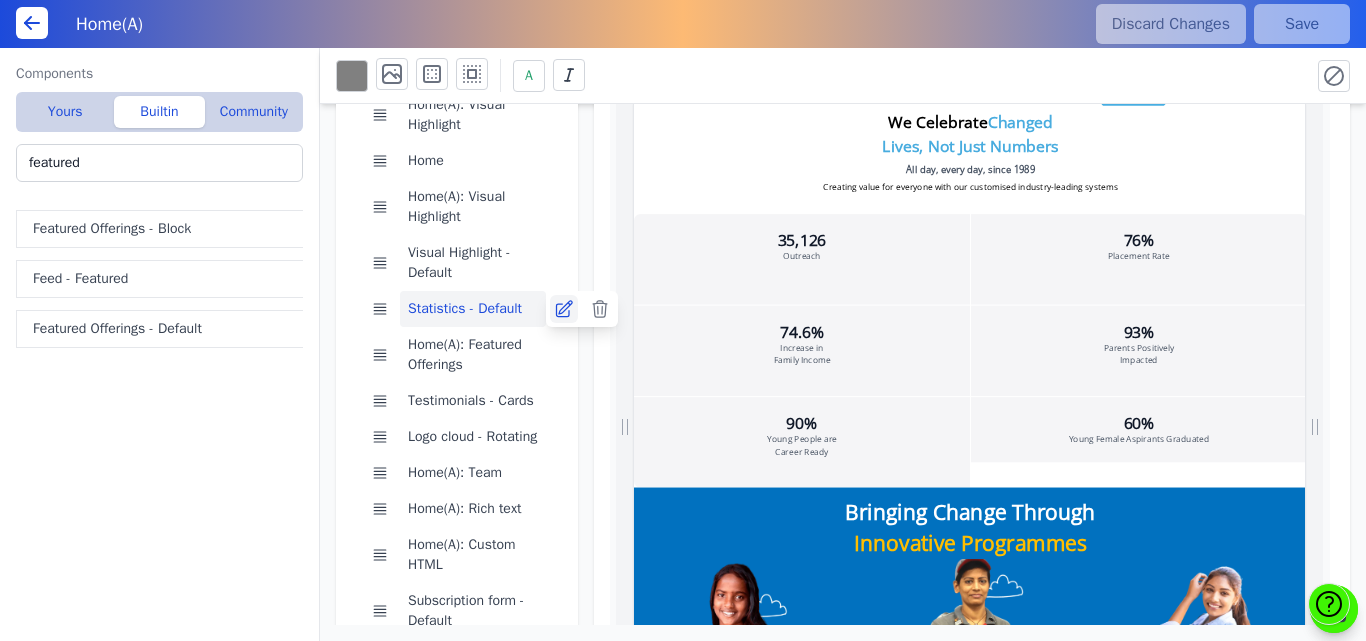 click 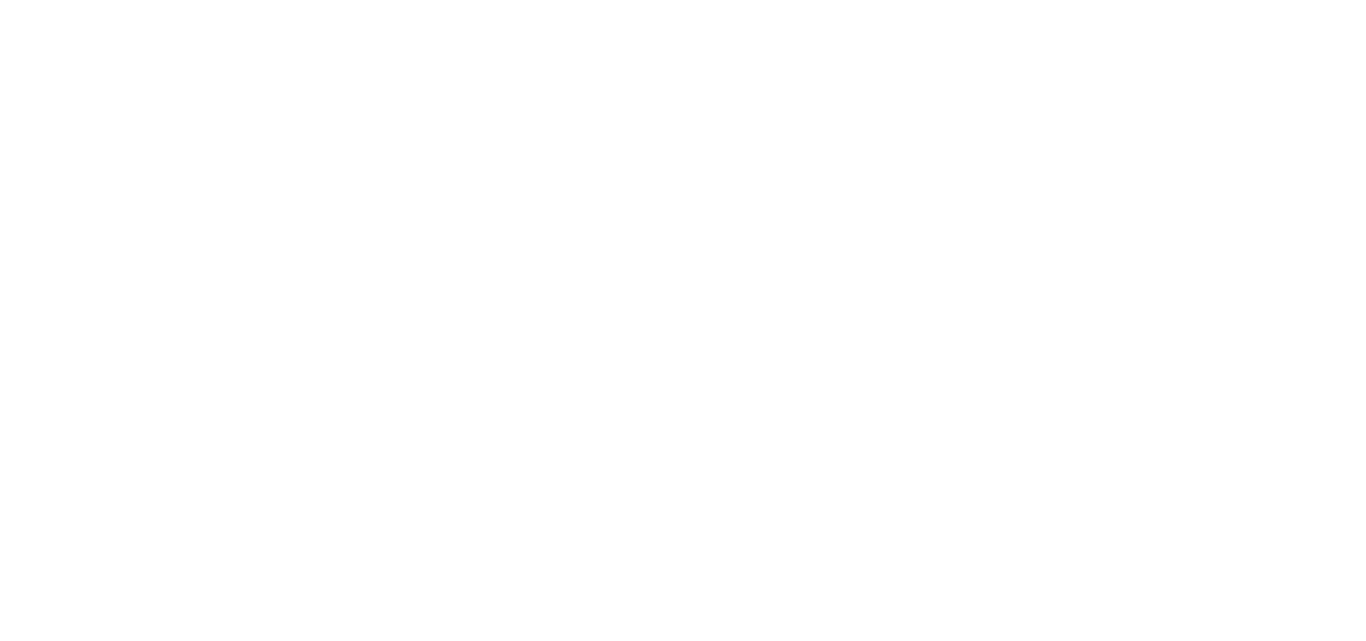 scroll, scrollTop: 0, scrollLeft: 0, axis: both 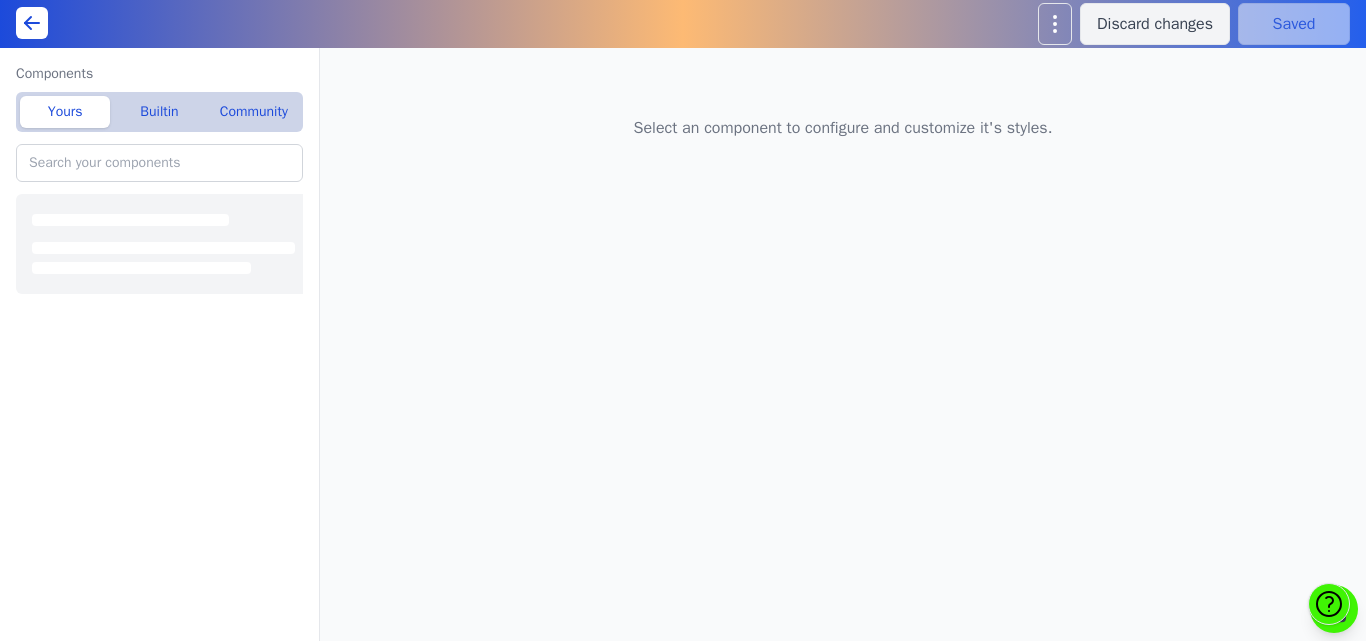 type on "Statistics - Default" 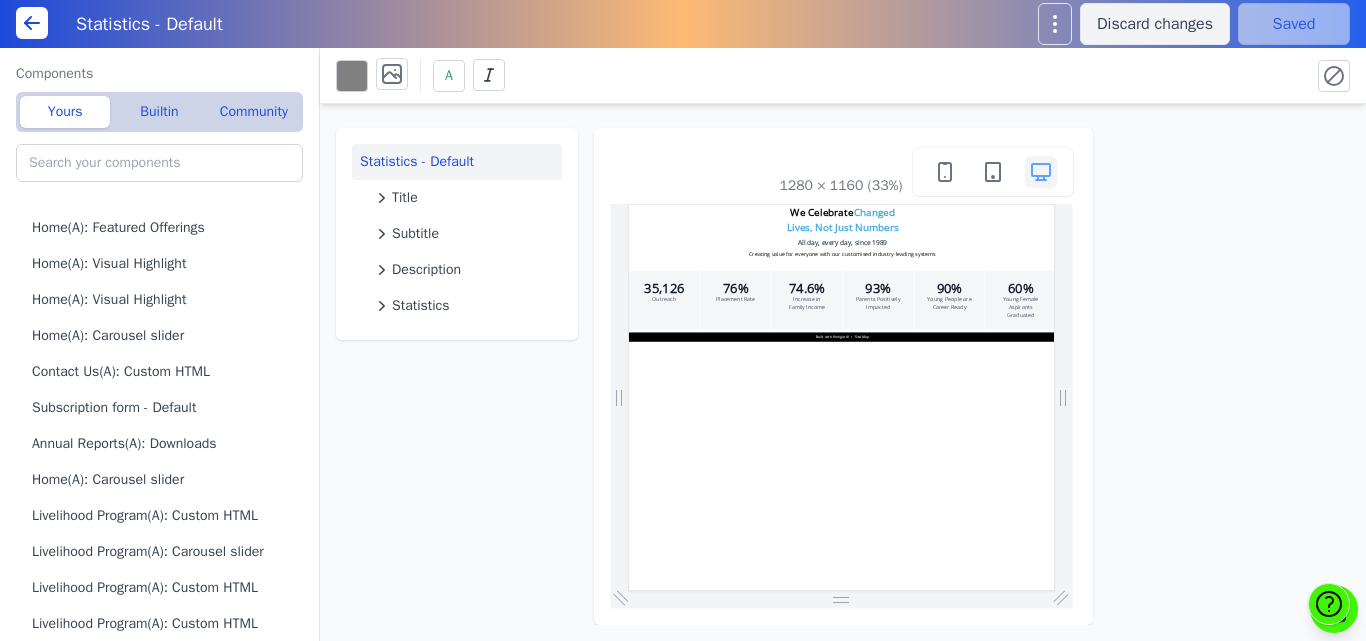 scroll, scrollTop: 0, scrollLeft: 0, axis: both 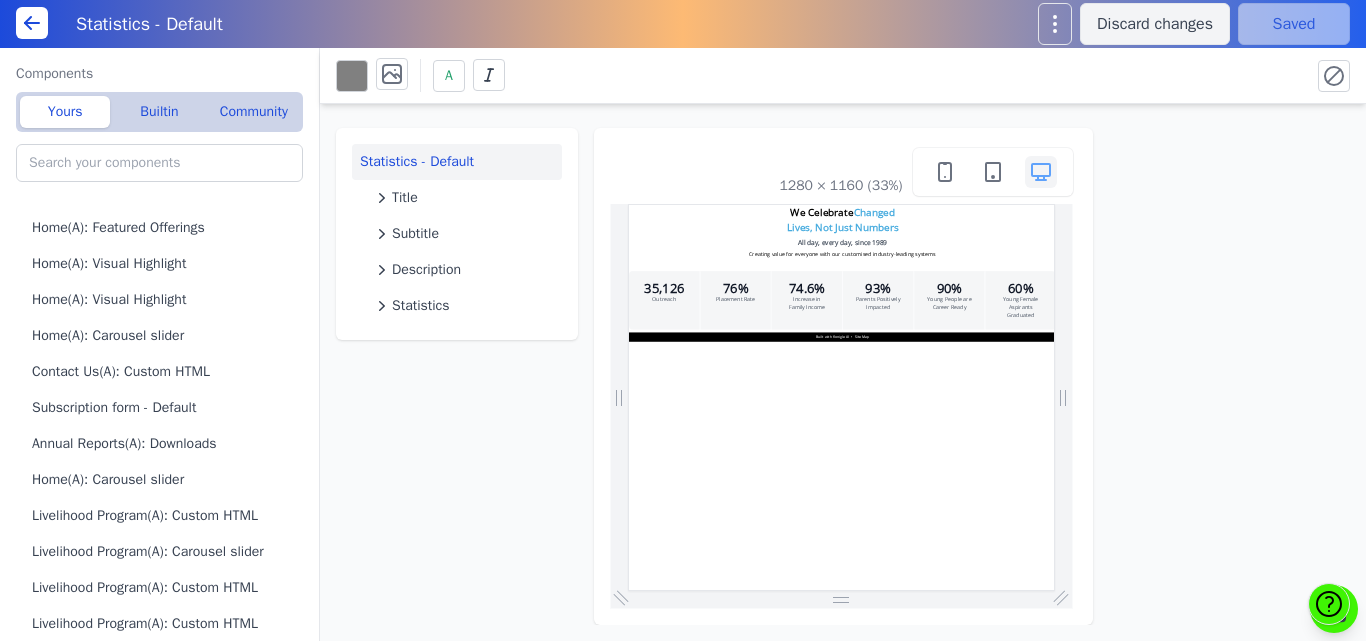 click on "Statistics - Default Title Subtitle Description Statistics 1280 × 1160 (33%)" at bounding box center (843, 364) 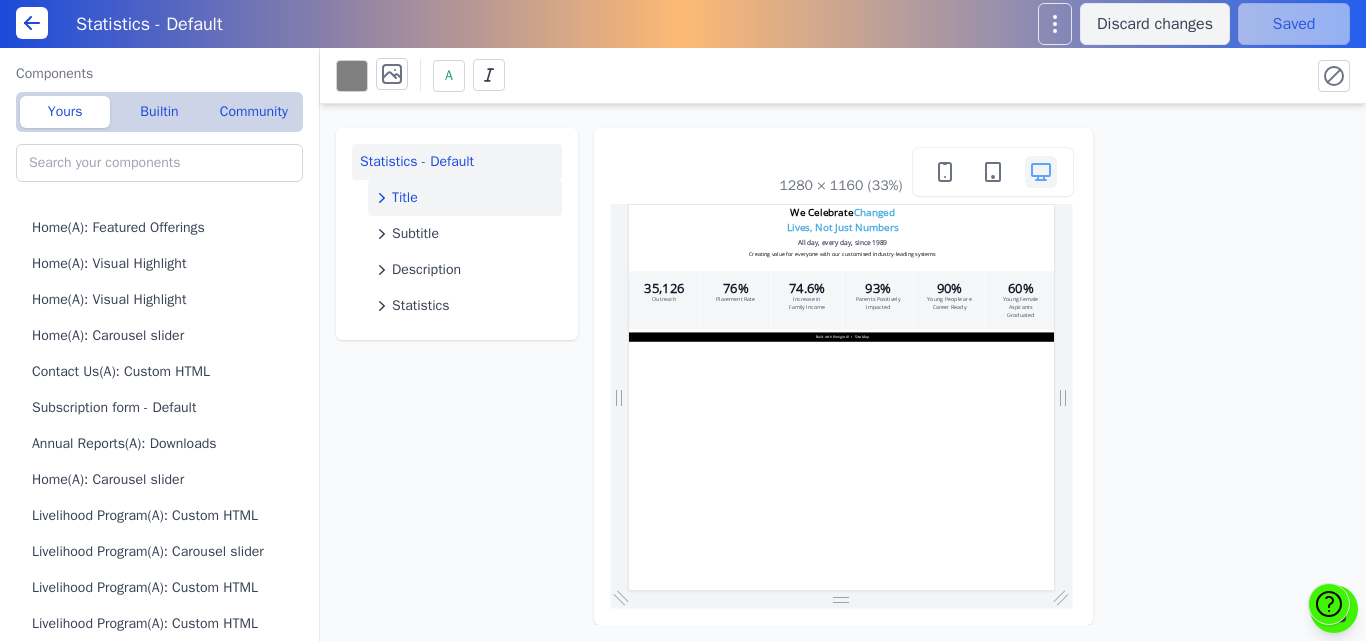 click on "Title" at bounding box center [465, 198] 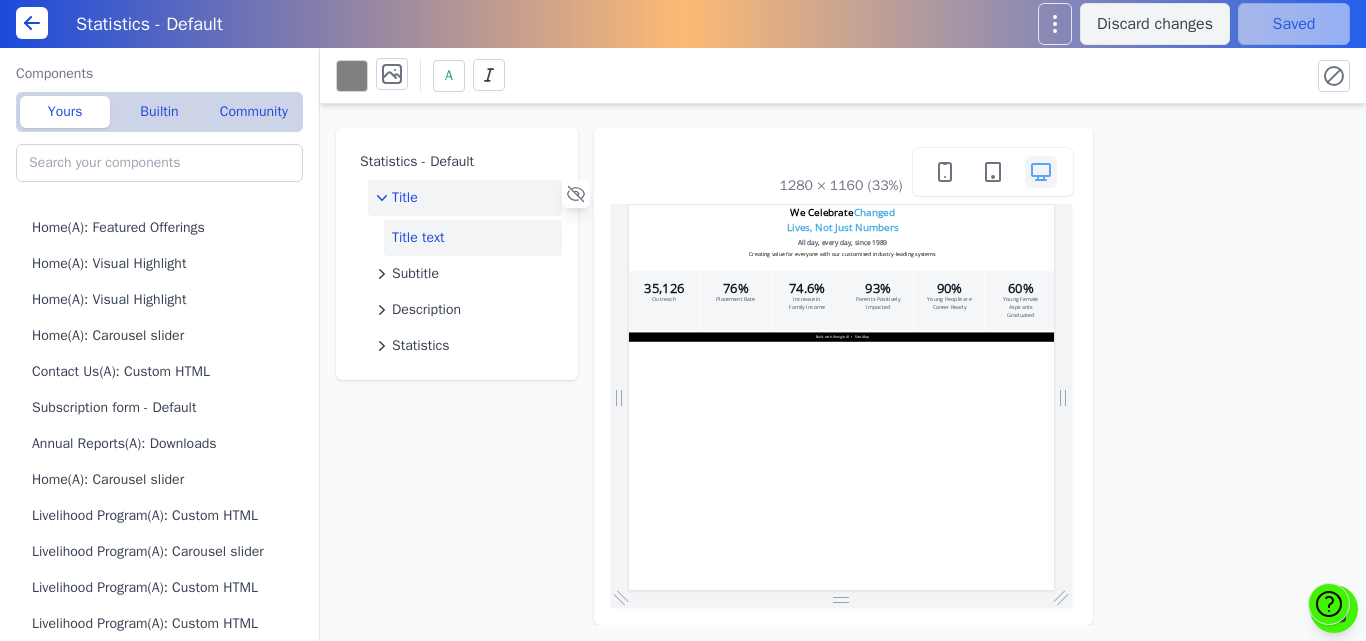 click on "Title text" at bounding box center [473, 238] 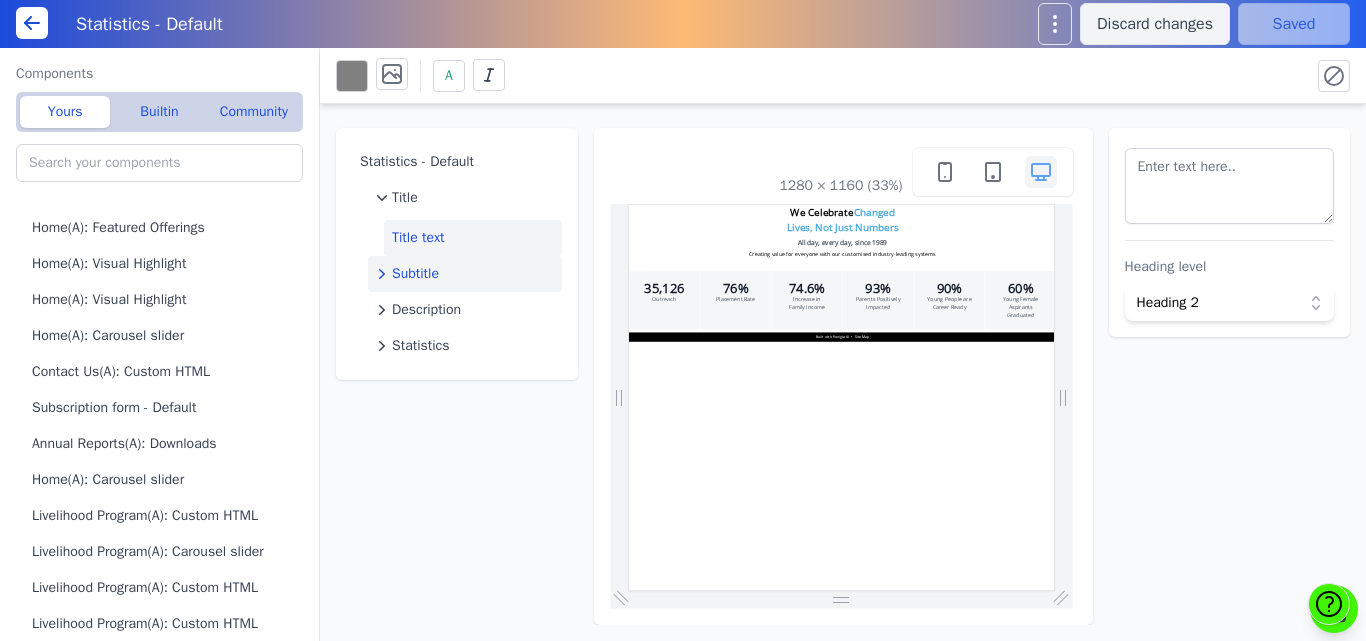 click on "Subtitle" at bounding box center (415, 274) 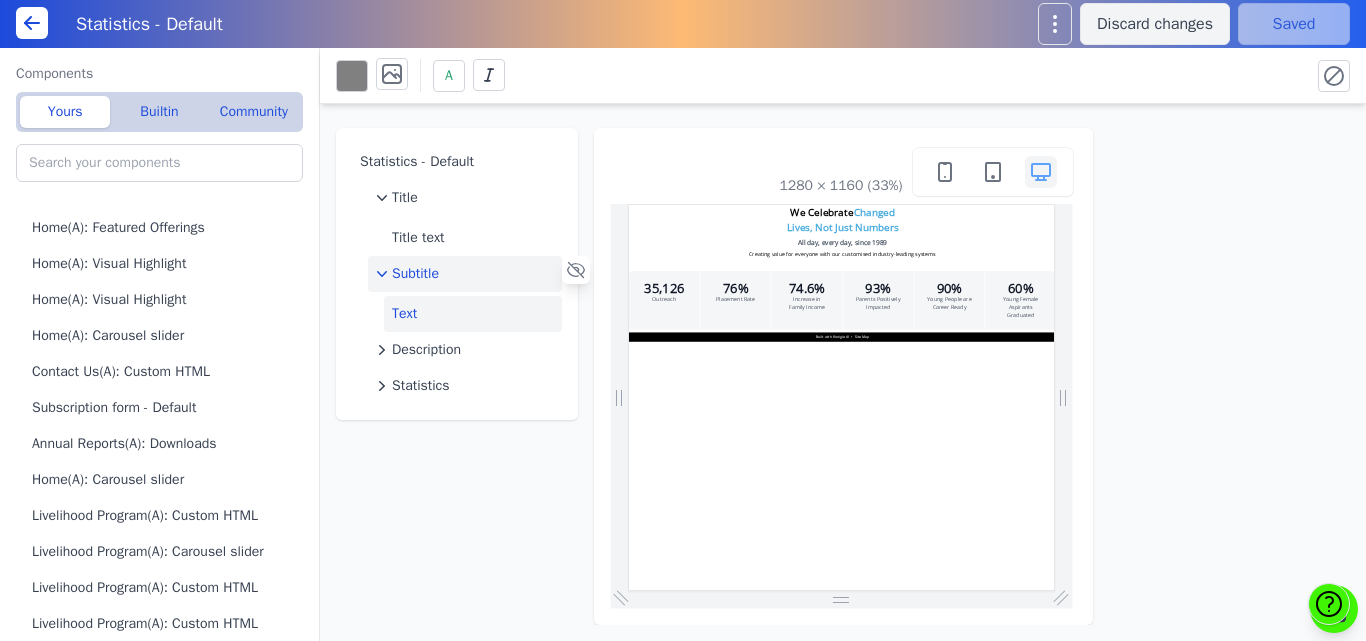 click on "Text" at bounding box center (473, 314) 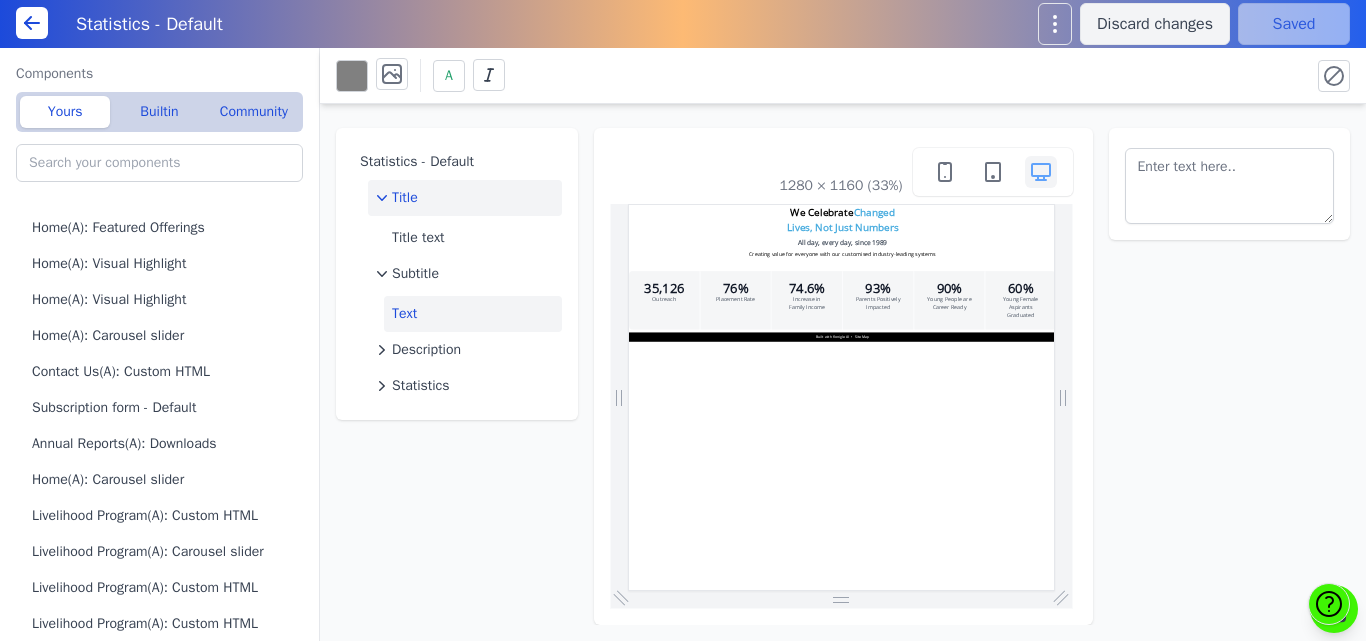 click on "Title" at bounding box center (405, 198) 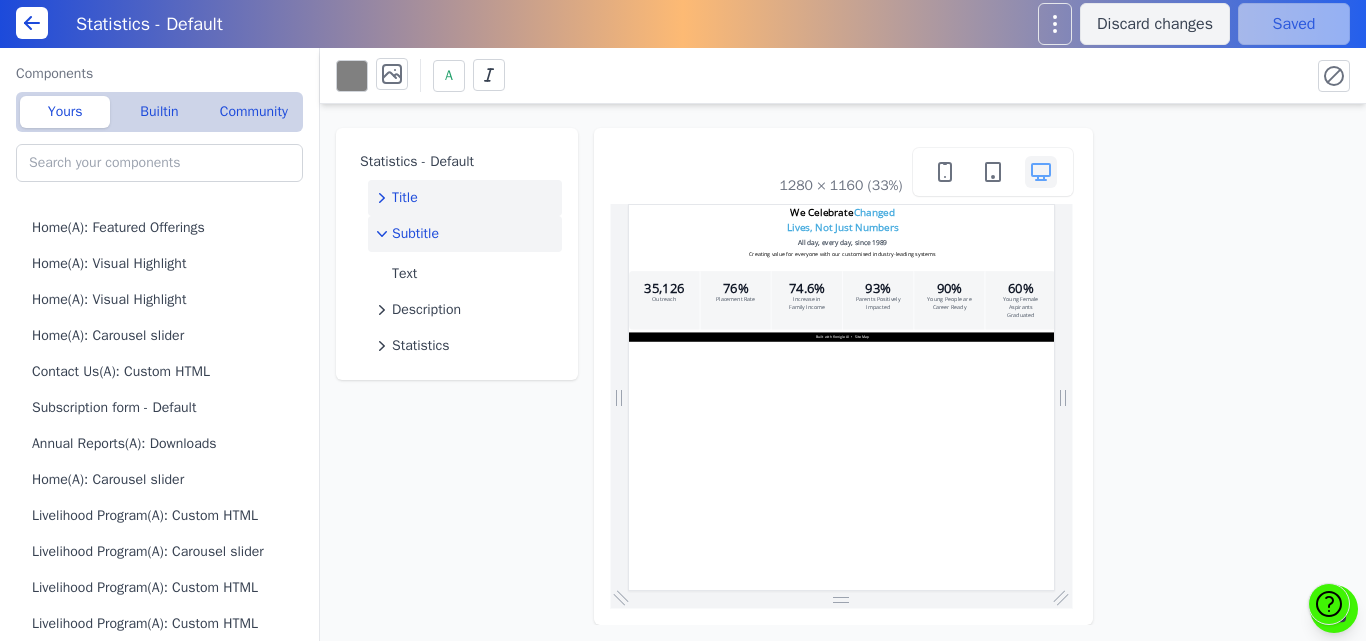 click on "Subtitle" at bounding box center [415, 234] 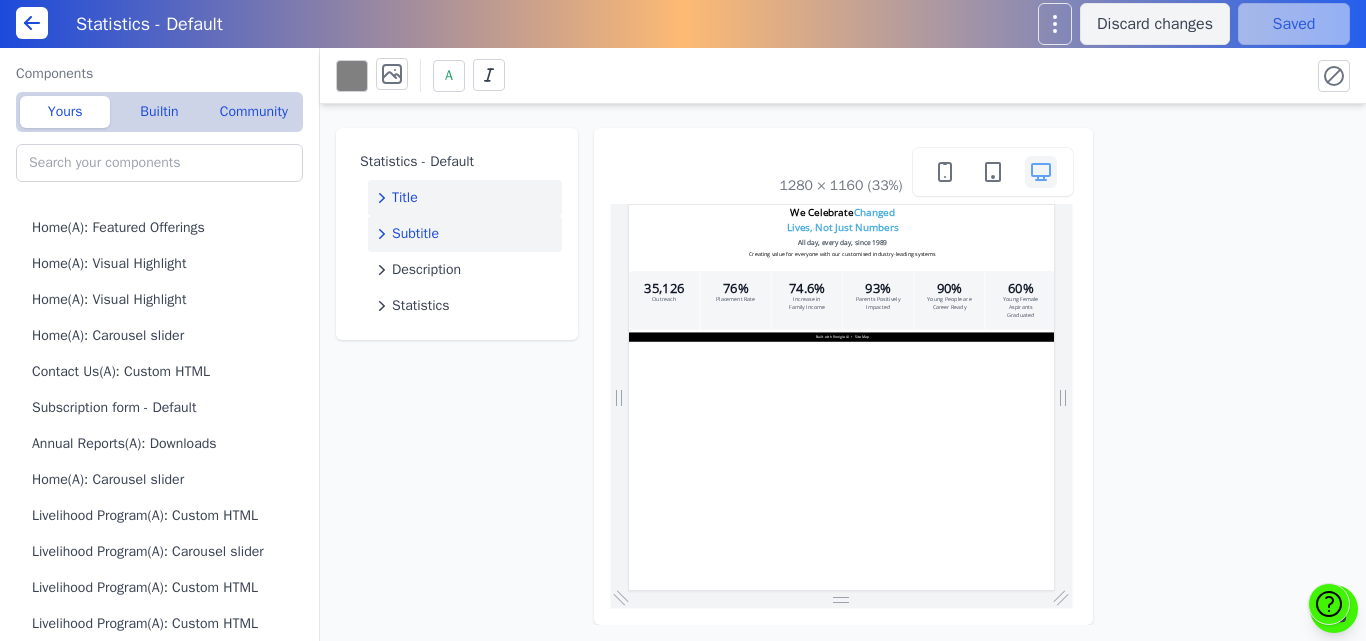 click on "Title" at bounding box center [405, 198] 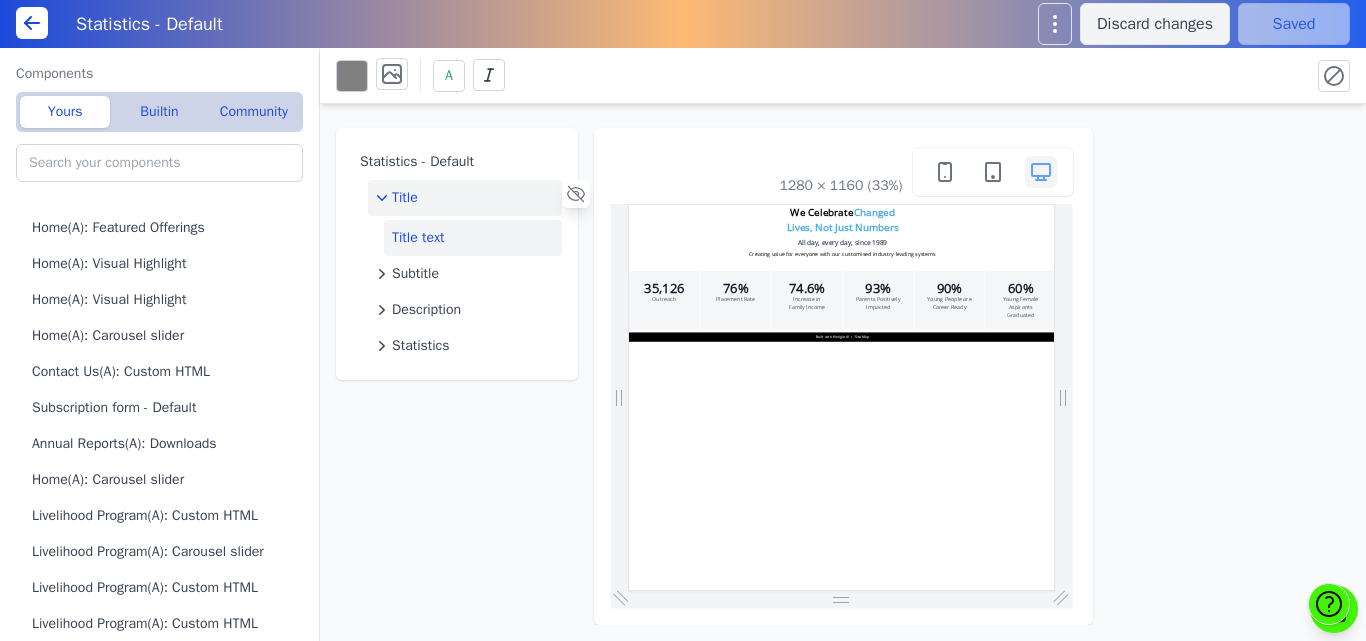 click on "Title text" at bounding box center (473, 238) 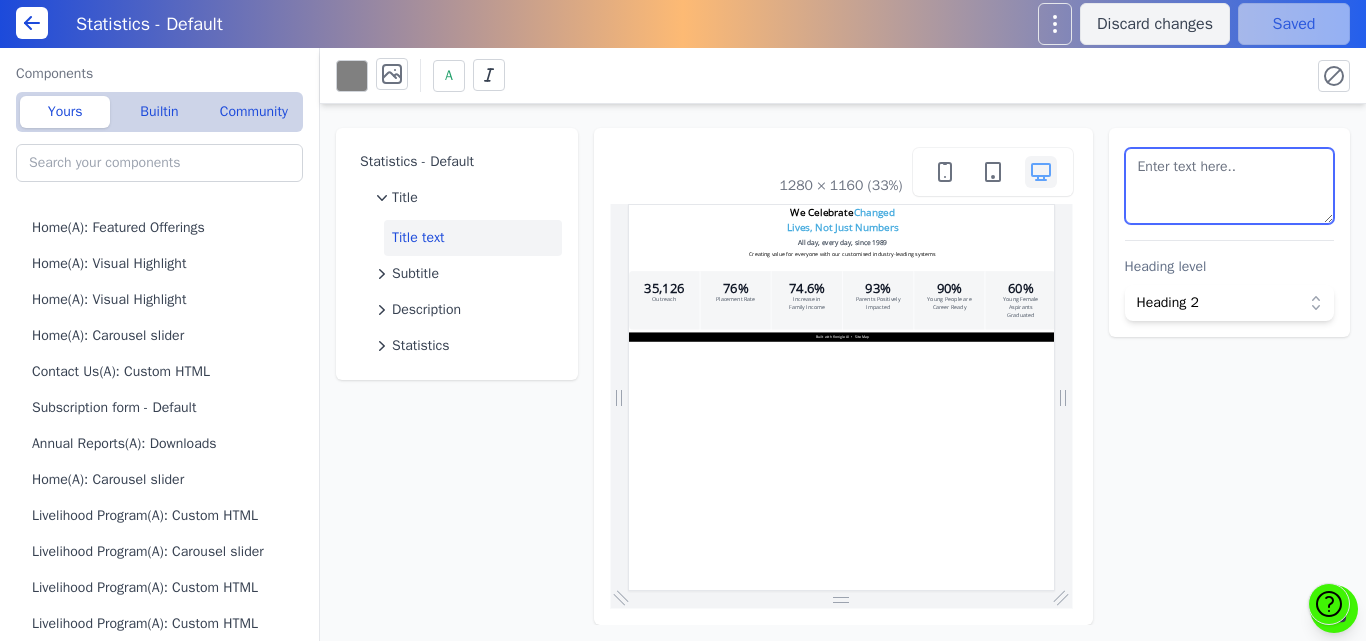 scroll, scrollTop: 82, scrollLeft: 0, axis: vertical 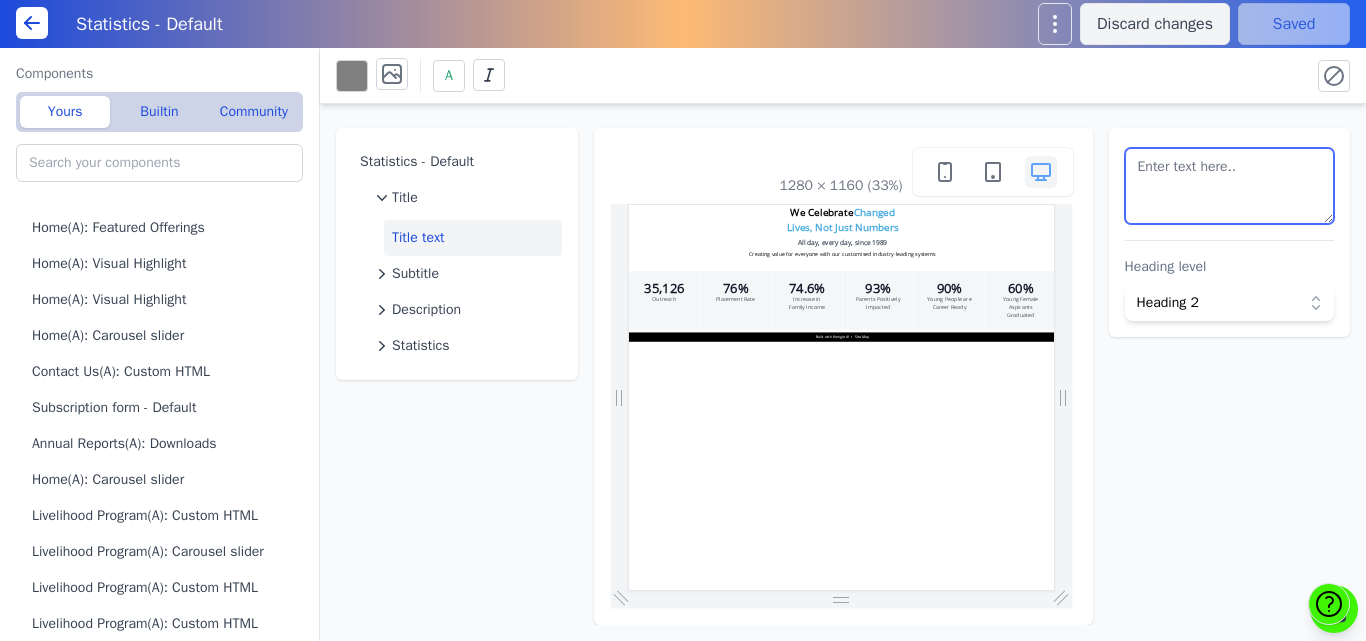 drag, startPoint x: 1138, startPoint y: 166, endPoint x: 1307, endPoint y: 202, distance: 172.79178 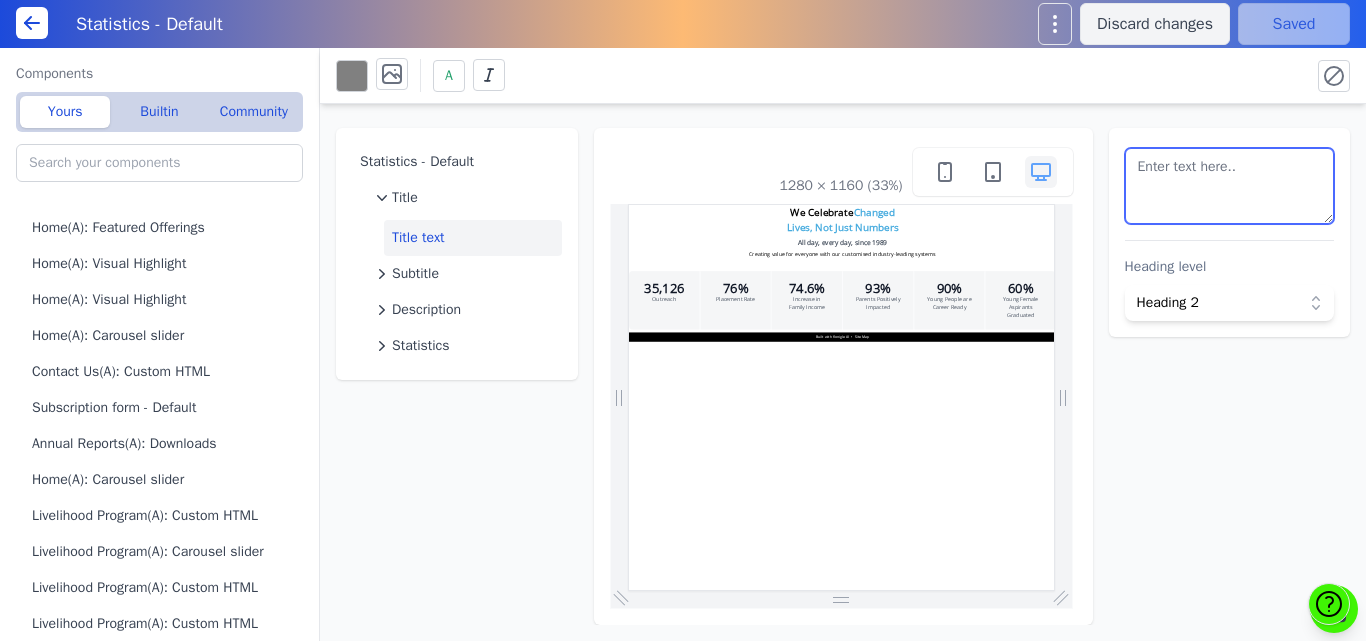 click at bounding box center (1230, 186) 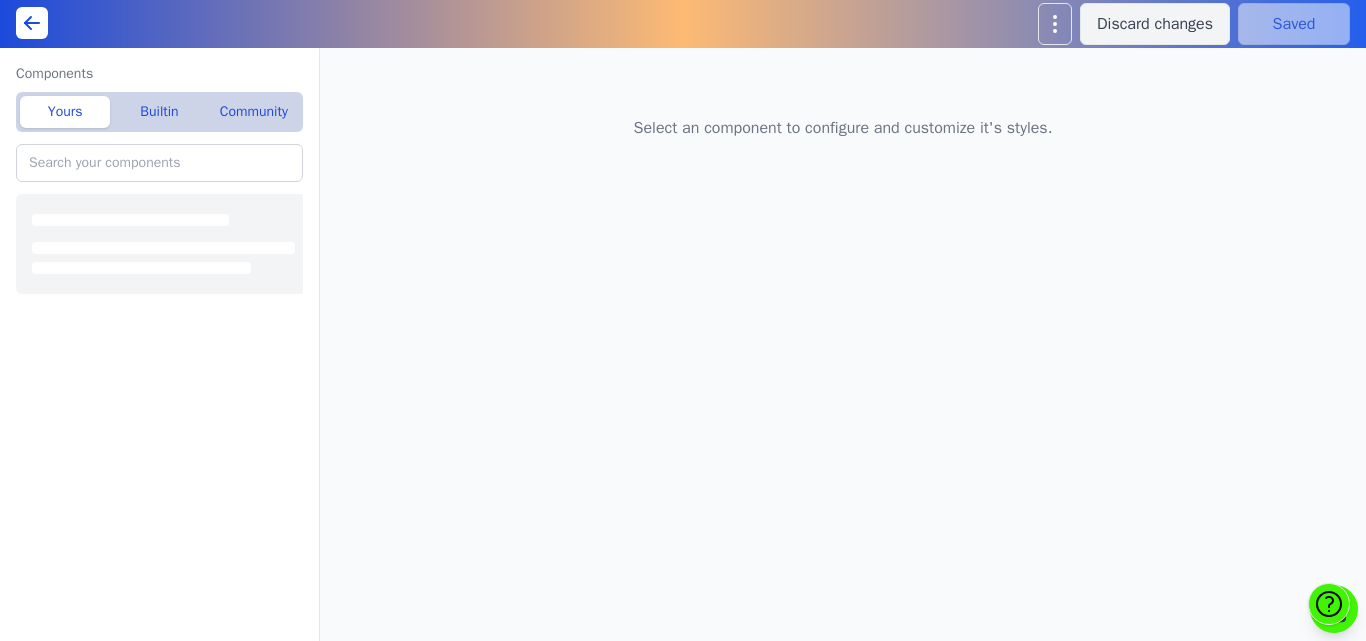 scroll, scrollTop: 0, scrollLeft: 0, axis: both 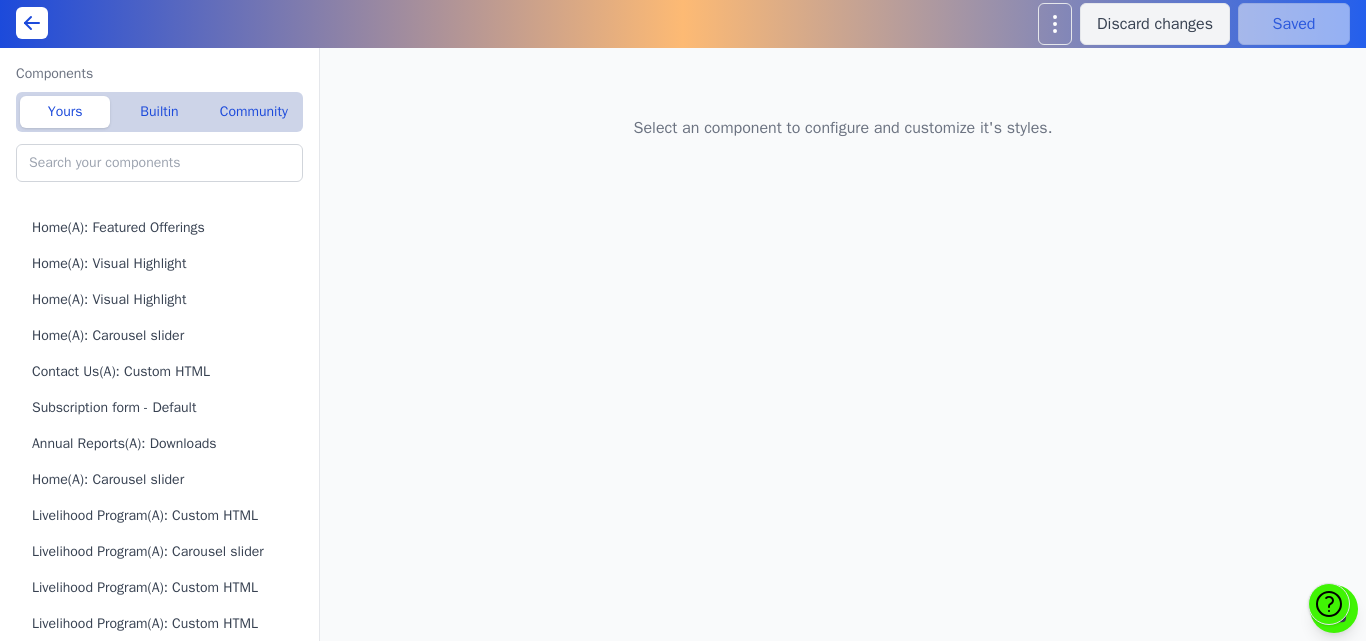 type on "Statistics - Default" 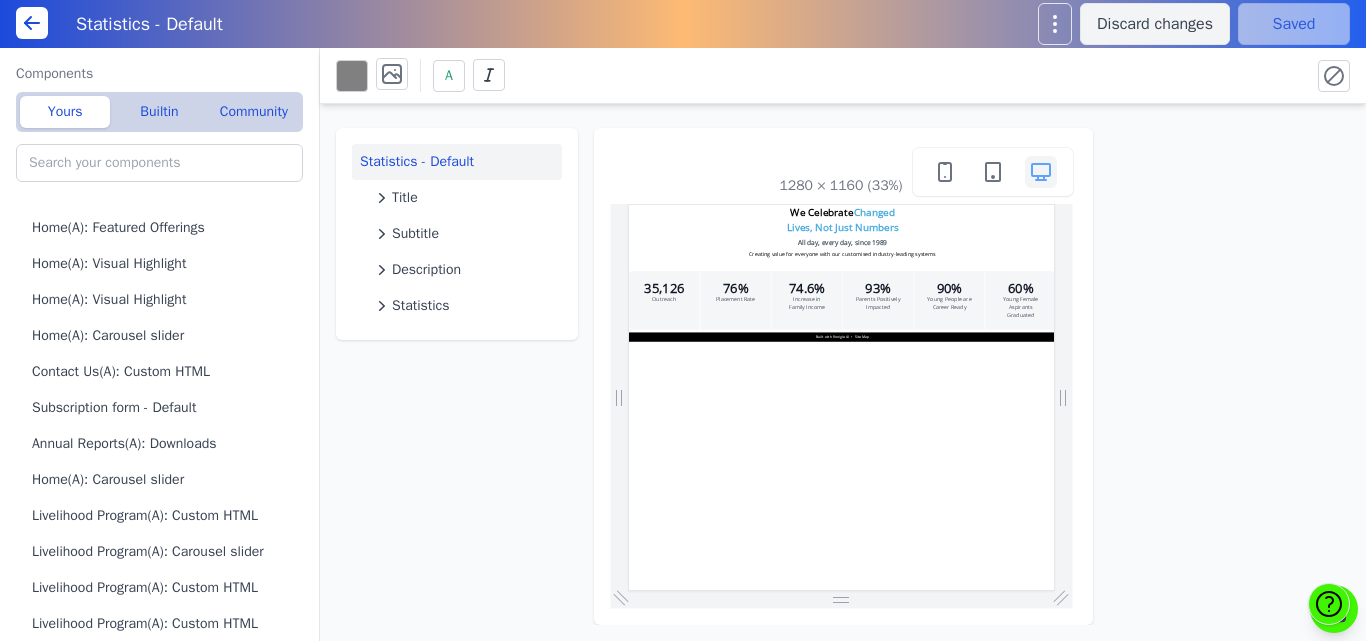 scroll, scrollTop: 0, scrollLeft: 0, axis: both 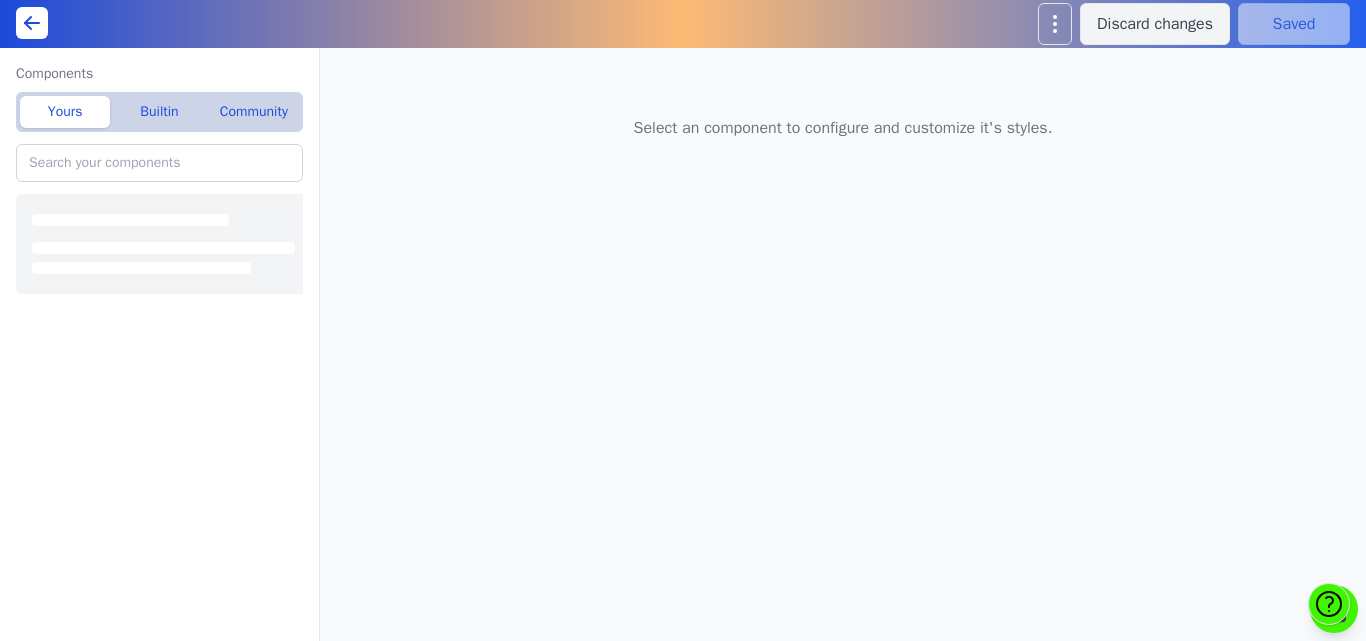 type on "Home(A): Featured Offerings" 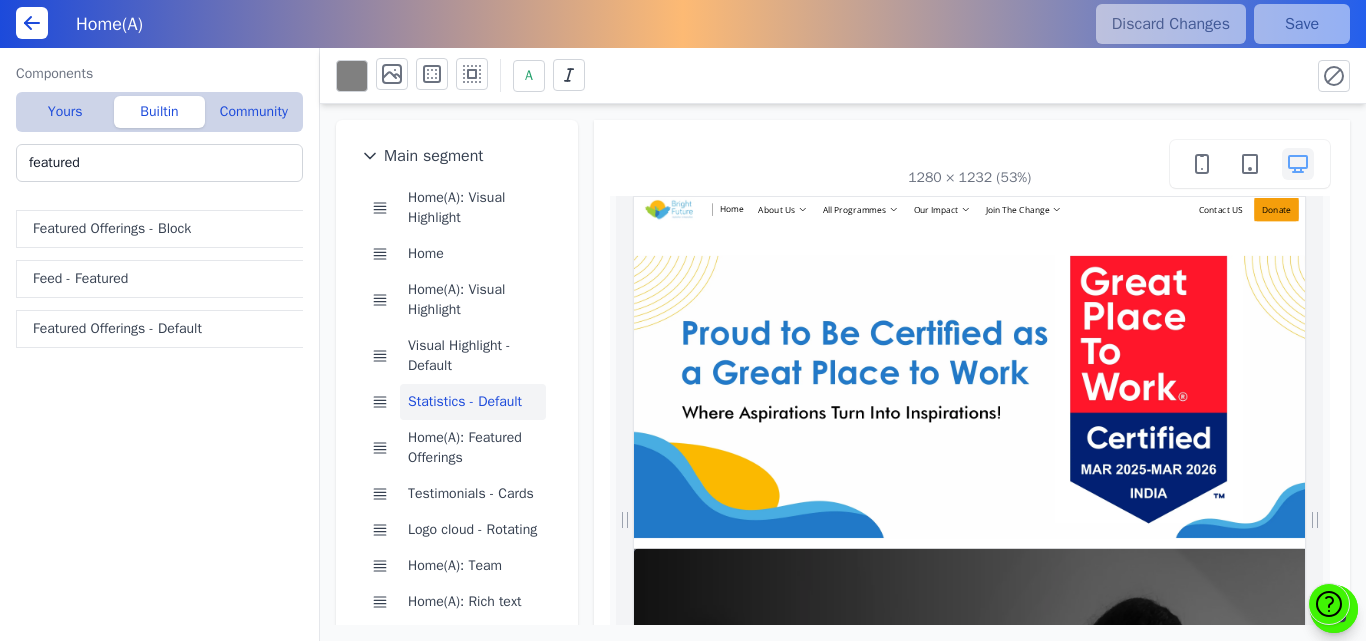 scroll, scrollTop: 1832, scrollLeft: 0, axis: vertical 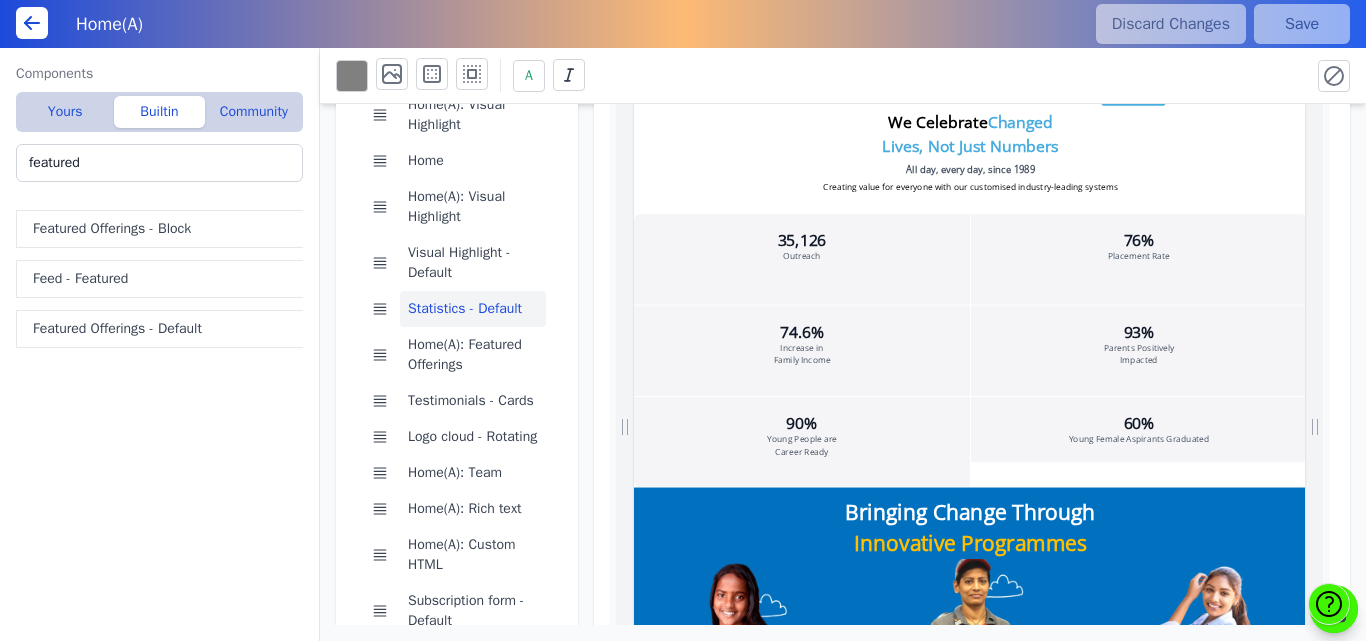click on "1280 × 1232 (53%)" at bounding box center [972, 424] 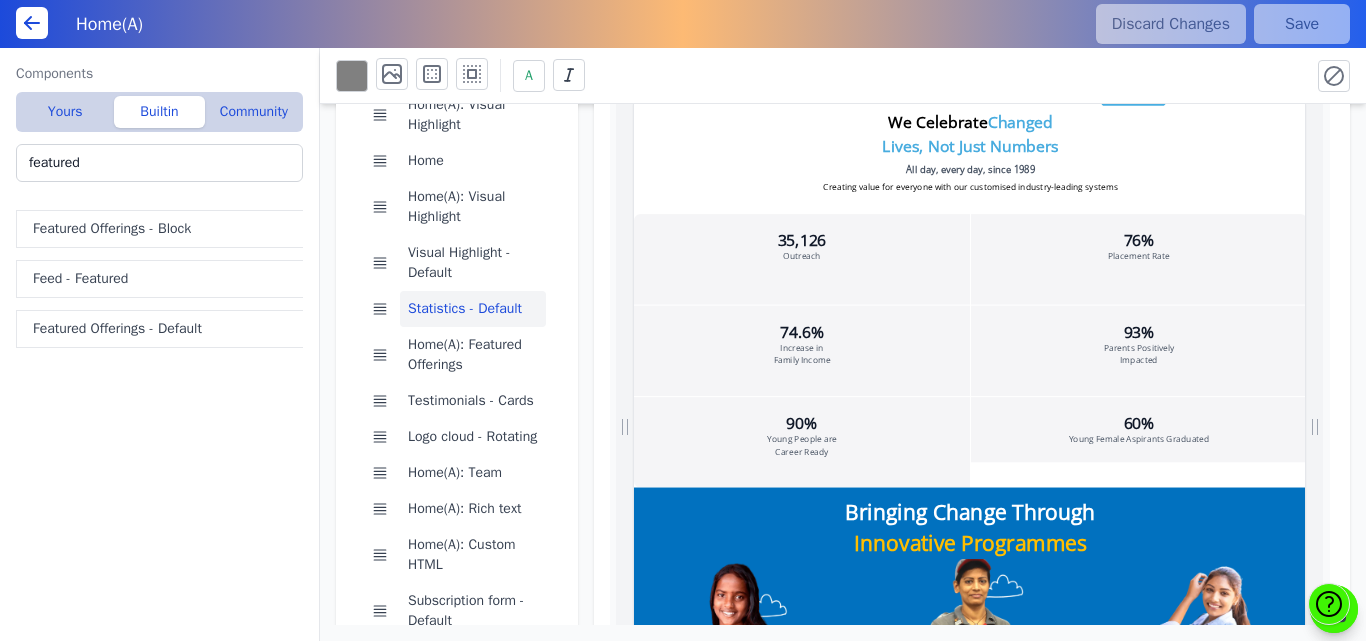scroll, scrollTop: 0, scrollLeft: 706, axis: horizontal 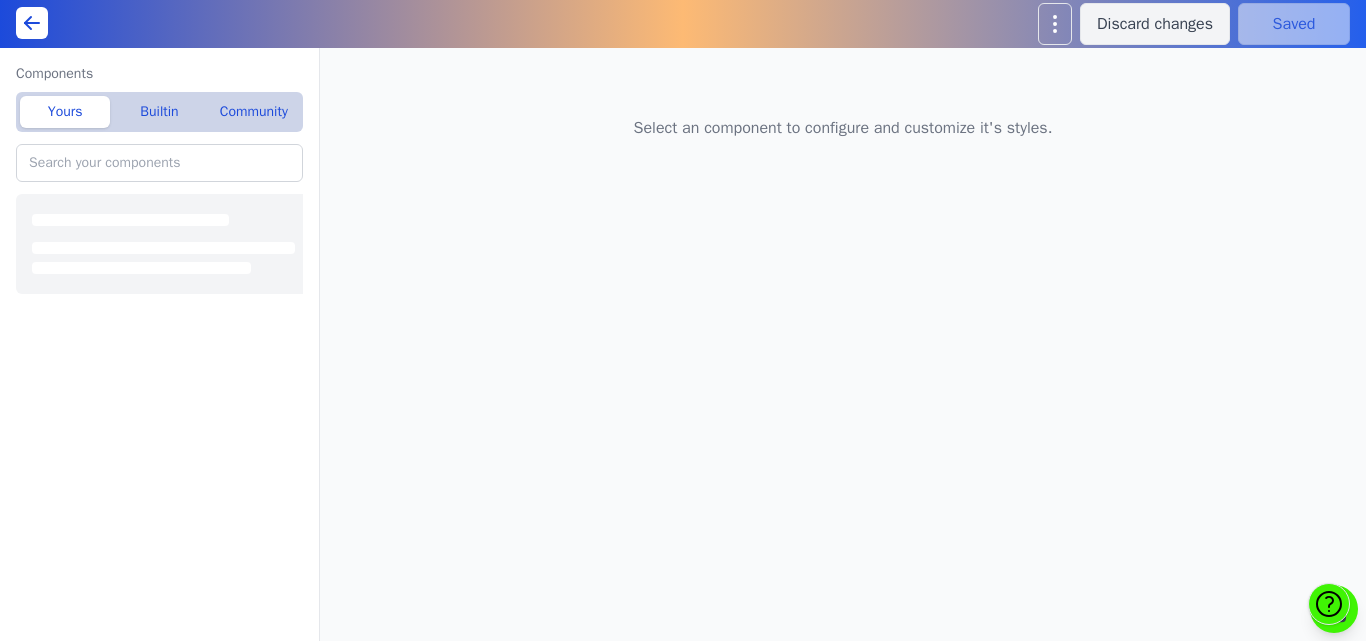 type on "Home(A): Featured Offerings" 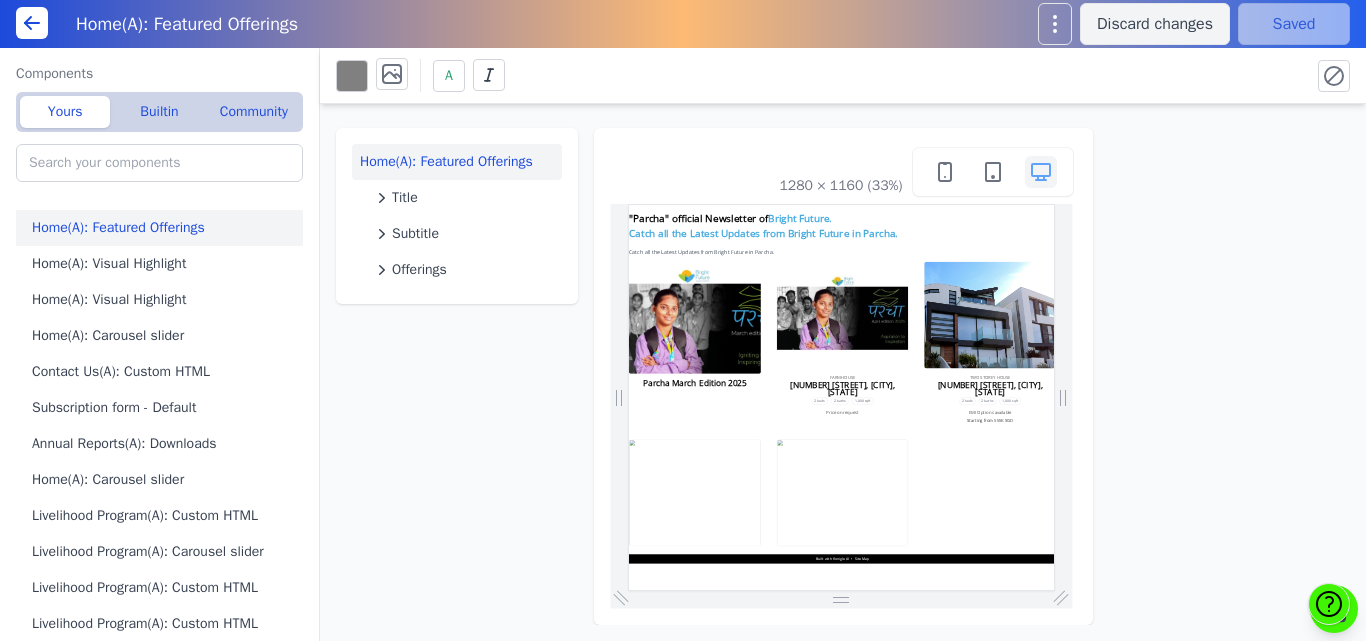 scroll, scrollTop: 0, scrollLeft: 0, axis: both 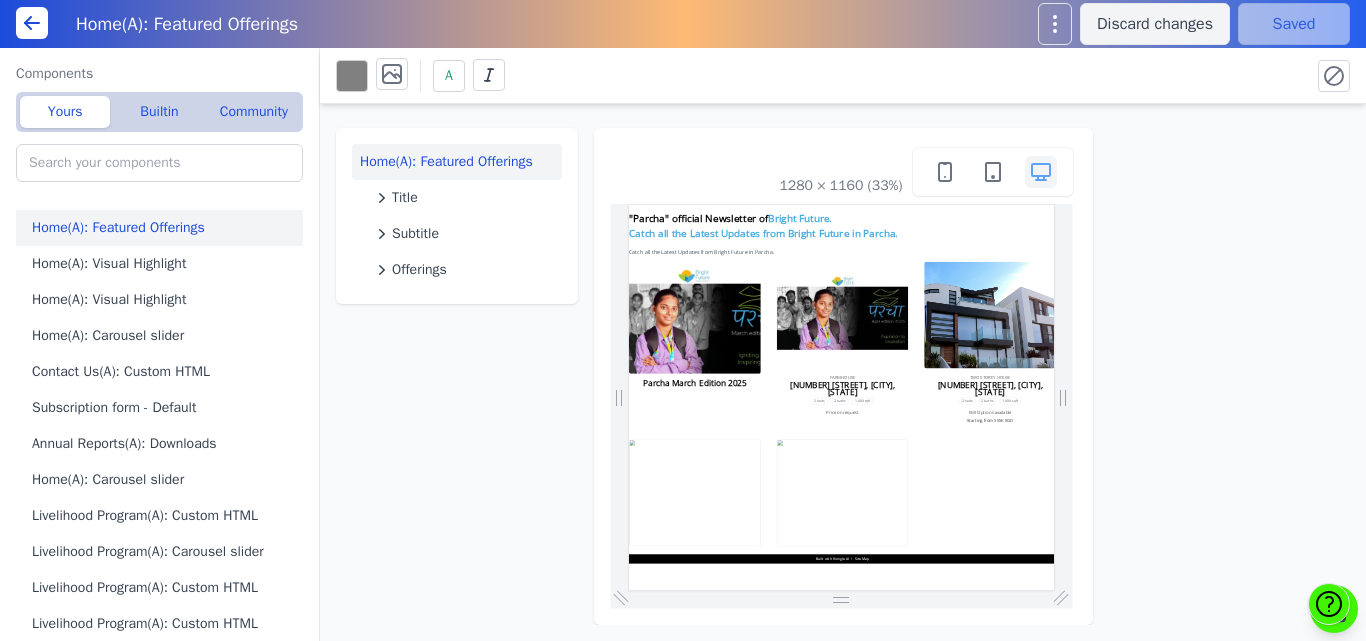 click on ""Parcha" official Newsletter of    Bright Future. Catch all the Latest Updates from Bright Future in Parcha." at bounding box center [1268, 266] 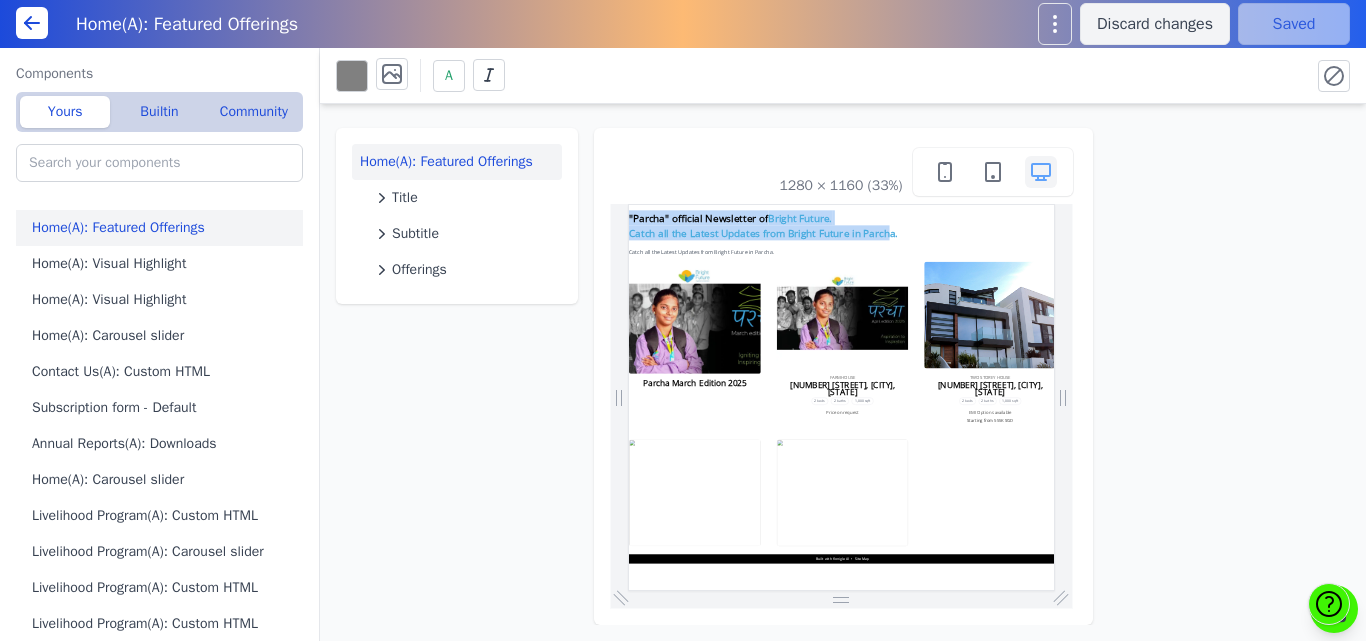 drag, startPoint x: 1405, startPoint y: 273, endPoint x: 1255, endPoint y: 418, distance: 208.62646 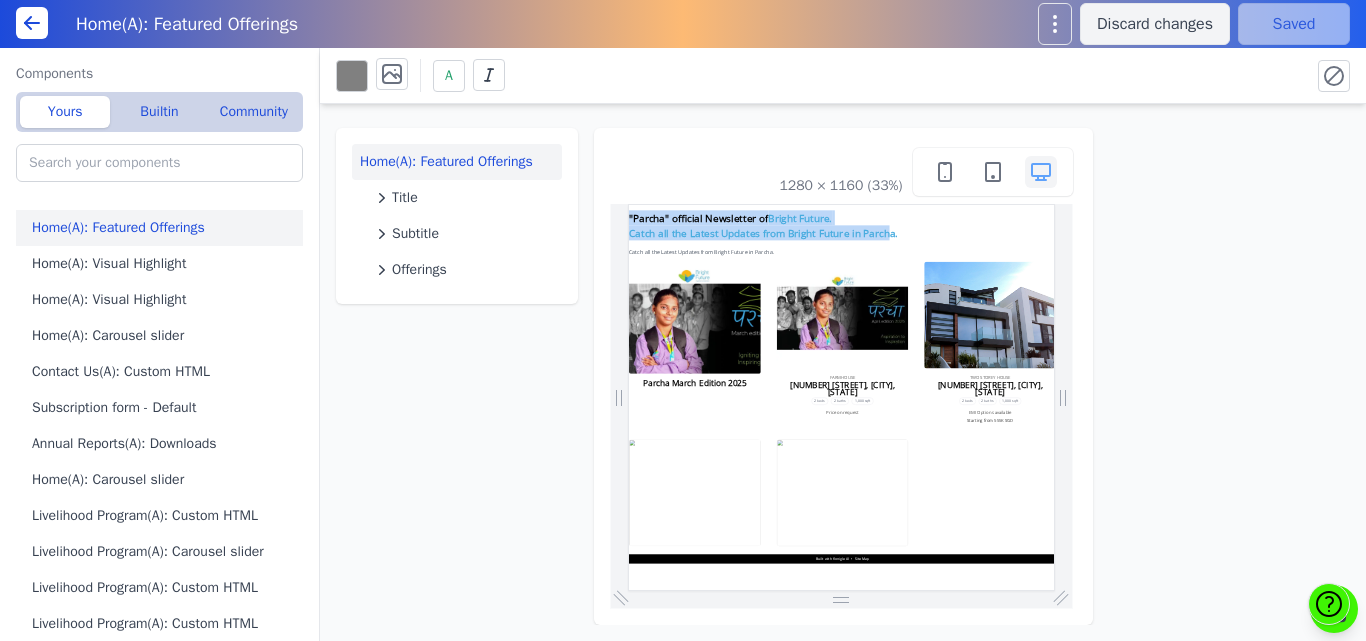 click on ""Parcha" official Newsletter of    Bright Future. Catch all the Latest Updates from Bright Future in Parcha.
Catch all the Latest Updates from Bright Future in Parcha." at bounding box center (1268, 742) 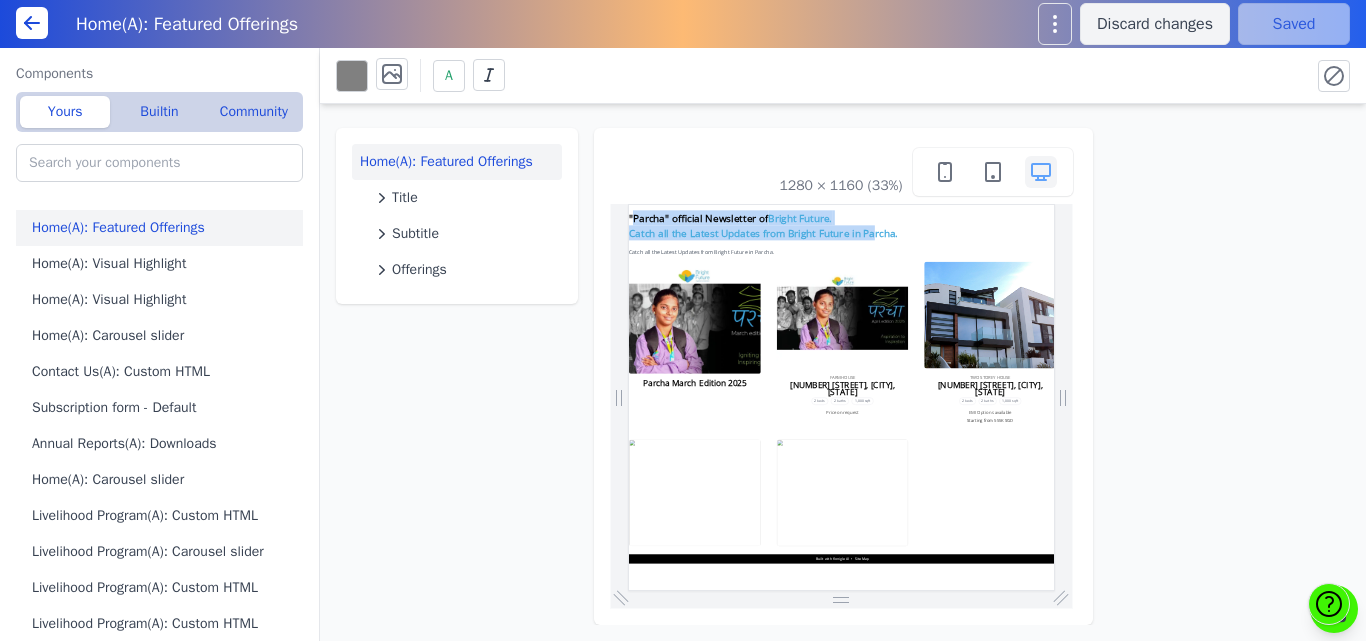 drag, startPoint x: 641, startPoint y: 240, endPoint x: 1387, endPoint y: 306, distance: 748.9139 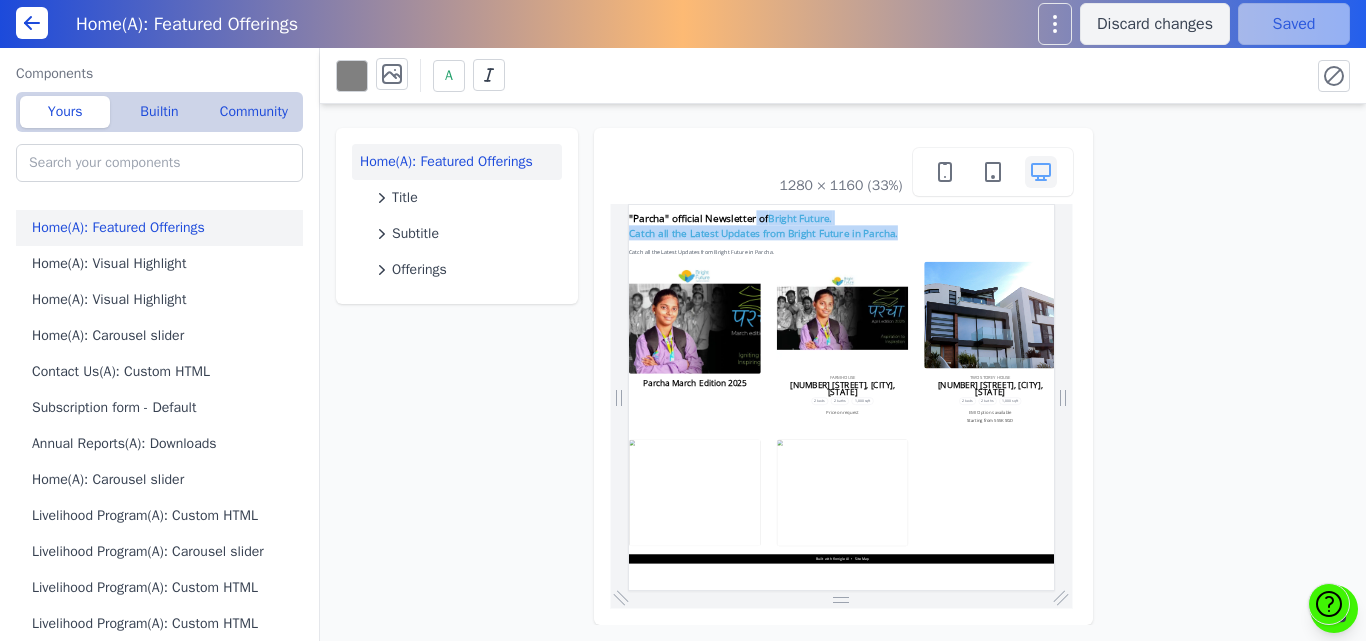 drag, startPoint x: 1450, startPoint y: 282, endPoint x: 1007, endPoint y: 231, distance: 445.926 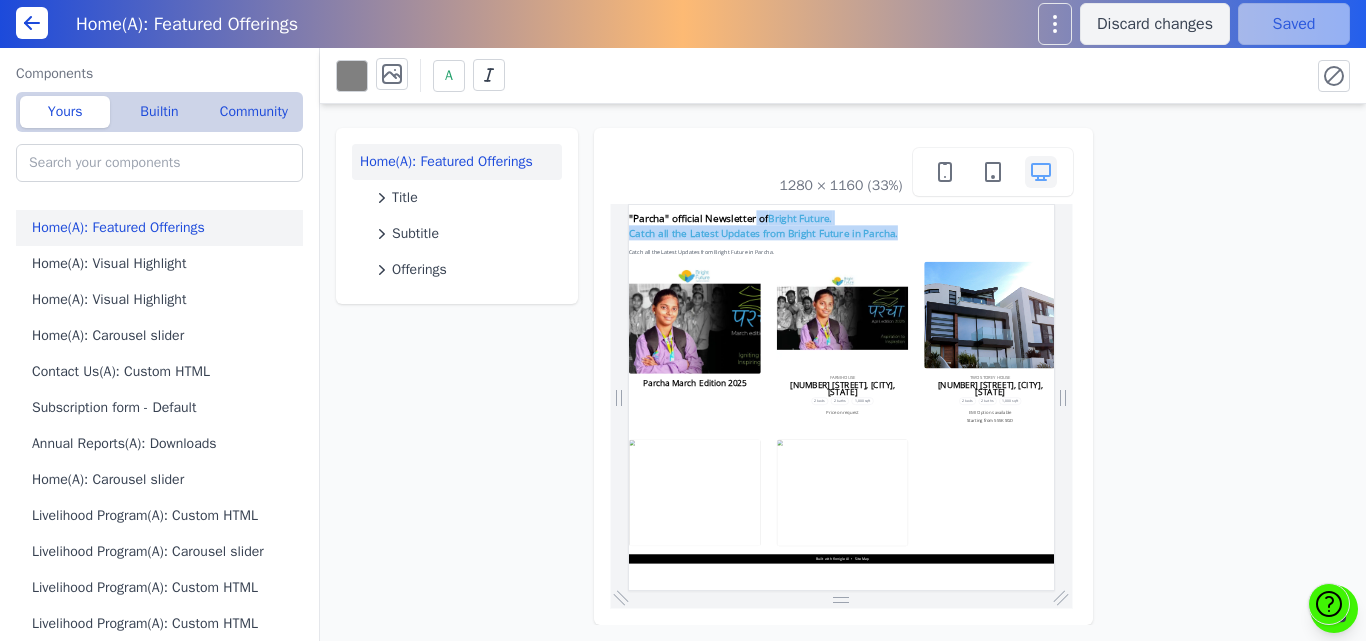 click on ""Parcha" official Newsletter of    Bright Future. Catch all the Latest Updates from Bright Future in Parcha." at bounding box center [1268, 266] 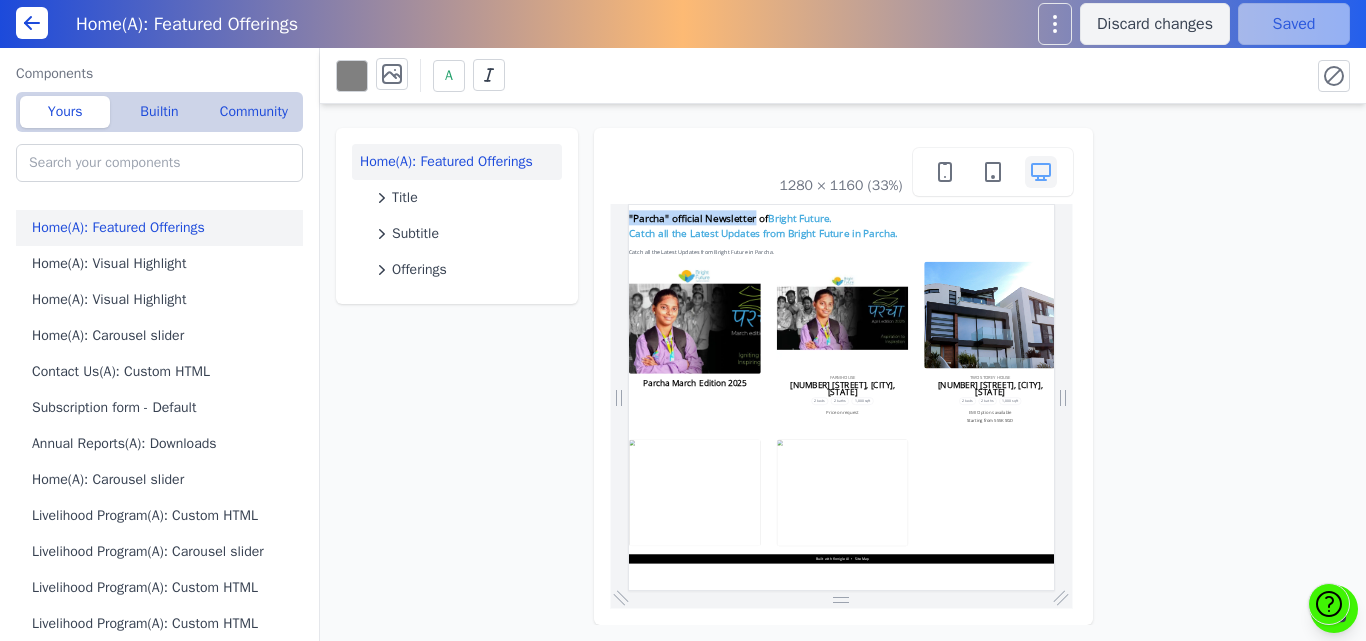 drag, startPoint x: 1007, startPoint y: 231, endPoint x: 1504, endPoint y: 294, distance: 500.97705 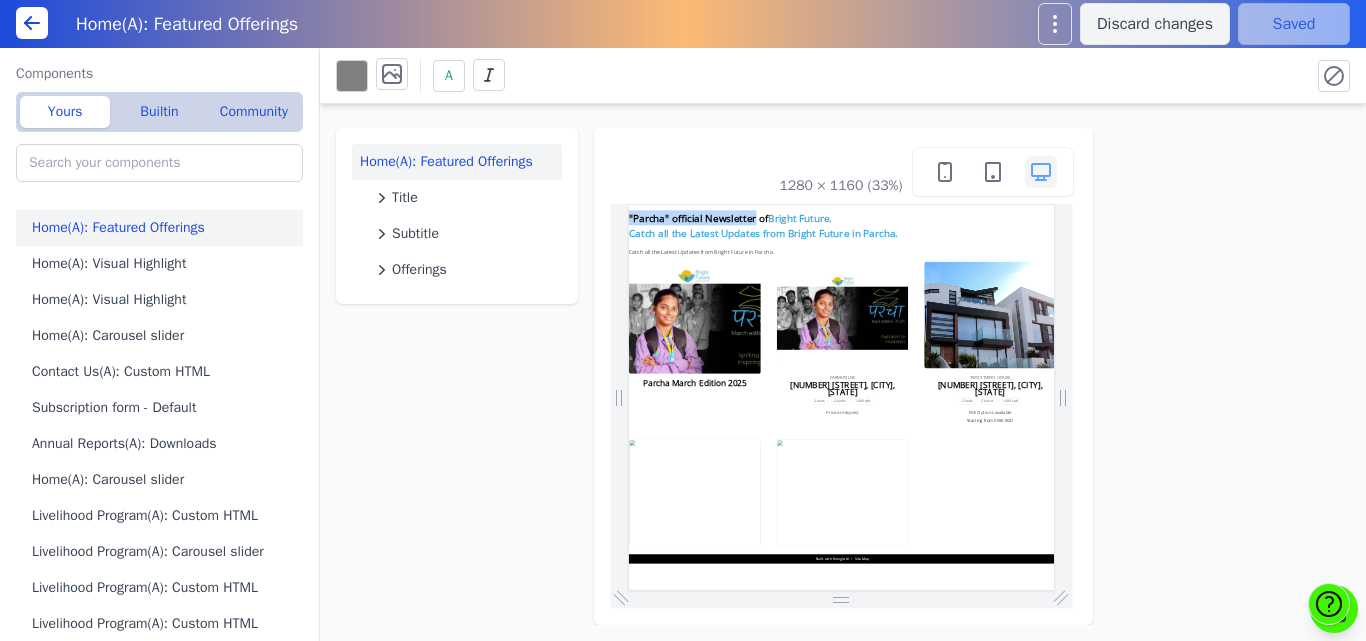 click on ""Parcha" official Newsletter of    Bright Future. Catch all the Latest Updates from Bright Future in Parcha." at bounding box center [1268, 266] 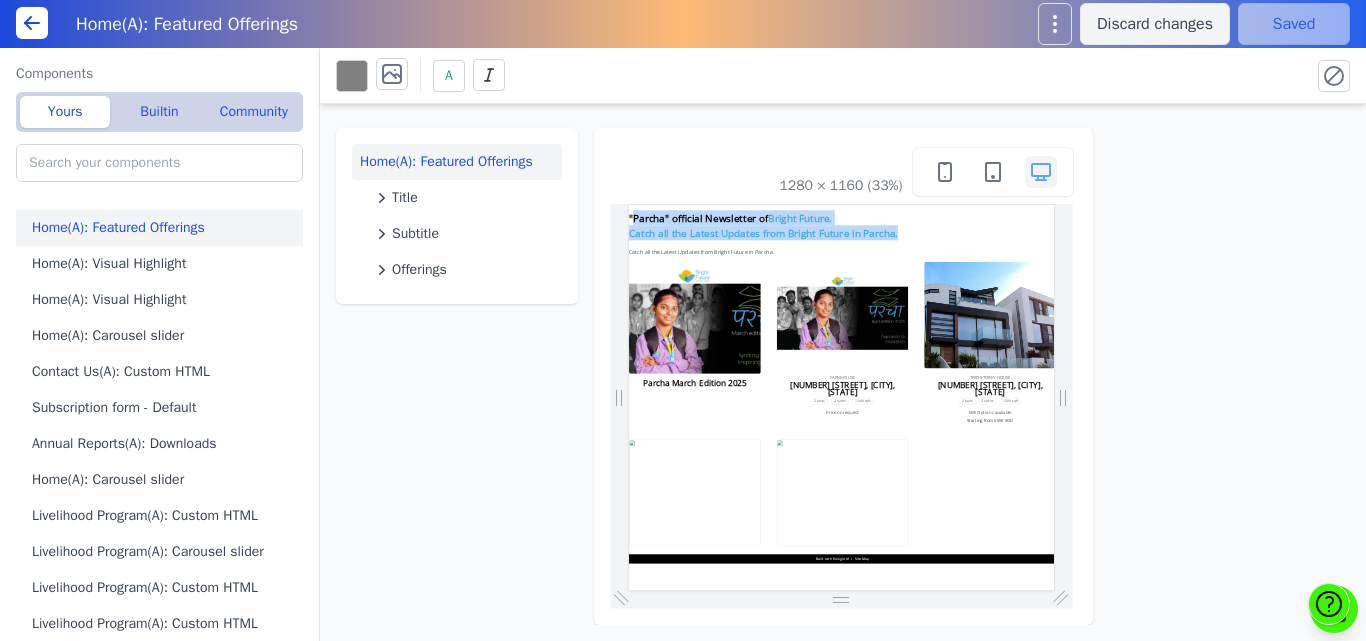 drag, startPoint x: 1504, startPoint y: 294, endPoint x: 647, endPoint y: 252, distance: 858.02856 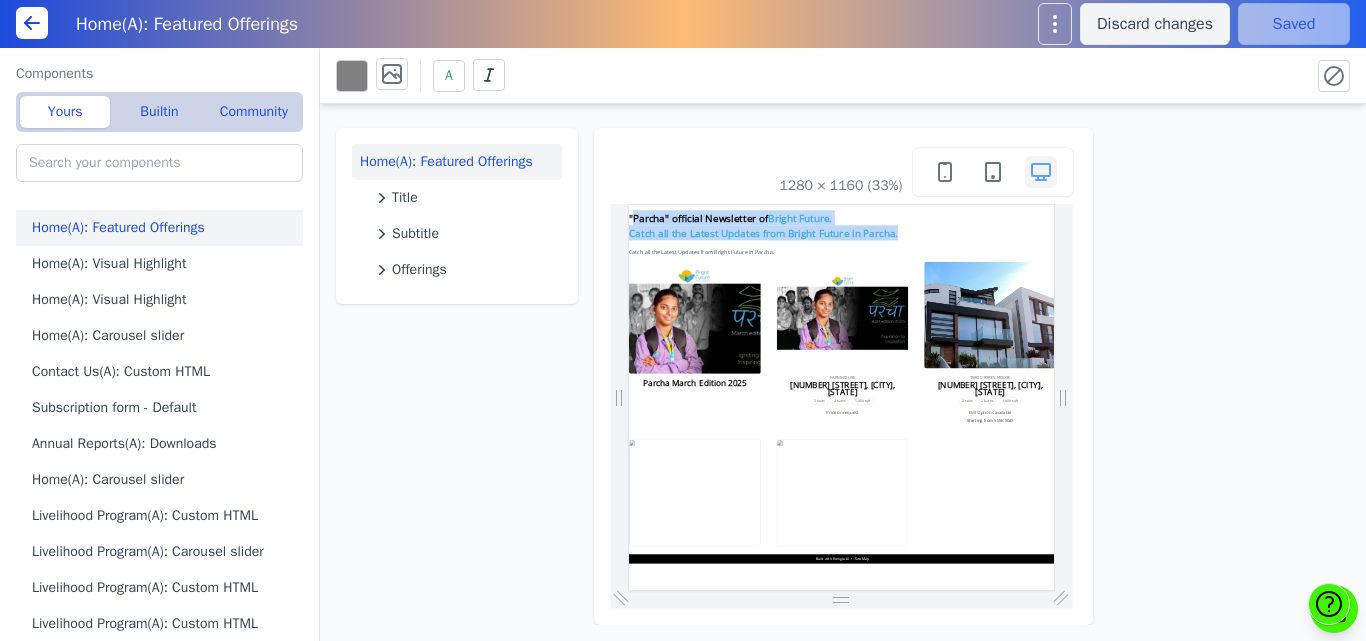 click on ""Parcha" official Newsletter of    Bright Future. Catch all the Latest Updates from Bright Future in Parcha." at bounding box center [1268, 266] 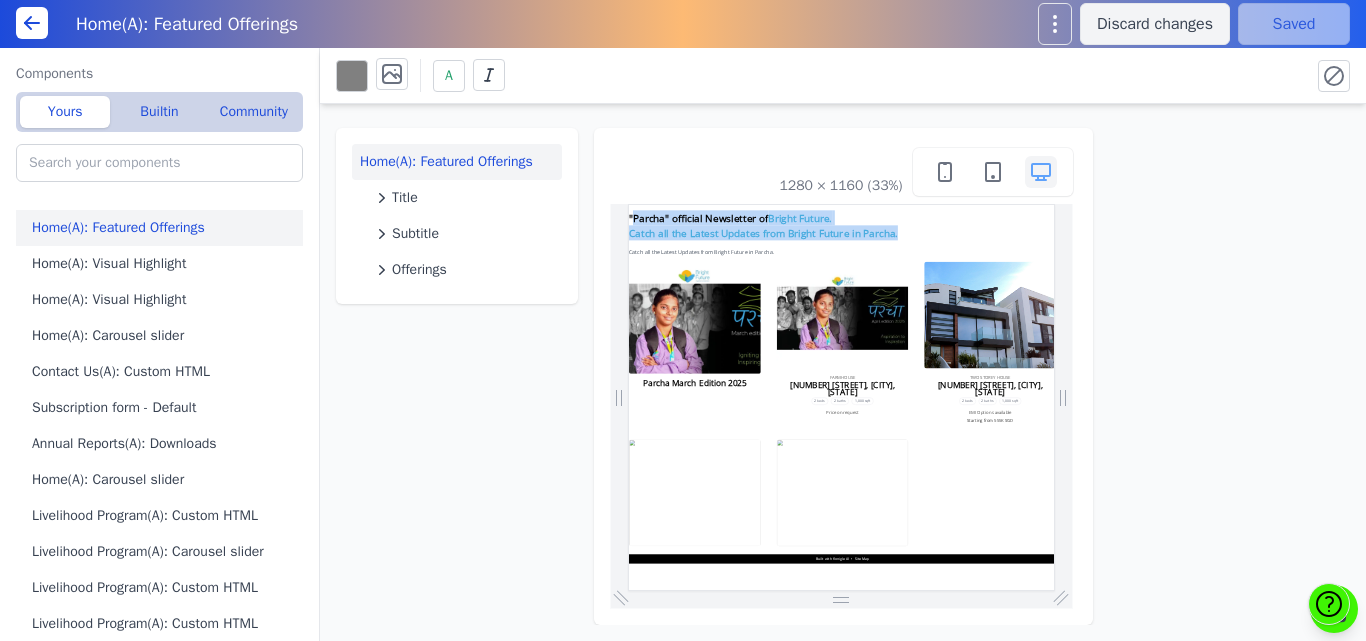 drag, startPoint x: 647, startPoint y: 252, endPoint x: 1573, endPoint y: 282, distance: 926.48584 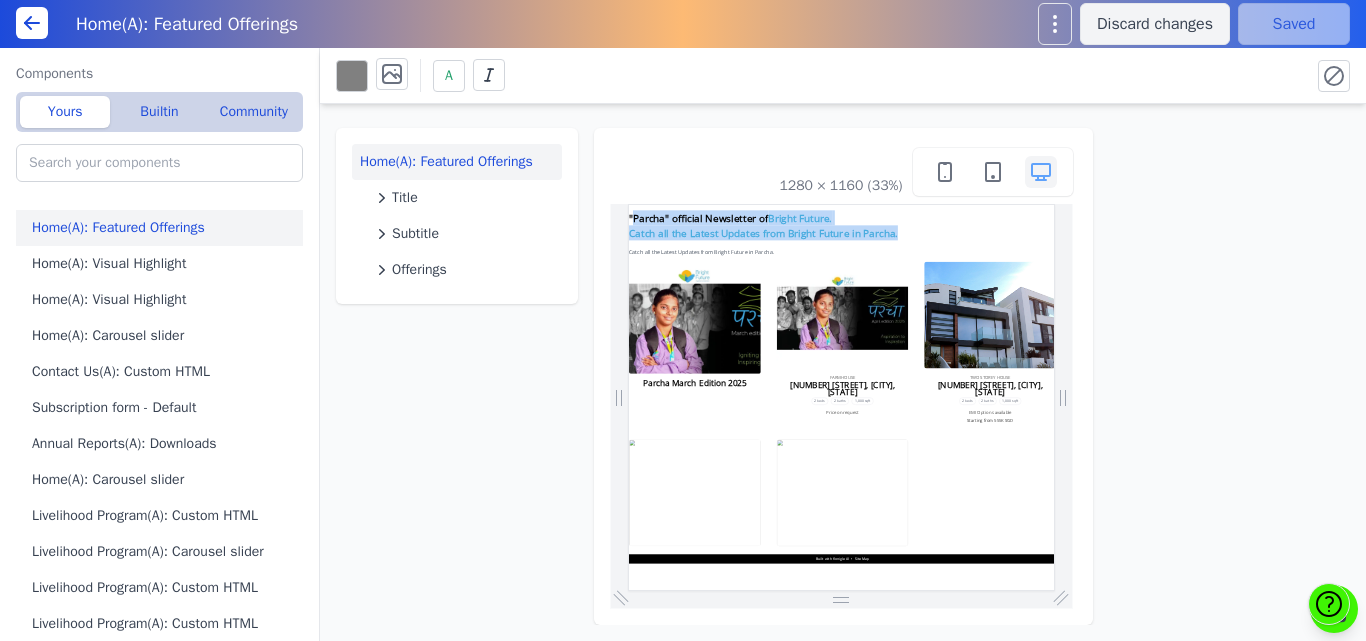 click on ""Parcha" official Newsletter of    Bright Future. Catch all the Latest Updates from Bright Future in Parcha." at bounding box center [1268, 266] 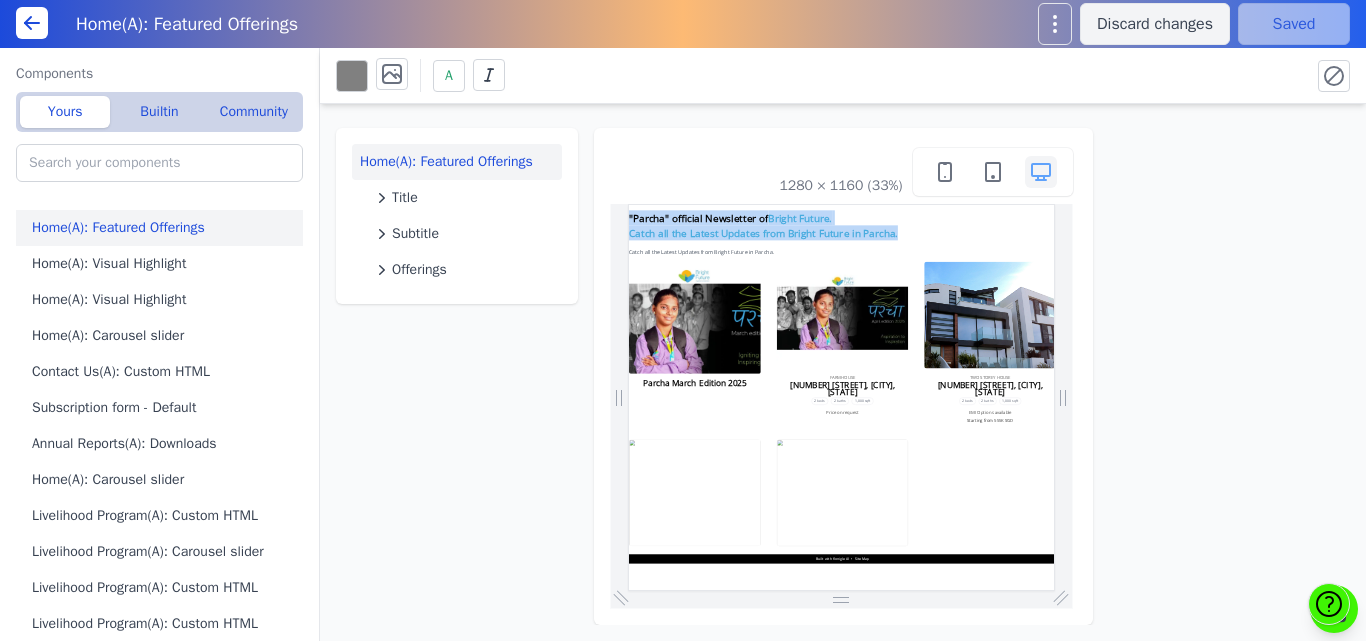drag, startPoint x: 1573, startPoint y: 282, endPoint x: 602, endPoint y: 225, distance: 972.6716 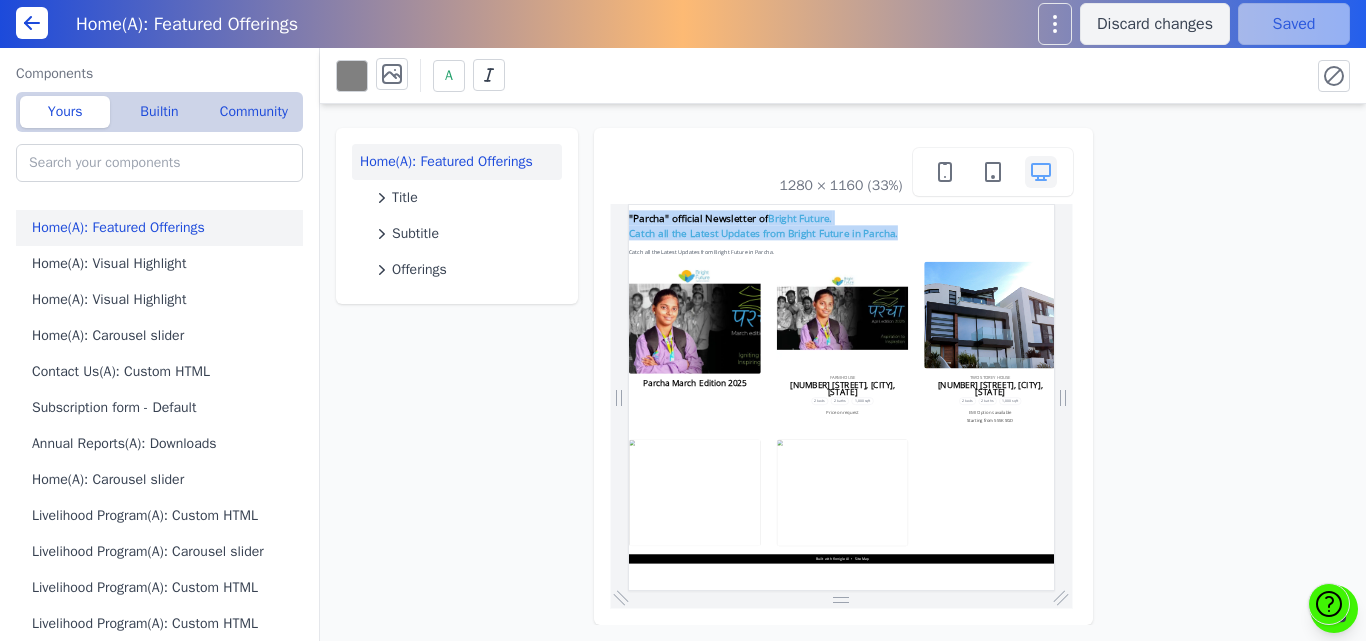 click on ""Parcha" official Newsletter of    Bright Future. Catch all the Latest Updates from Bright Future in Parcha.
Catch all the Latest Updates from Bright Future in Parcha." at bounding box center [1268, 742] 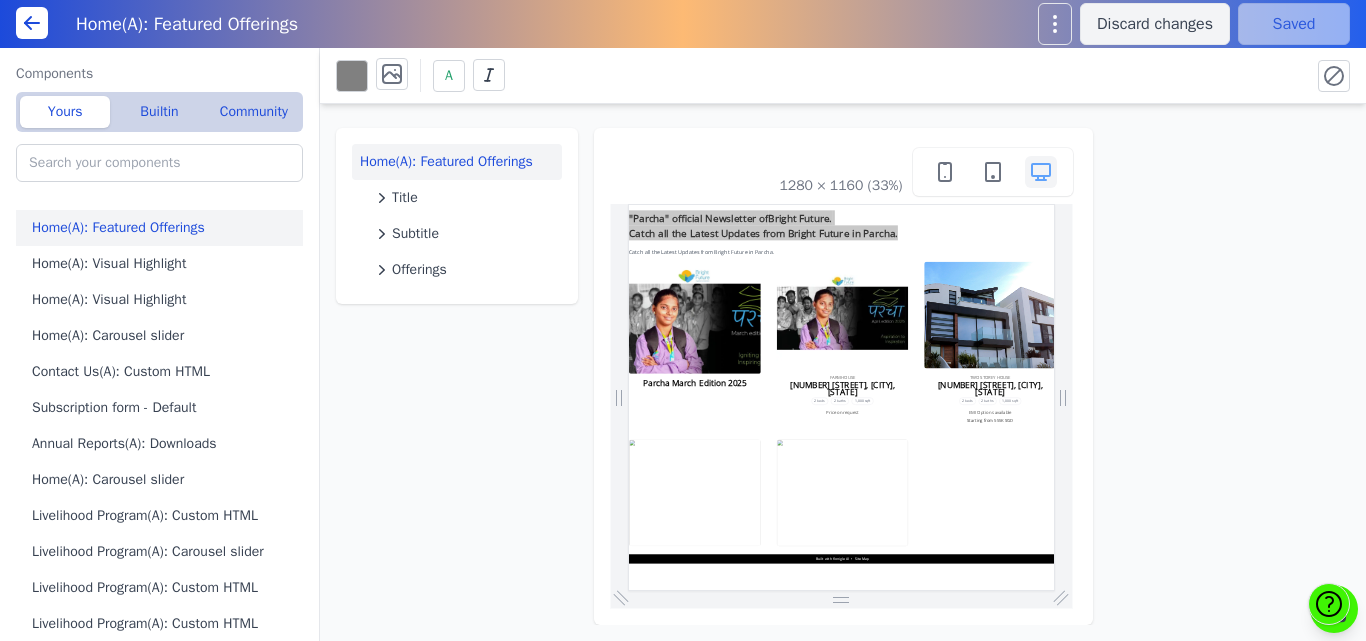 click on "1280 × 1160 (33%)" at bounding box center (841, 172) 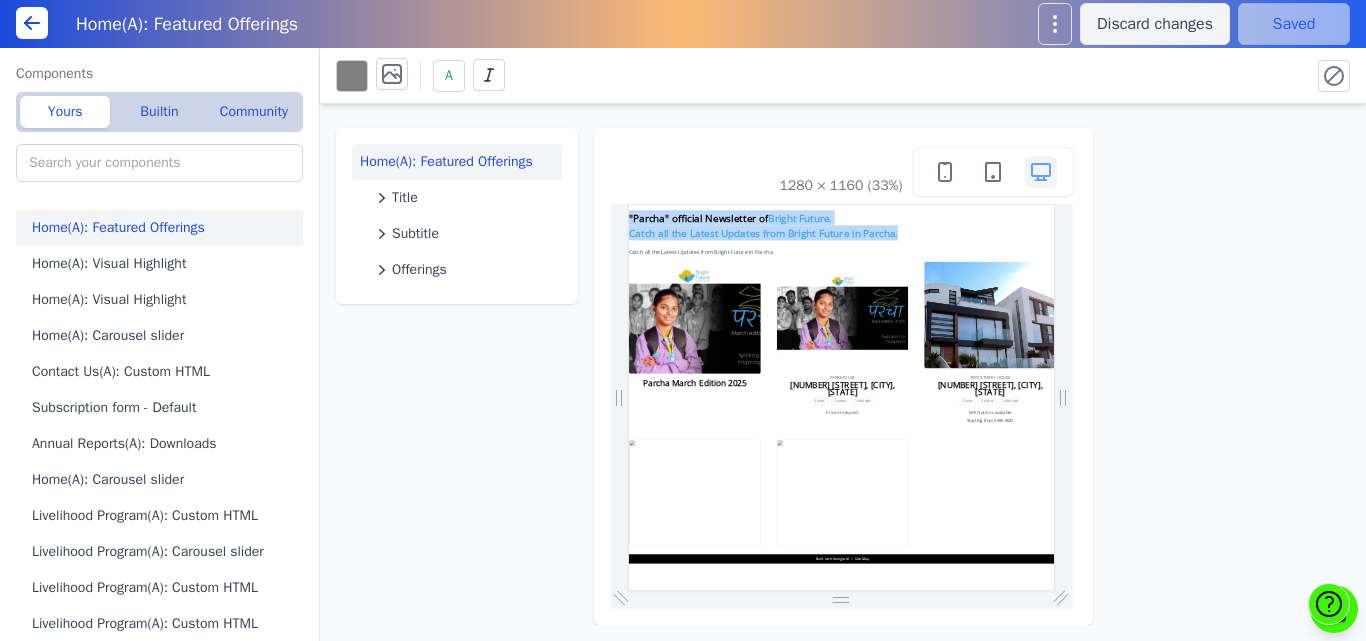 click on "Bright Future. Catch all the Latest Updates from Bright Future in Parcha." at bounding box center [1031, 266] 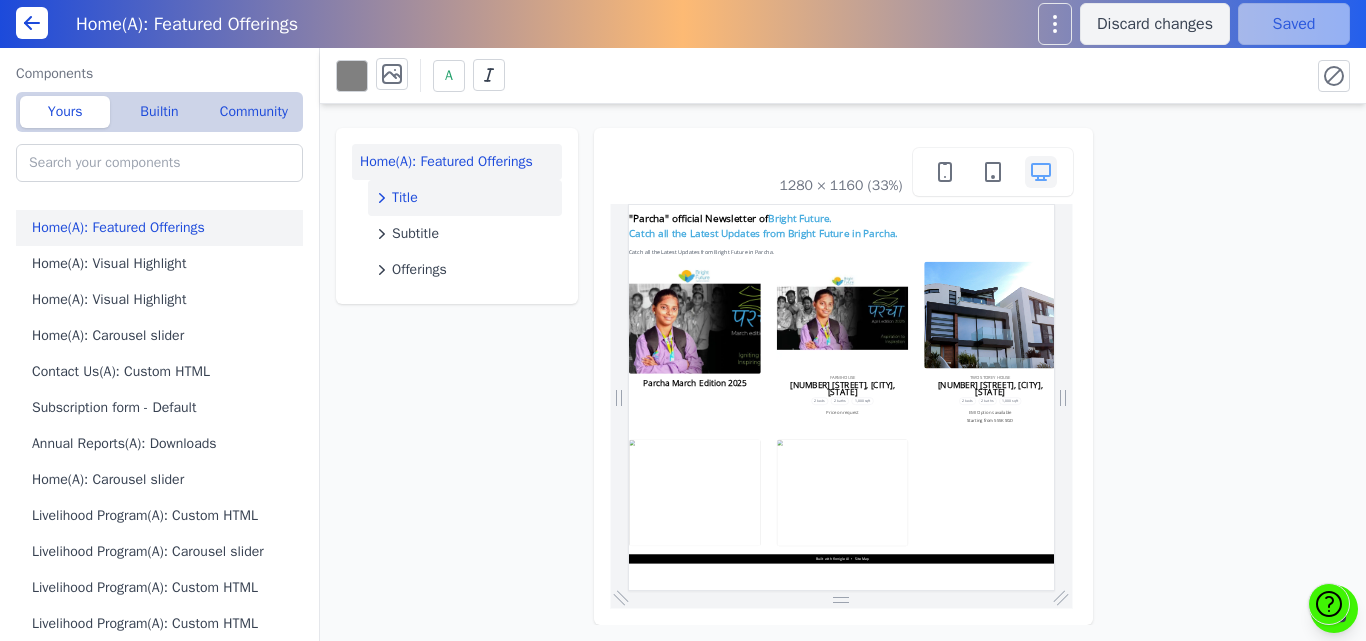 click on "Title" at bounding box center (405, 198) 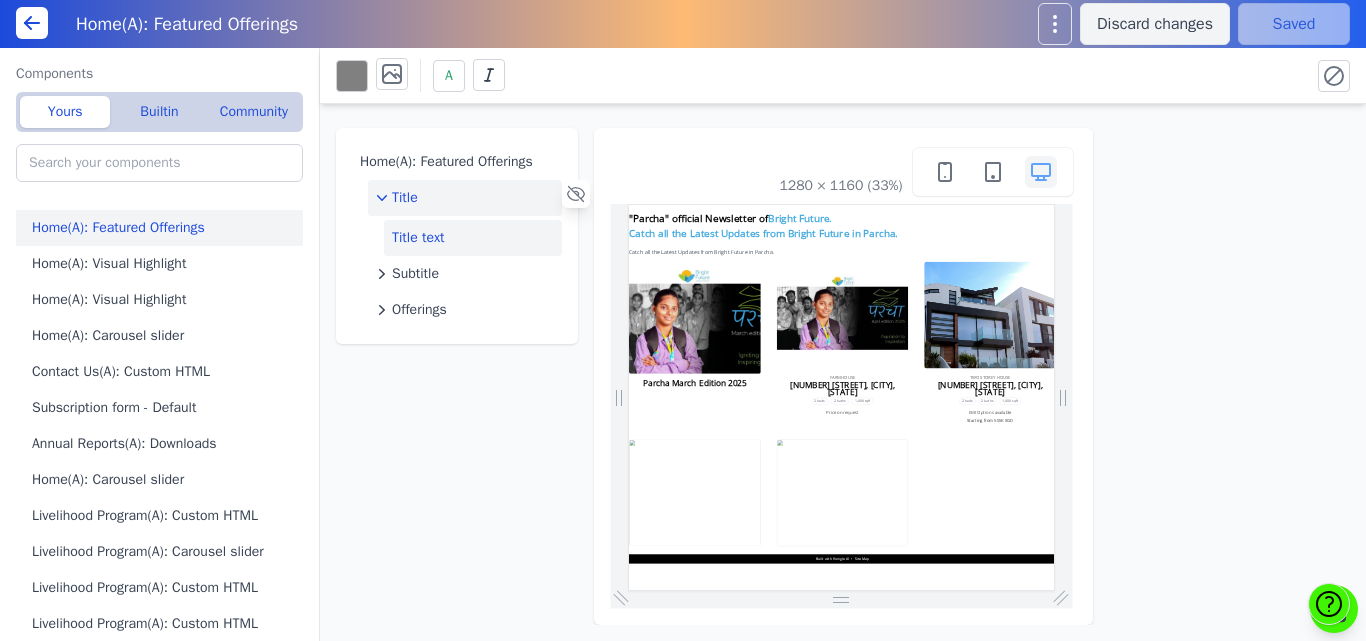 click on "Title text" at bounding box center (473, 238) 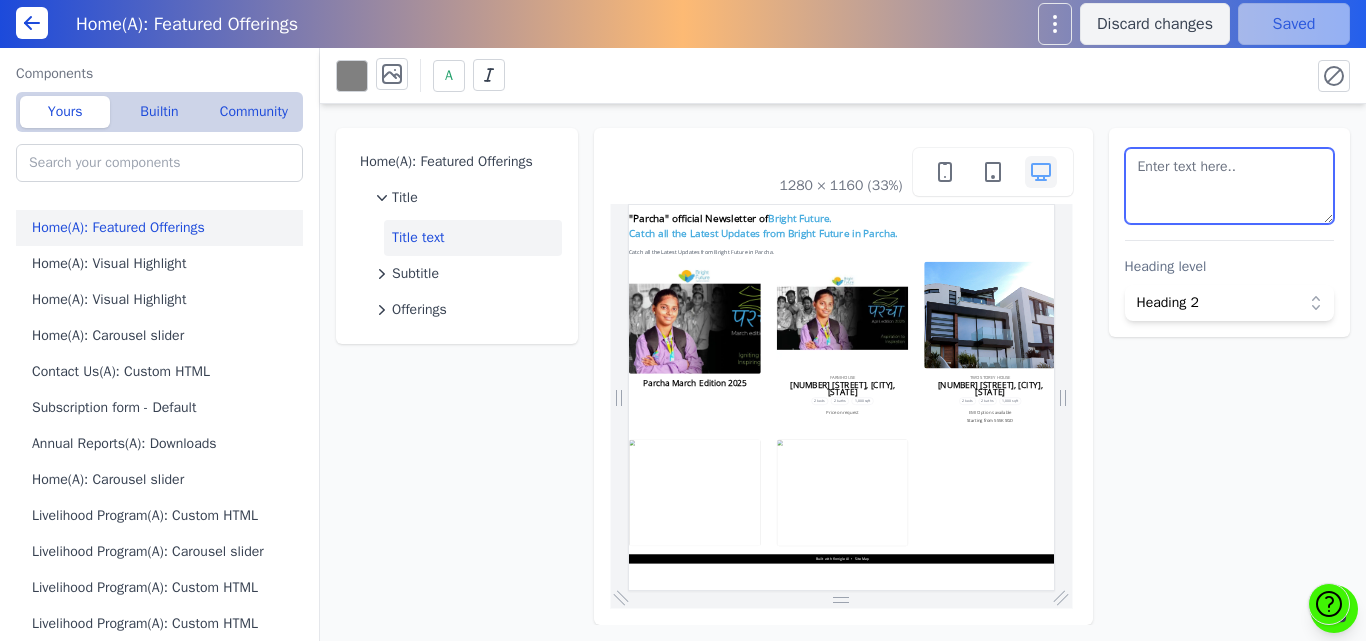 scroll, scrollTop: 42, scrollLeft: 0, axis: vertical 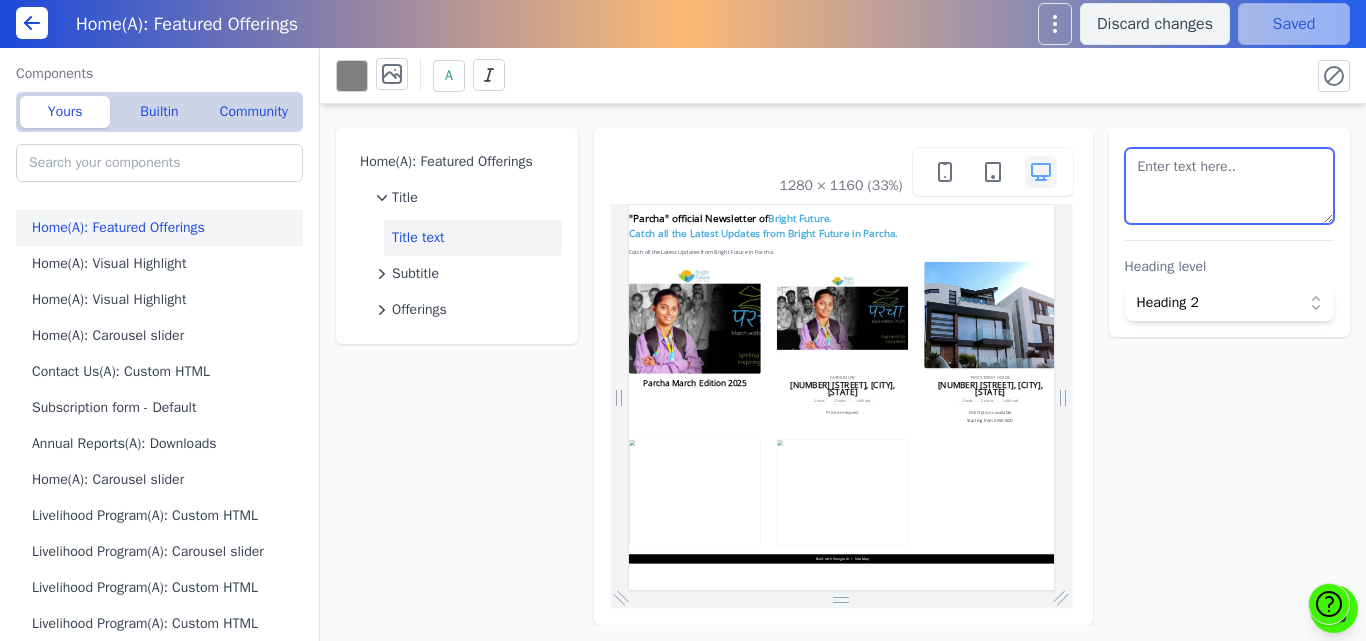 drag, startPoint x: 1136, startPoint y: 169, endPoint x: 1179, endPoint y: 205, distance: 56.0803 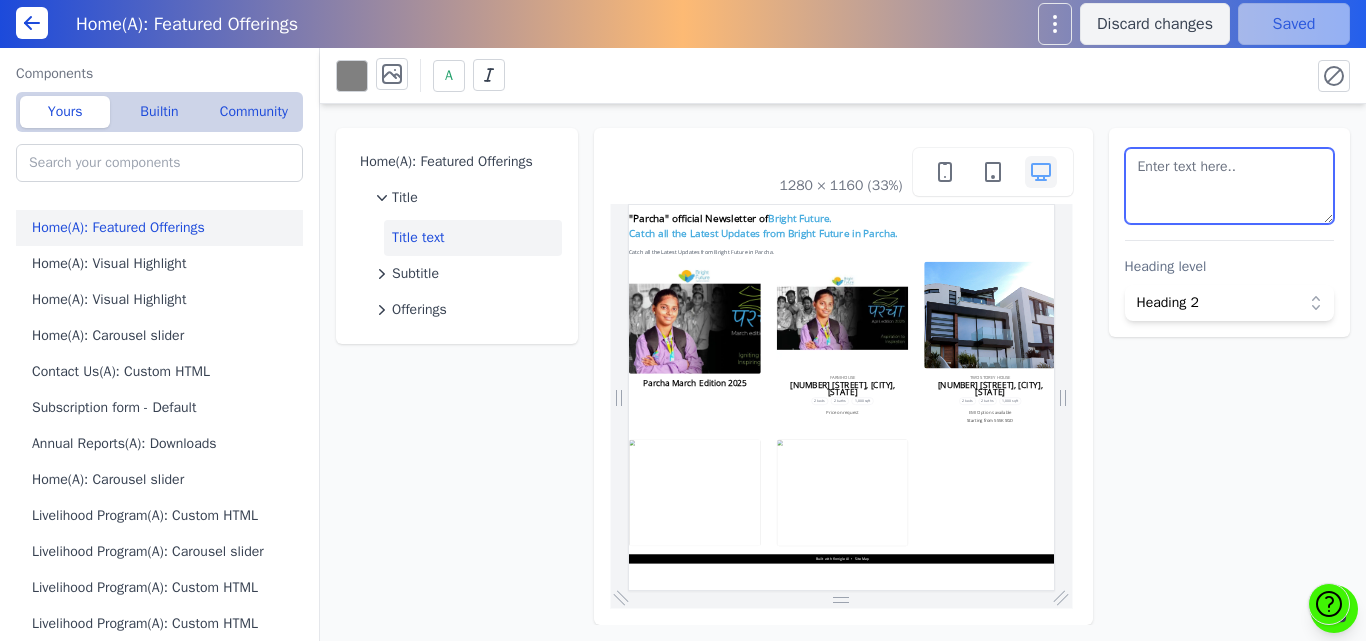 click at bounding box center [1230, 186] 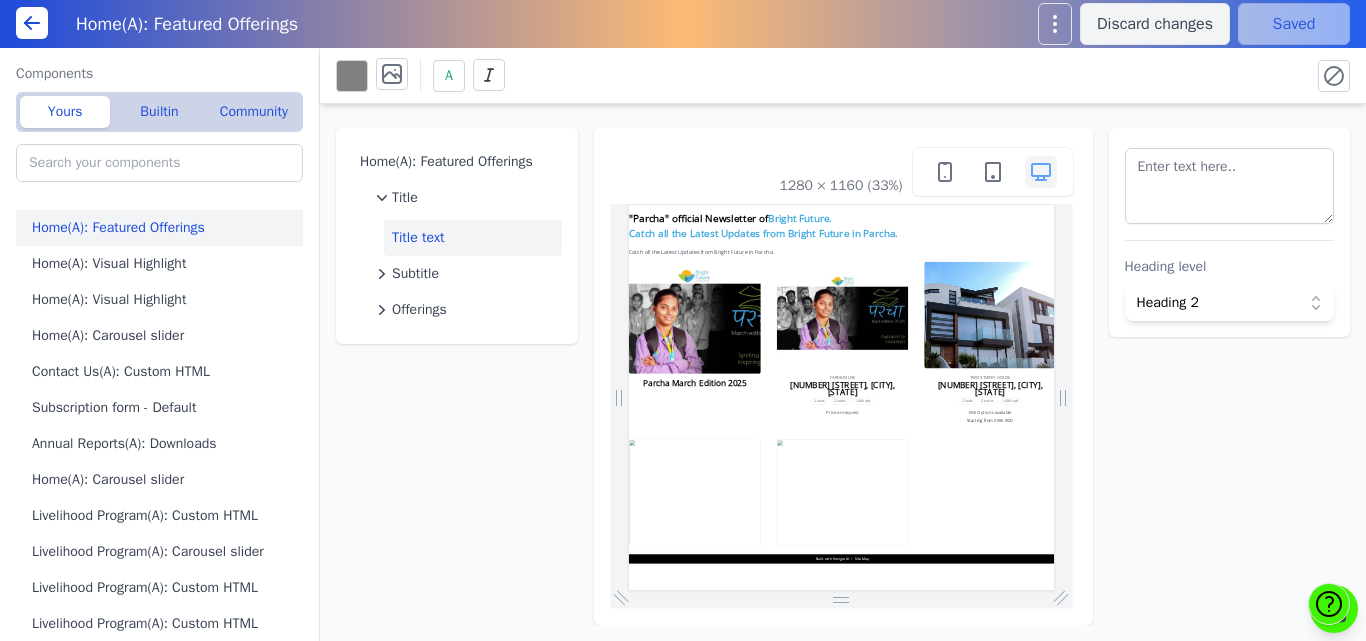 click on "A" at bounding box center [815, 75] 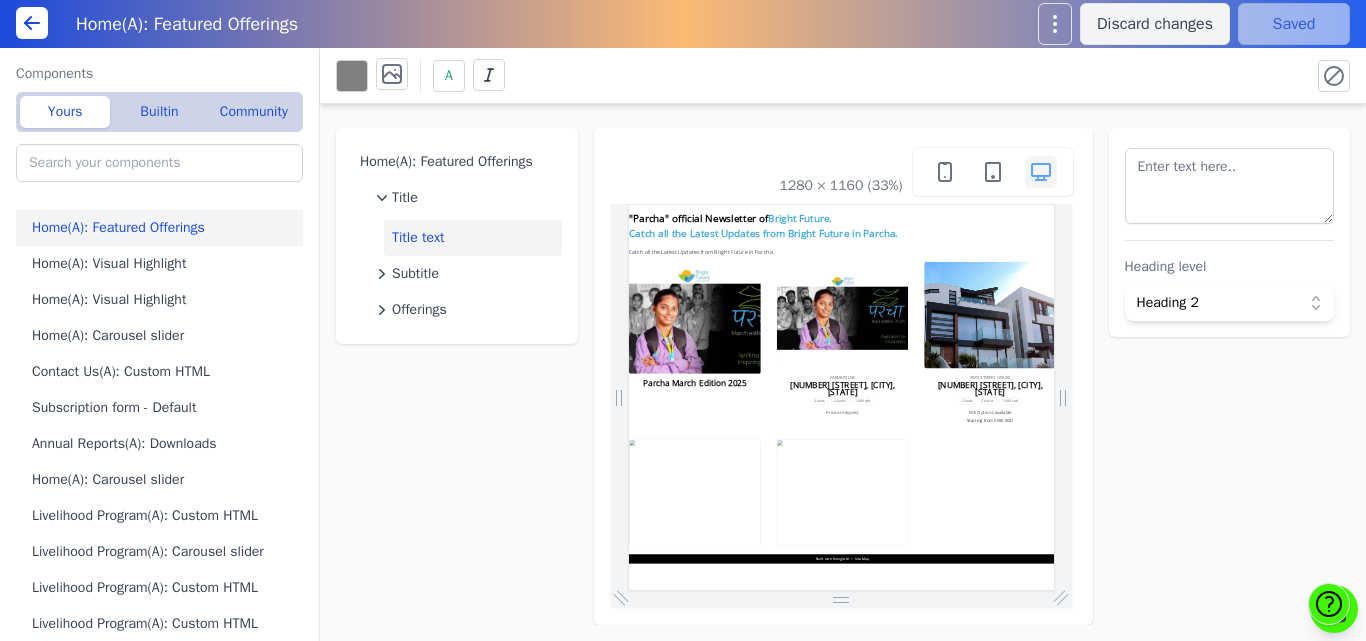 click on "A" at bounding box center (815, 75) 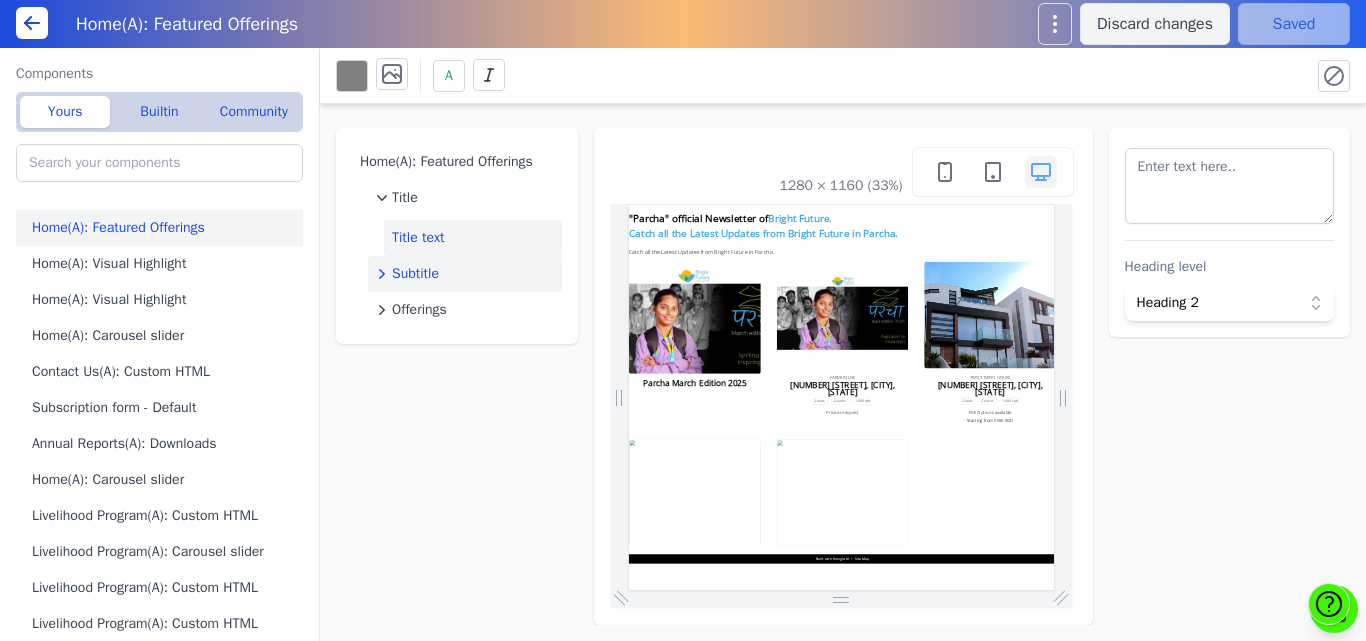 click on "Subtitle" 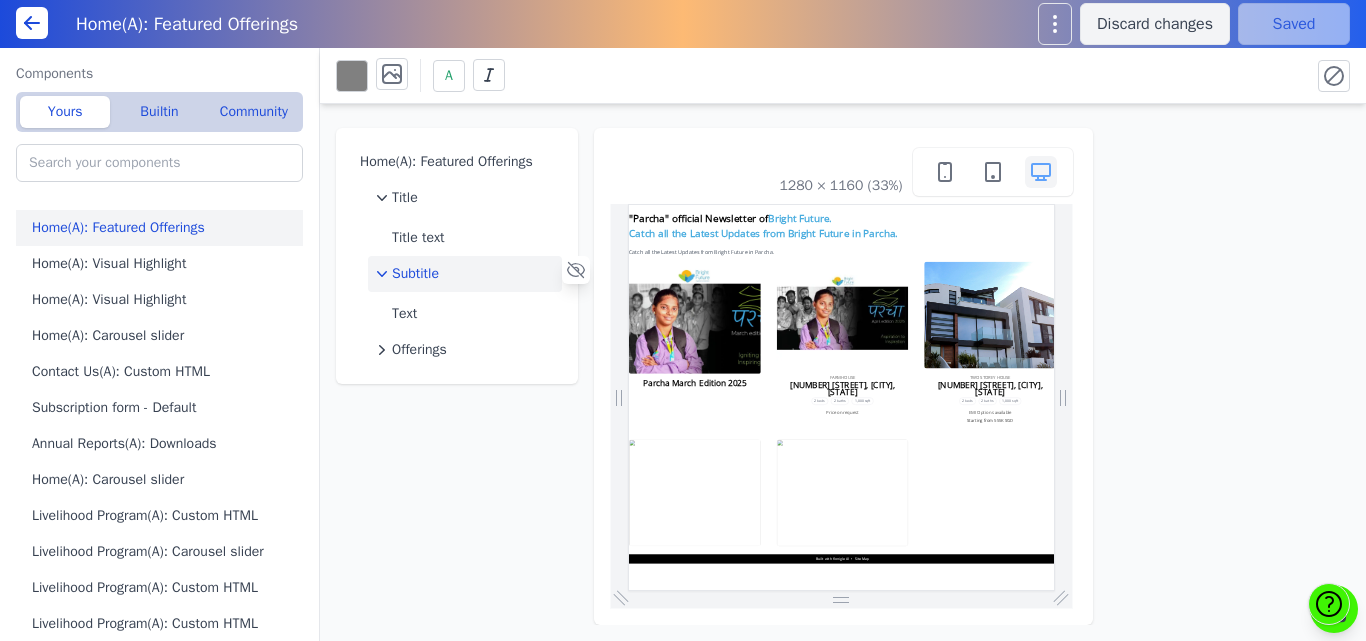 click on "Subtitle" 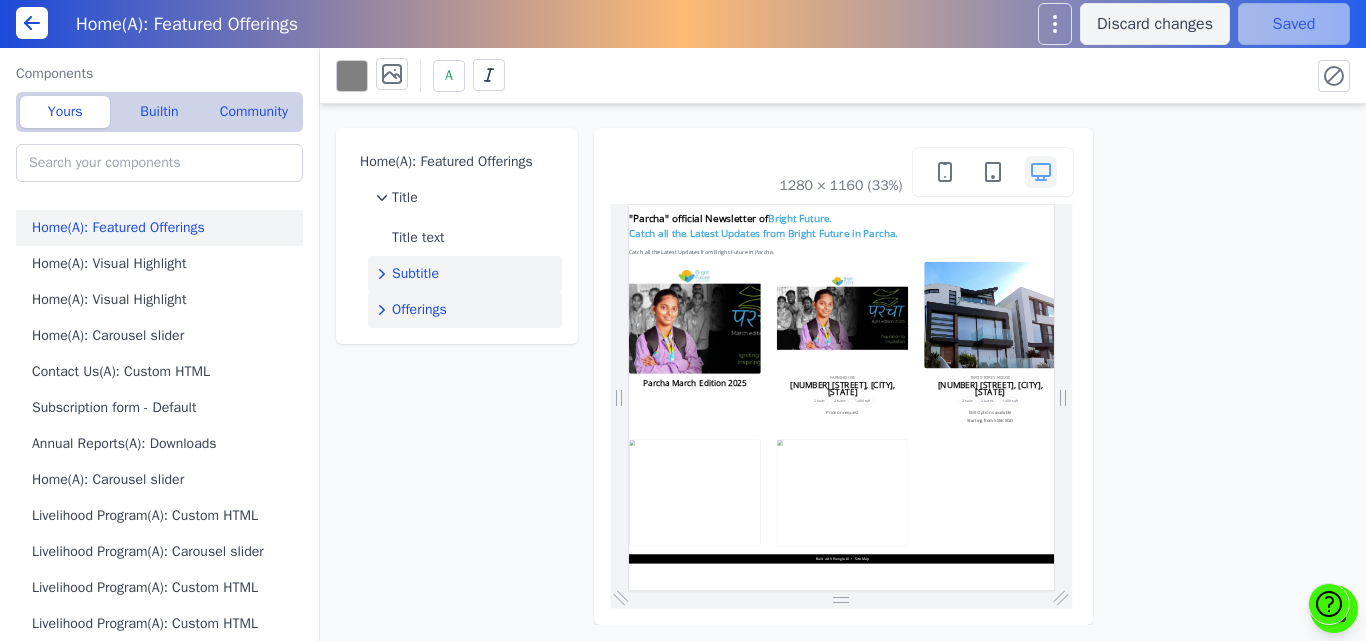 click on "Offerings" at bounding box center [419, 310] 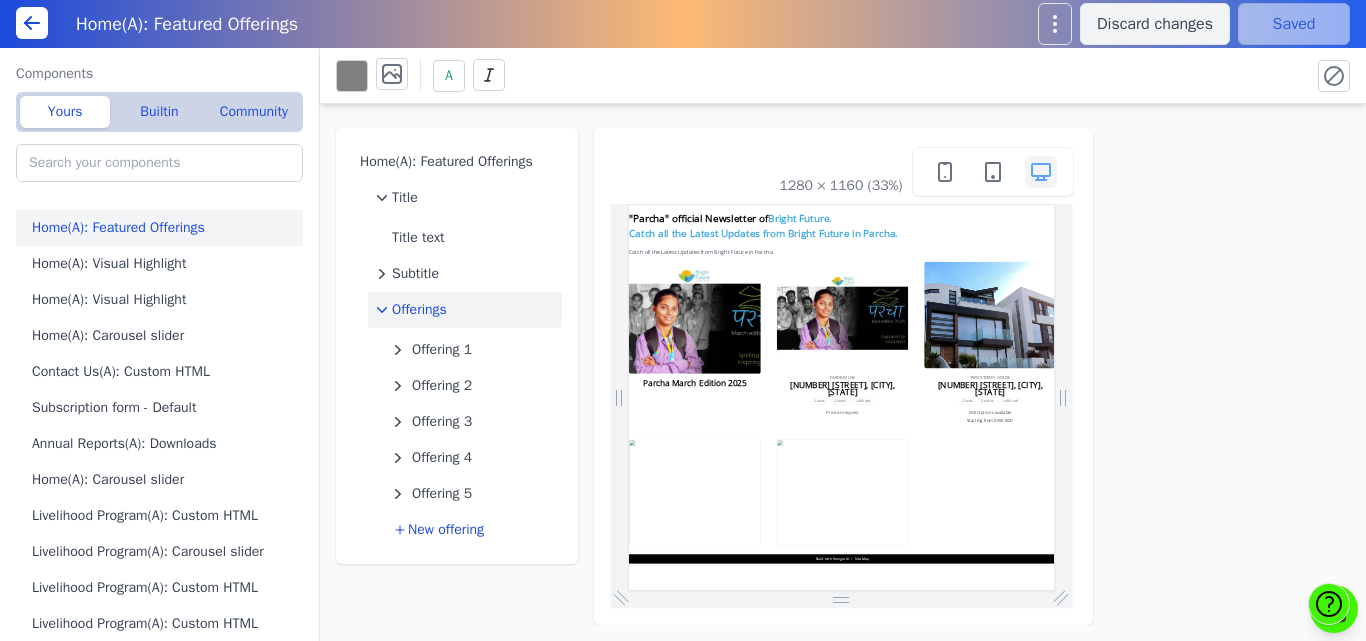 click on "Parcha March Edition 2025" at bounding box center [1268, 809] 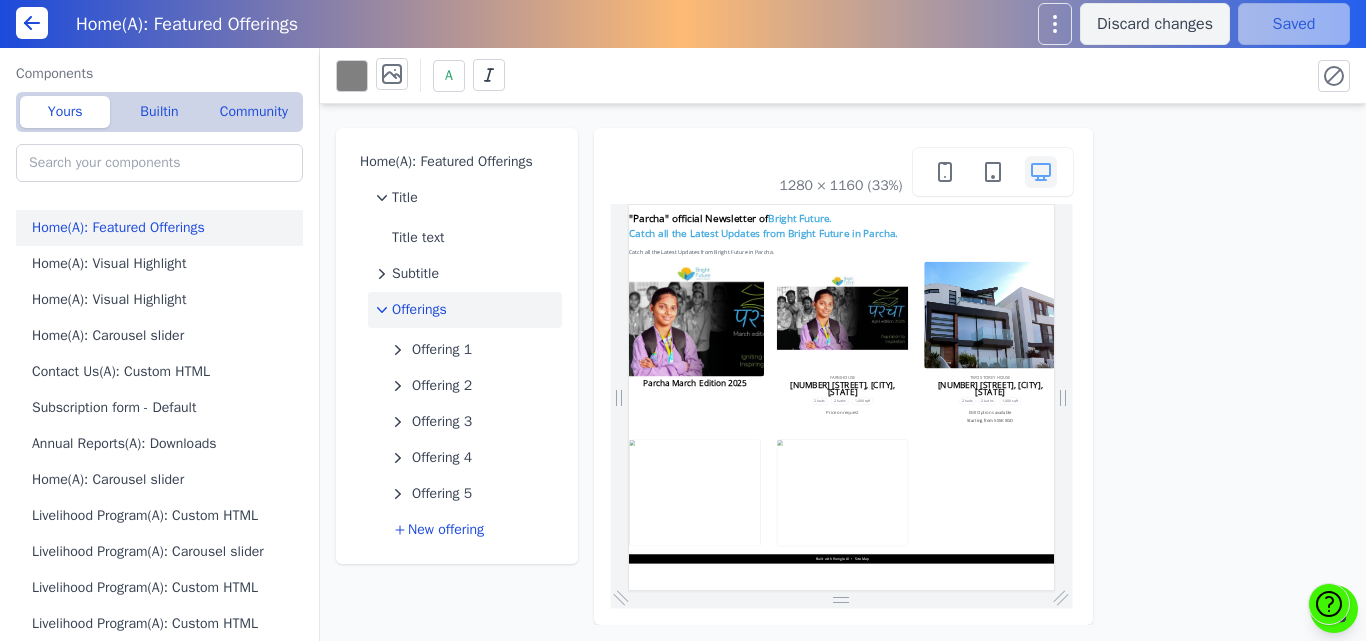 click at bounding box center (825, 551) 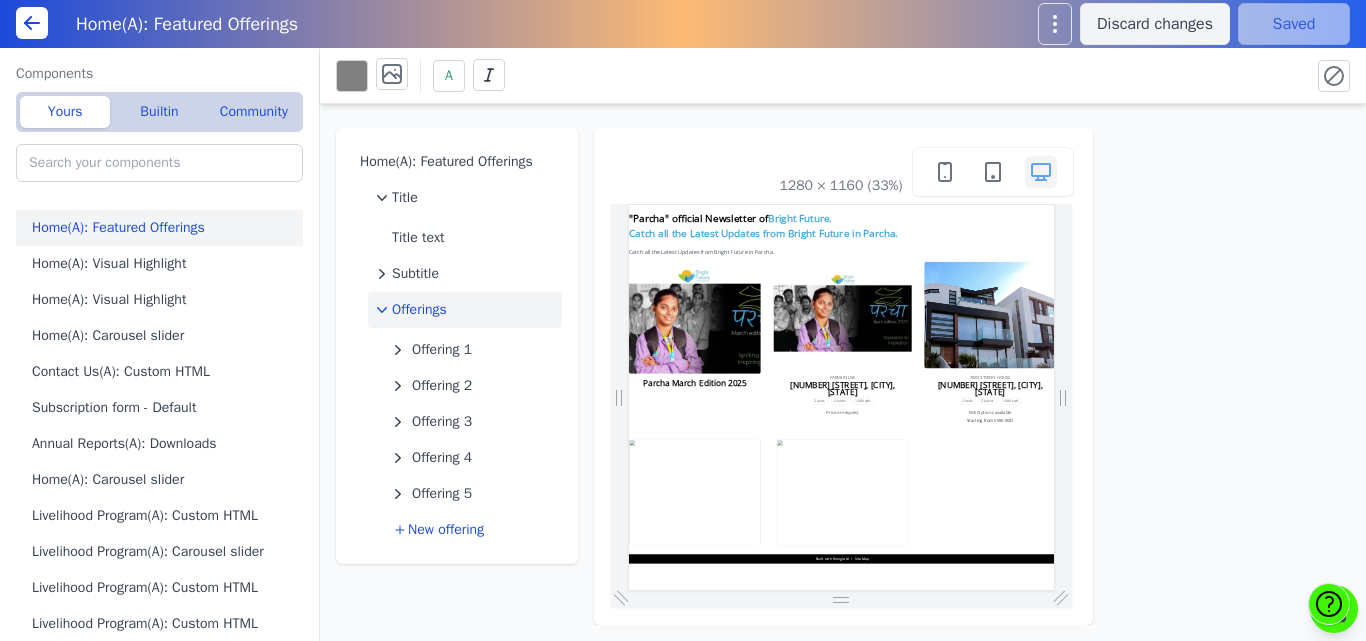 click at bounding box center (1268, 535) 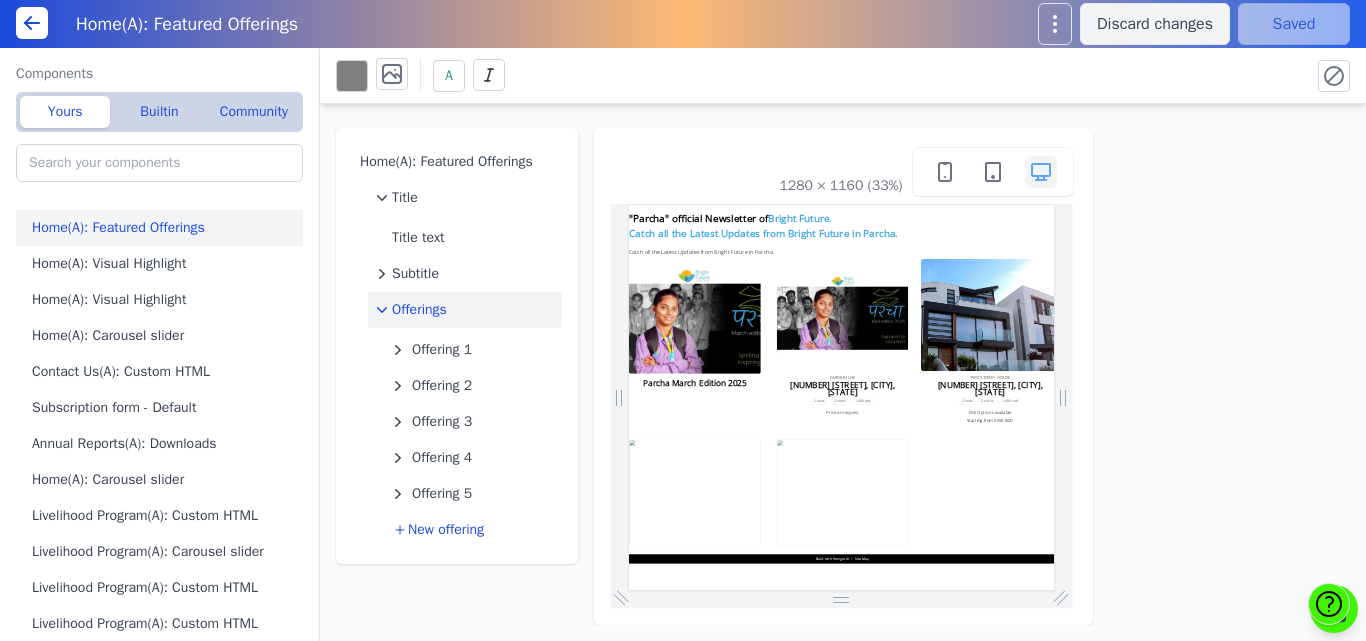 click at bounding box center [1710, 535] 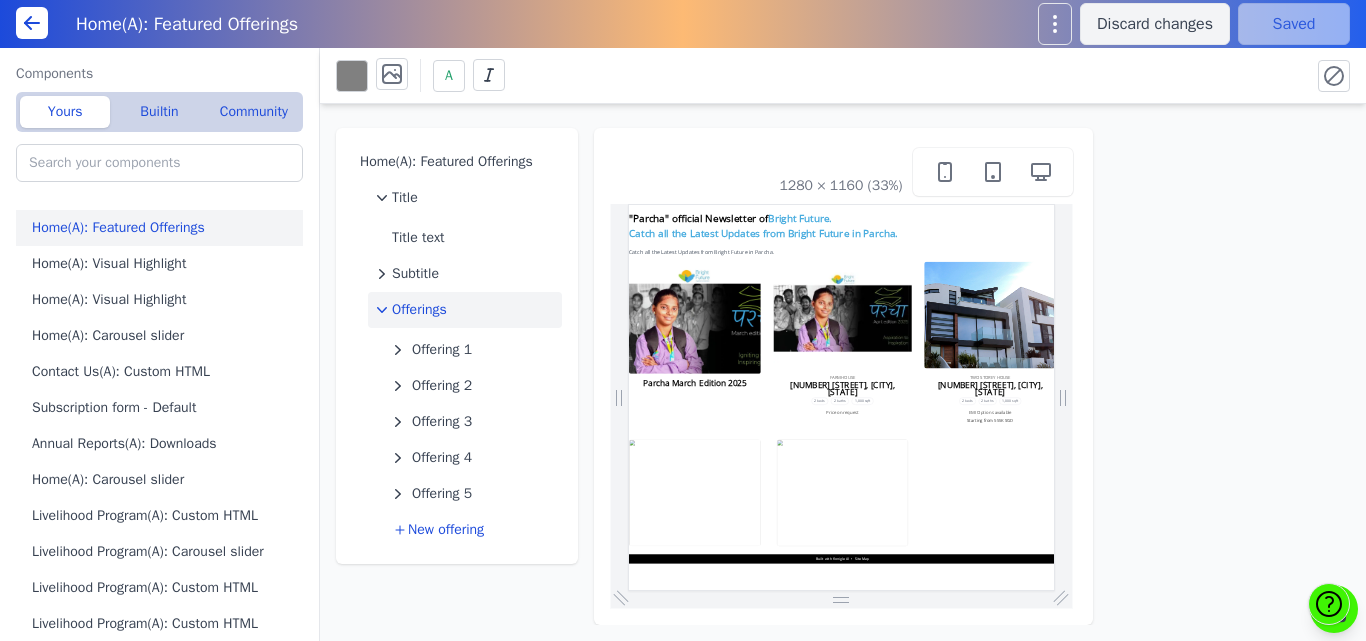 click at bounding box center [1268, 535] 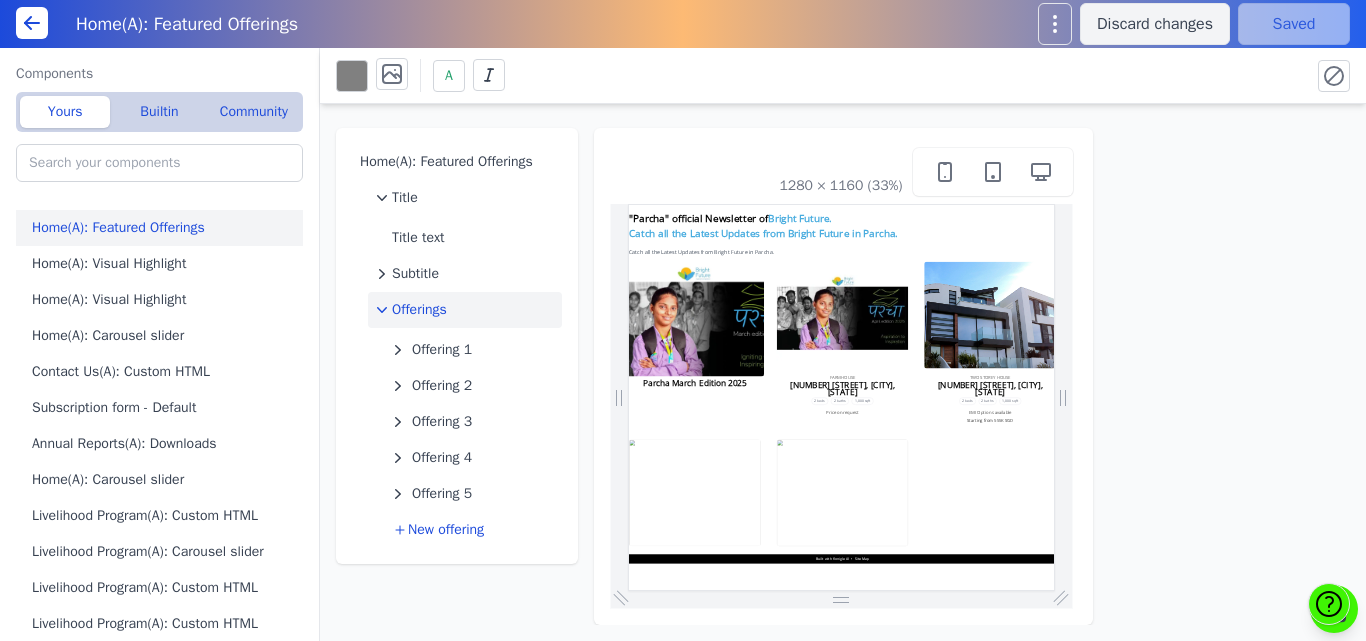 click at bounding box center (825, 551) 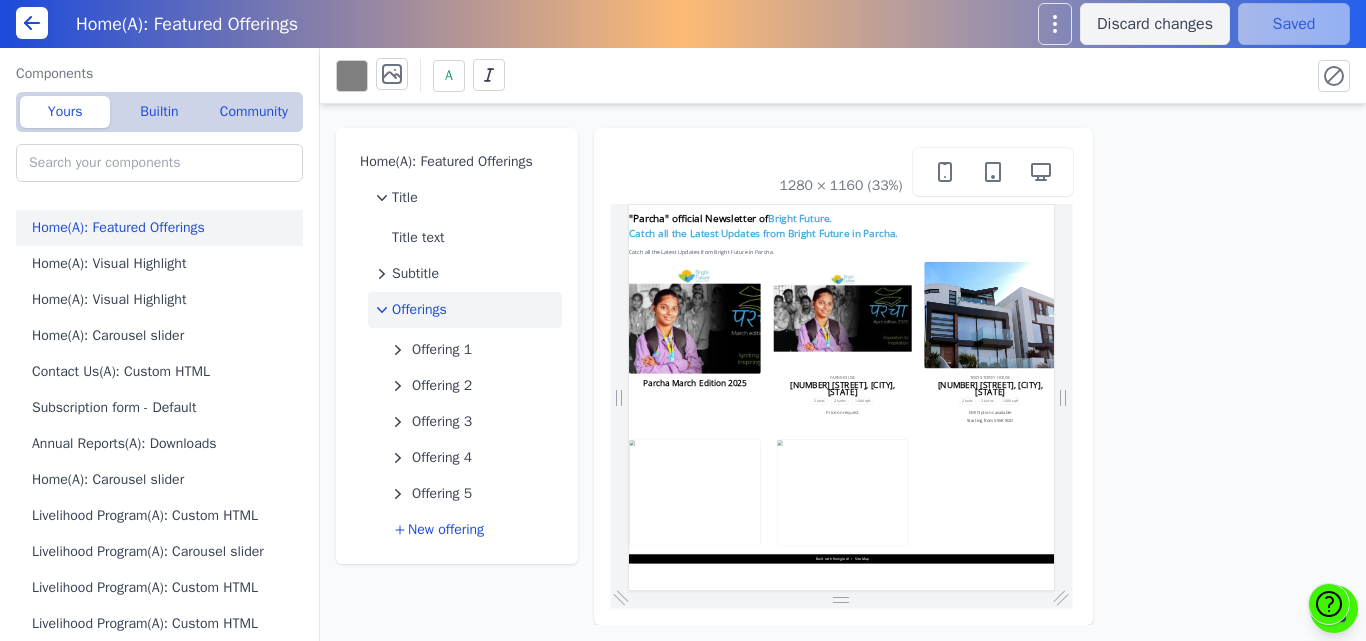 click at bounding box center (1268, 535) 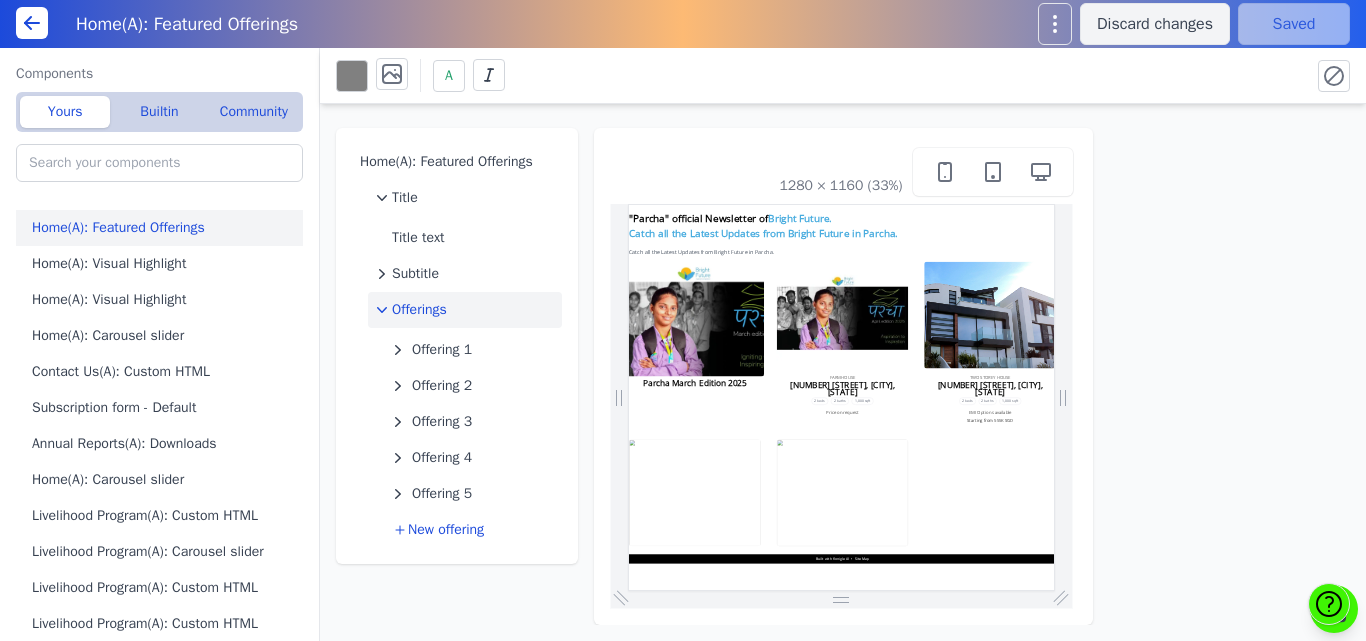 click at bounding box center [825, 551] 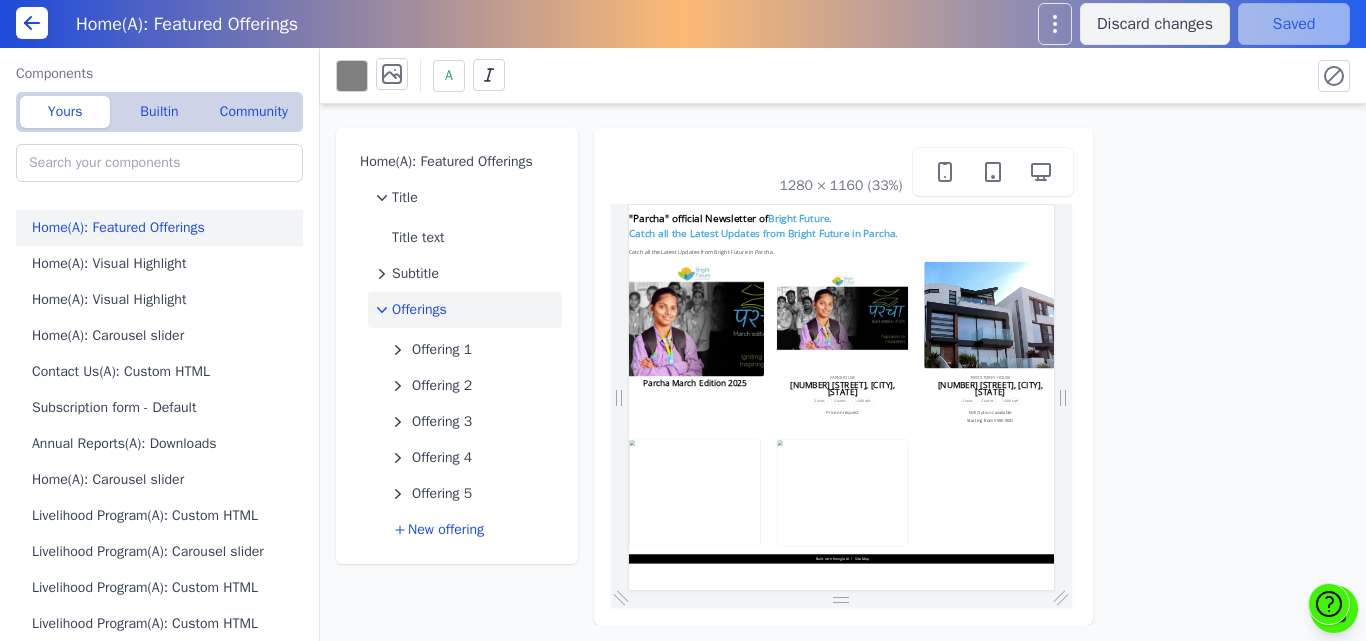 click at bounding box center [825, 551] 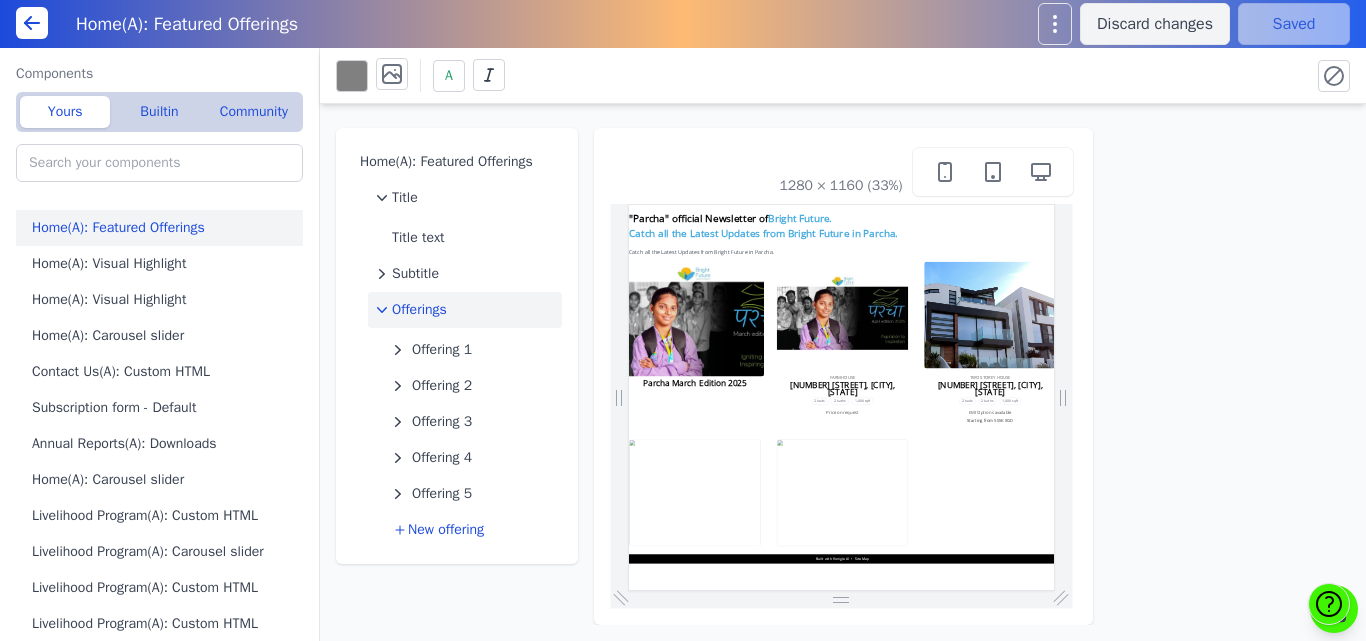 click at bounding box center [825, 551] 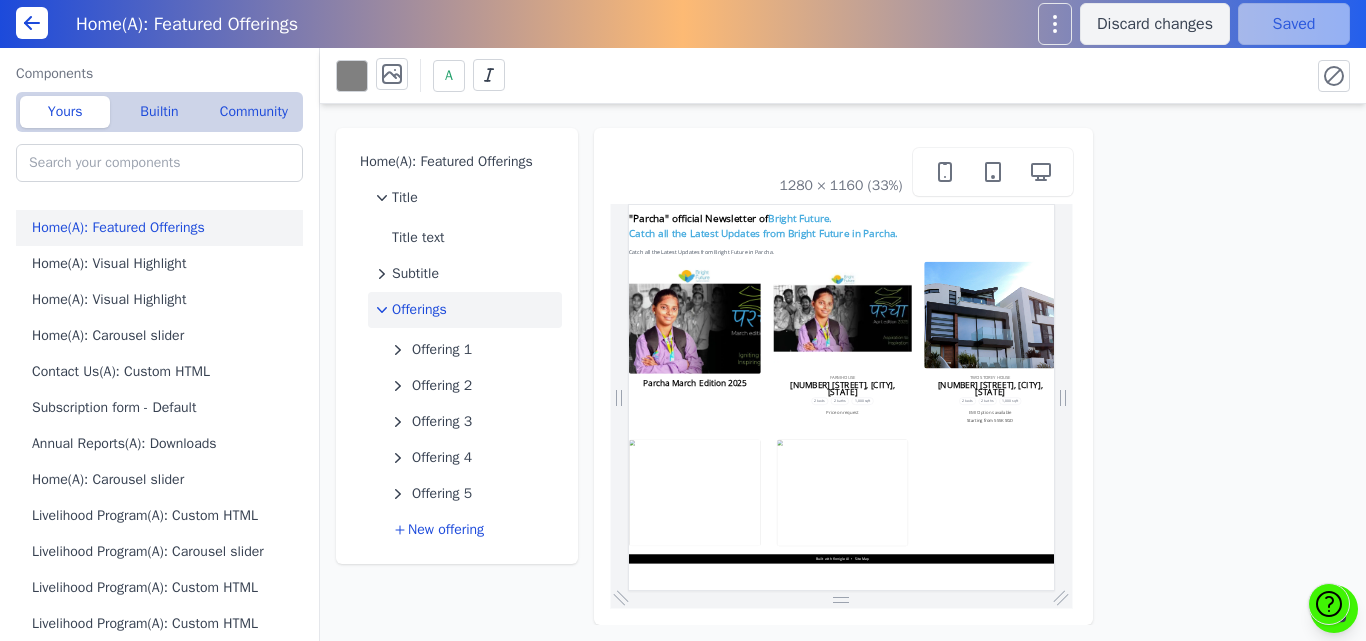 click at bounding box center [1268, 535] 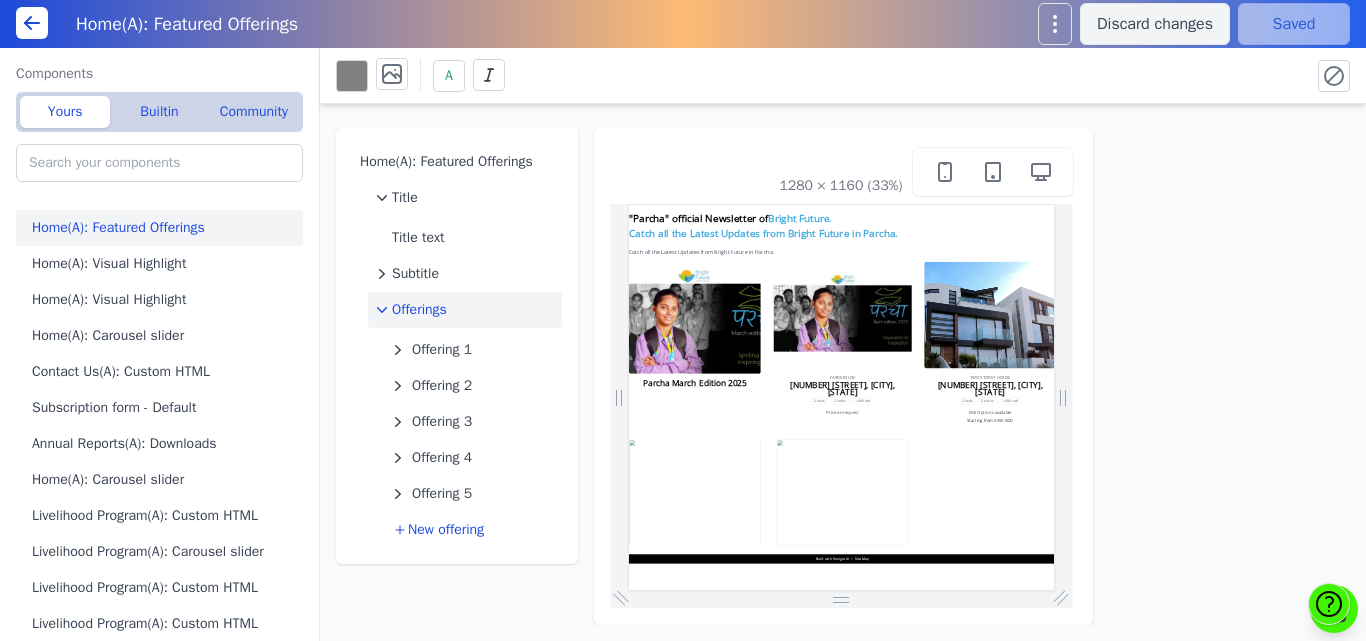 click at bounding box center [1268, 535] 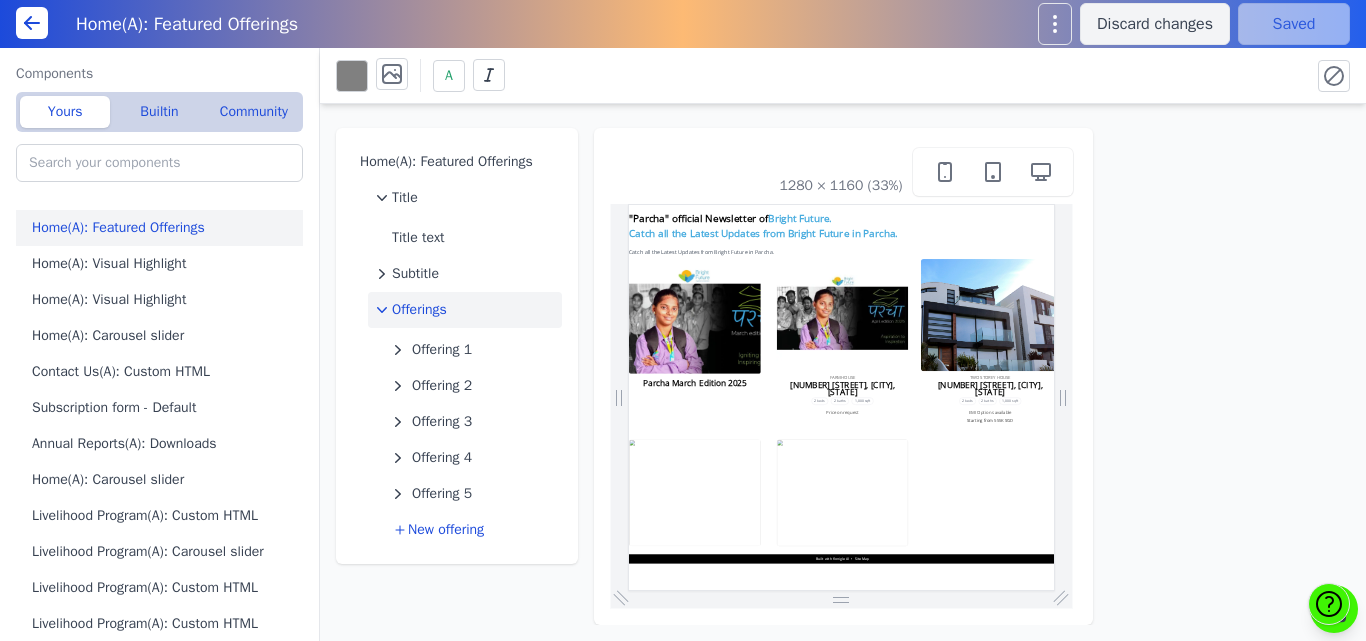 click at bounding box center (1710, 535) 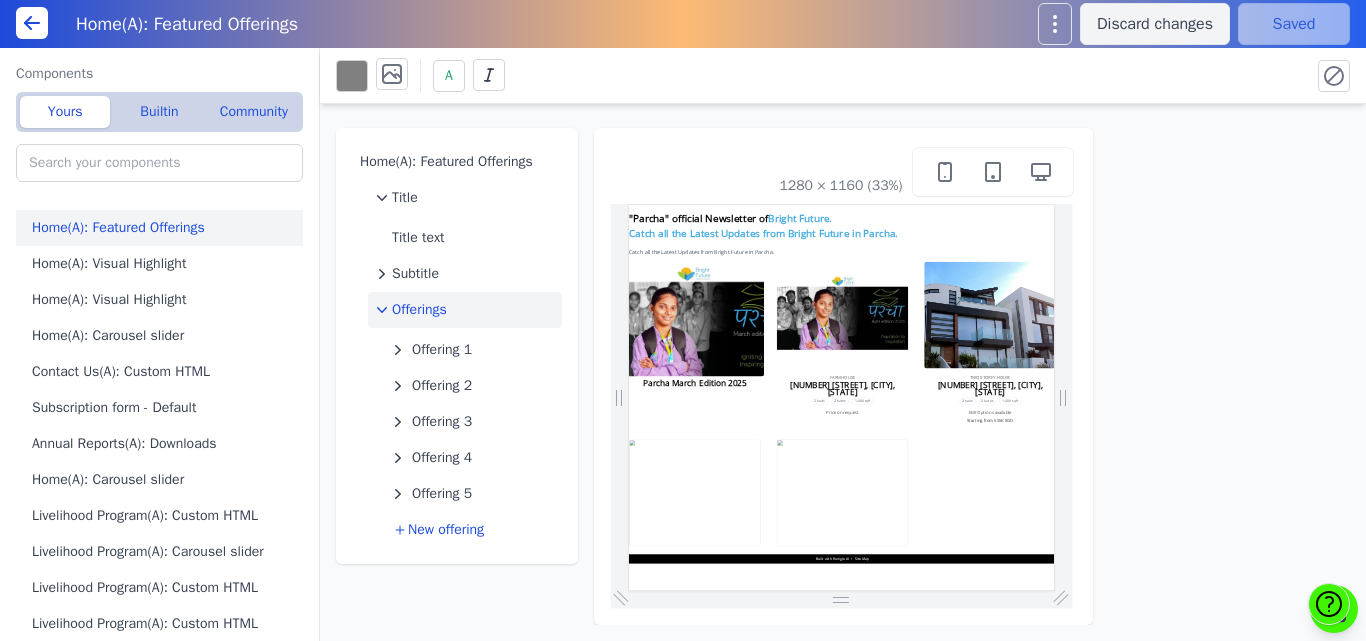 click at bounding box center (825, 551) 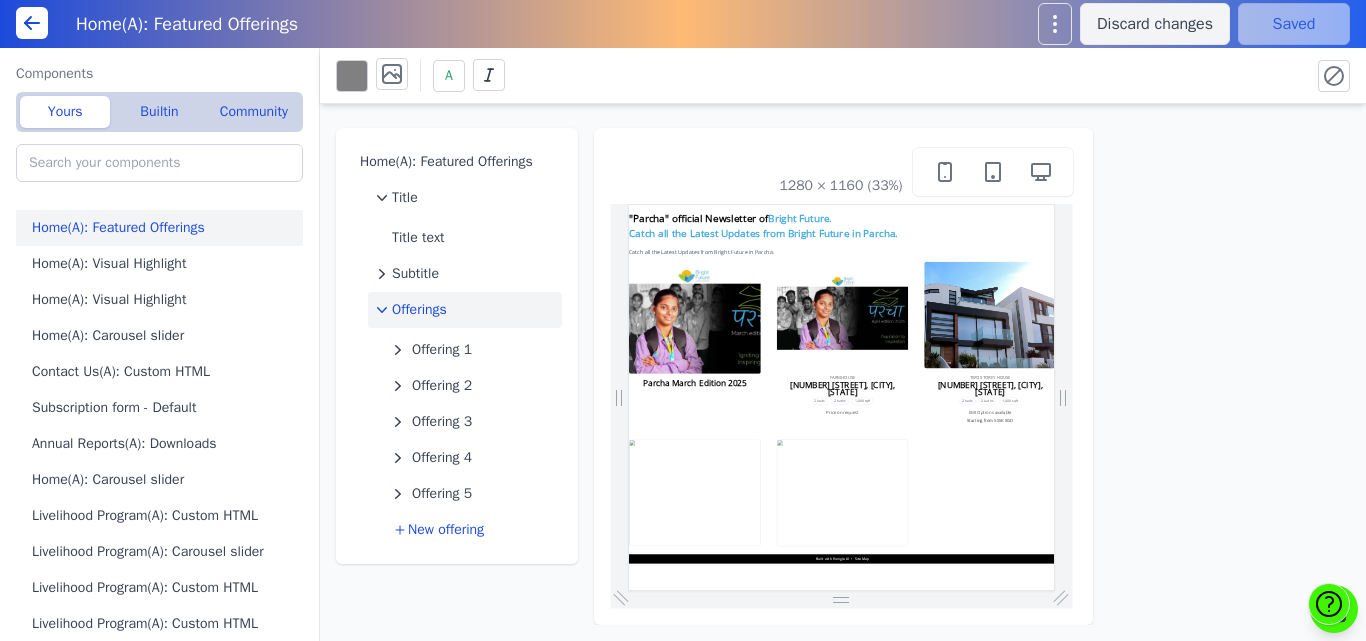 click on ""Parcha" official Newsletter of    Bright Future. Catch all the Latest Updates from Bright Future in Parcha." at bounding box center (1268, 266) 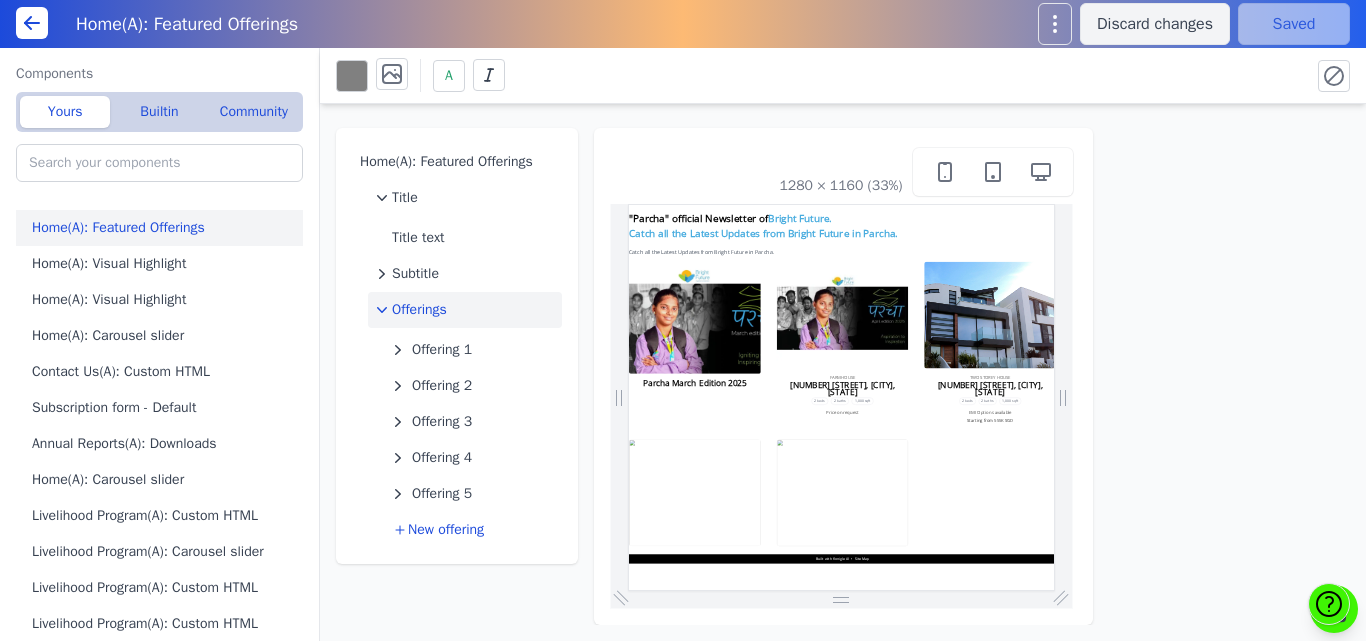 click on "Home(A): Featured Offerings Title Title text Subtitle Offerings Offering 1 Offering 2 Offering 3 Offering 4 Offering 5  New offering 1280 × 1160 (33%)" at bounding box center [843, 364] 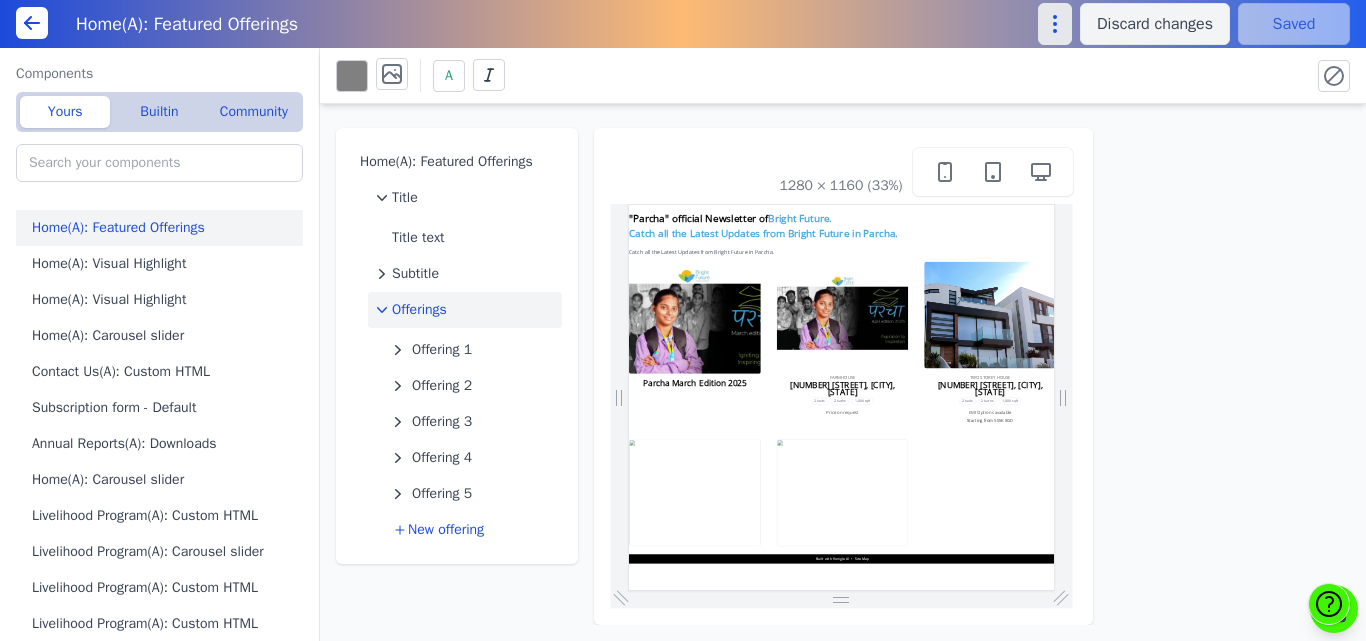 click 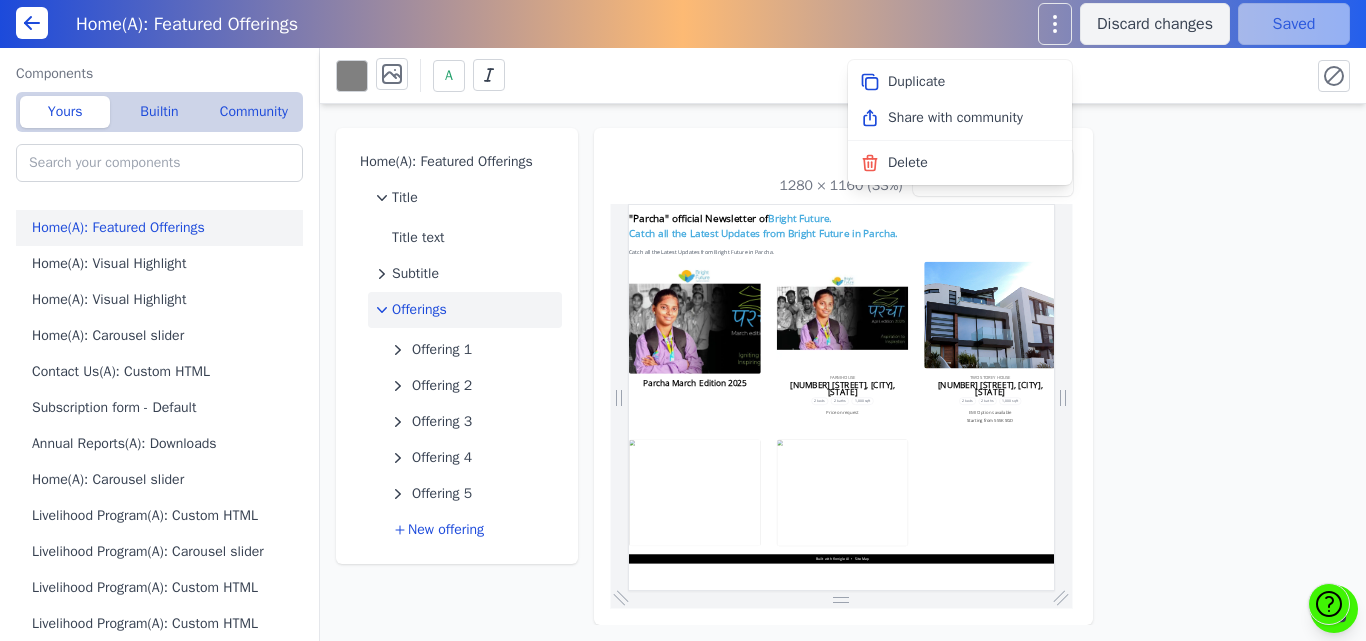 click on "Home(A): Featured Offerings Title Title text Subtitle Offerings Offering 1 Offering 2 Offering 3 Offering 4 Offering 5  New offering 1280 × 1160 (33%)" at bounding box center (843, 364) 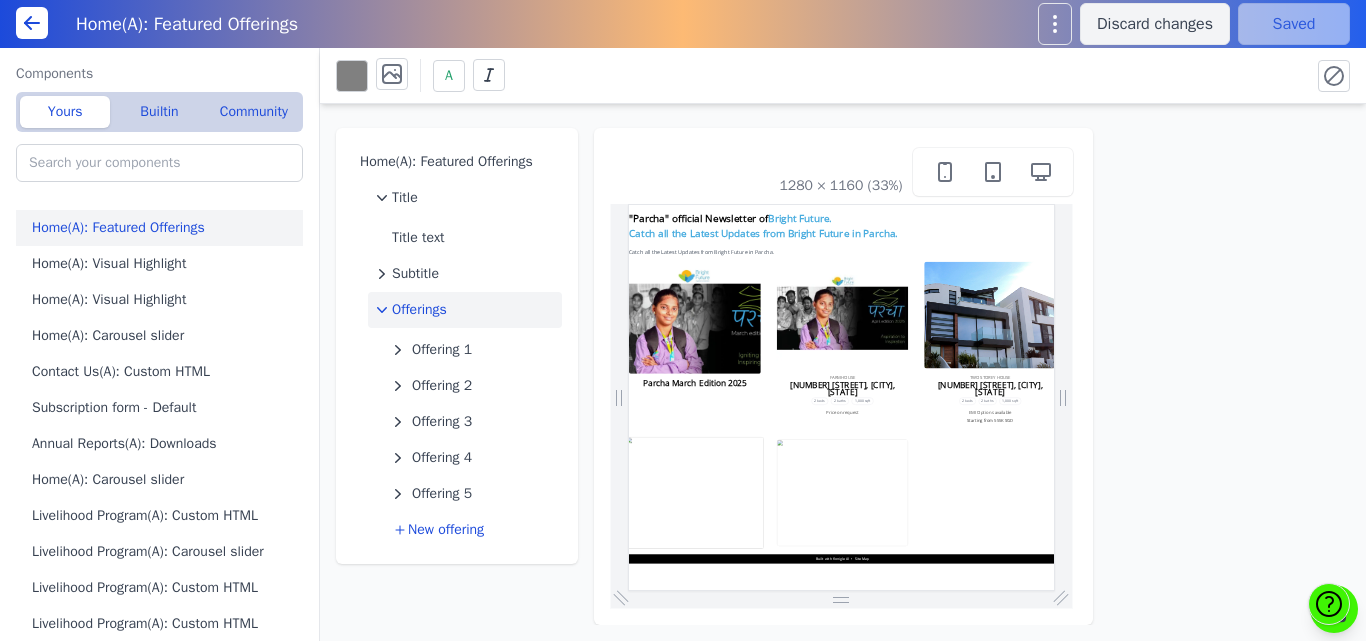 drag, startPoint x: 1874, startPoint y: 464, endPoint x: 659, endPoint y: 1119, distance: 1380.308 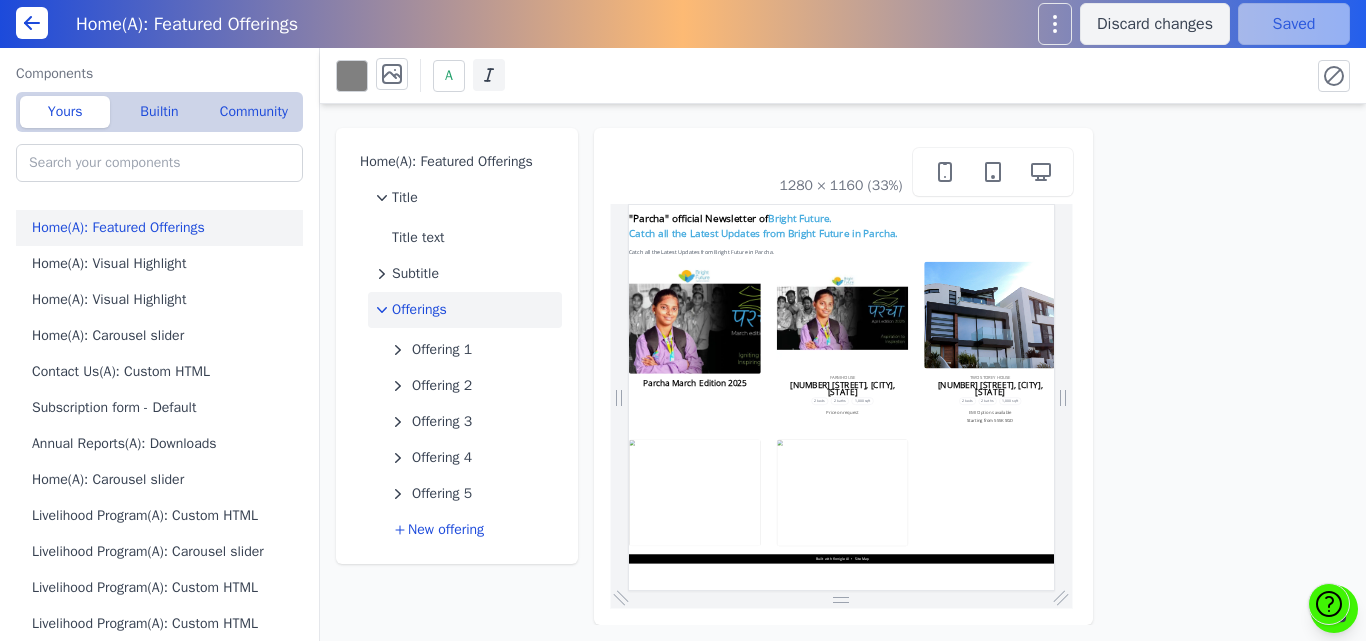 click 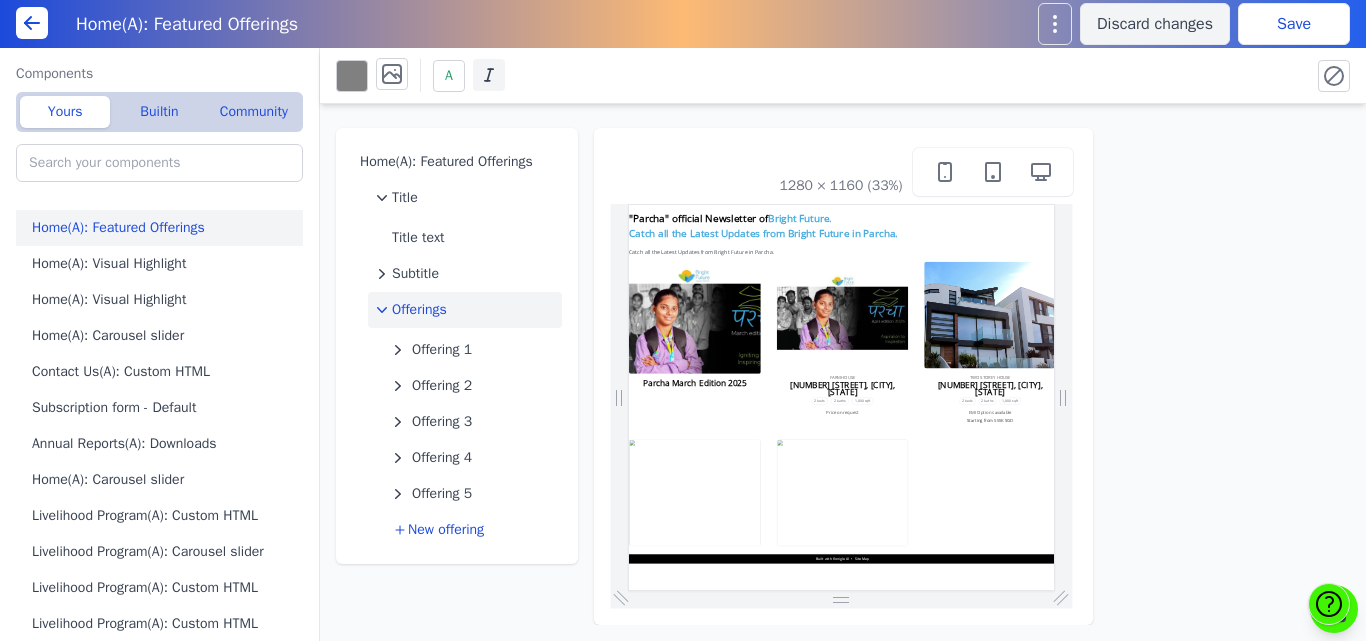 click 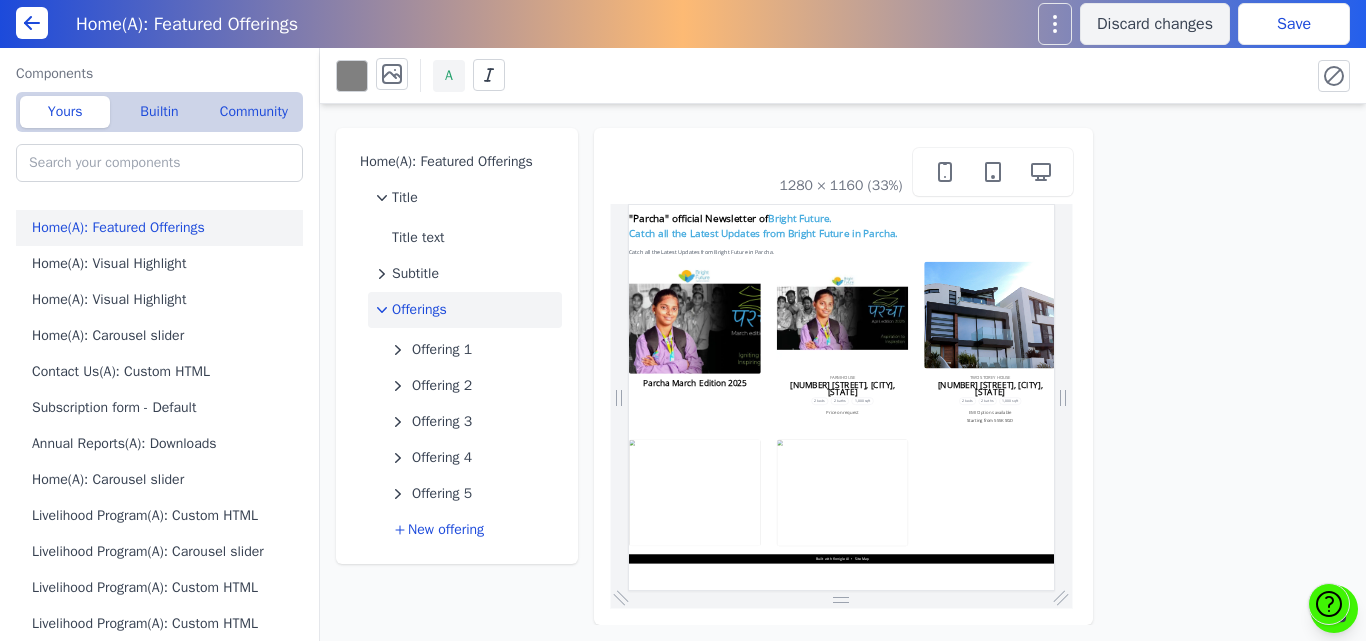 click on "A" at bounding box center (449, 76) 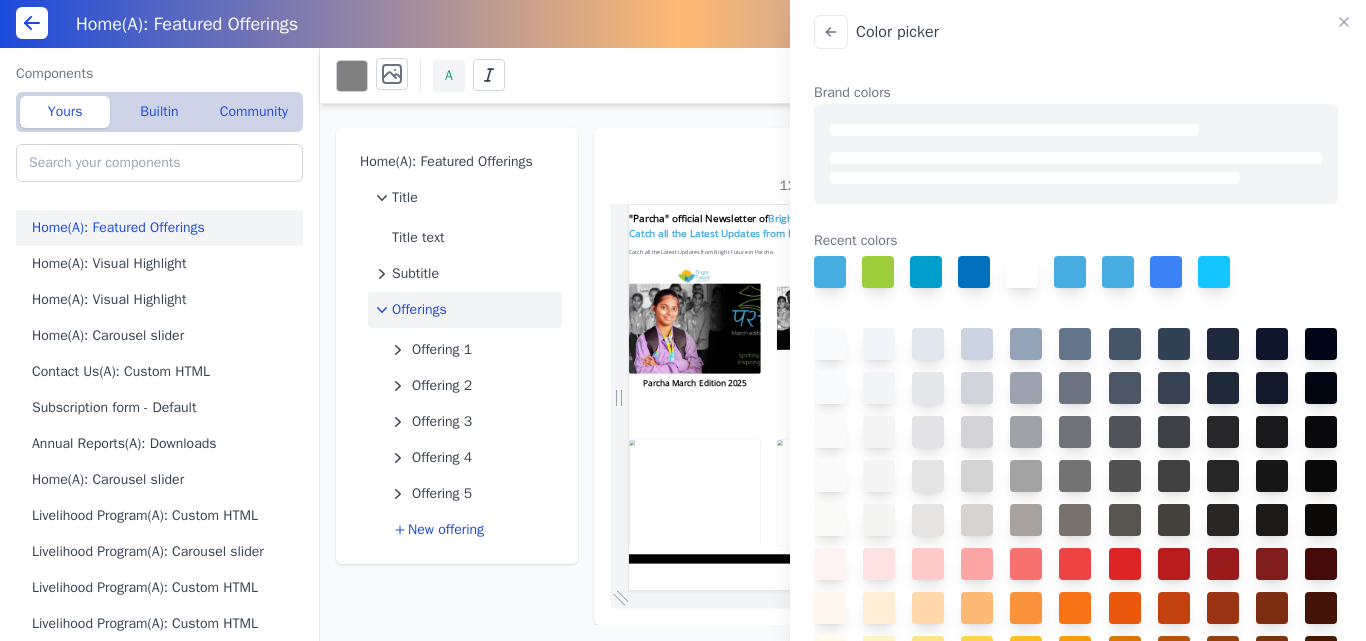 click on "Color picker Brand colors Recent colors #000000" at bounding box center [683, 320] 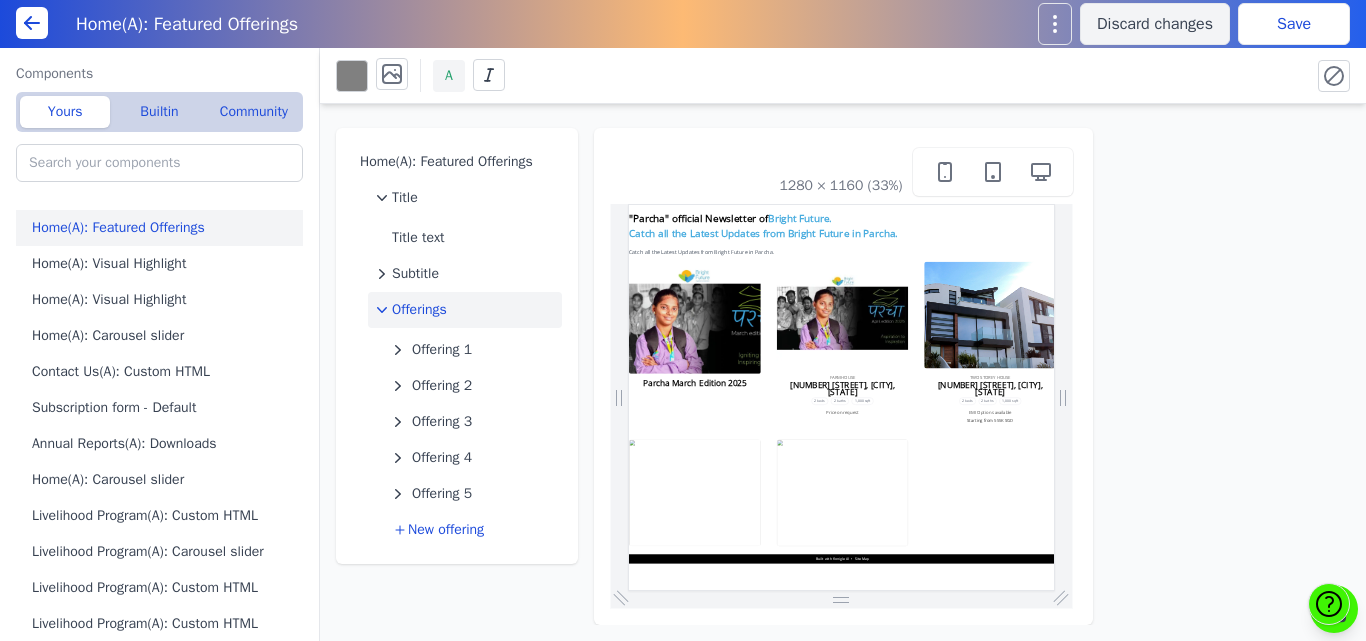click on "A" at bounding box center [449, 76] 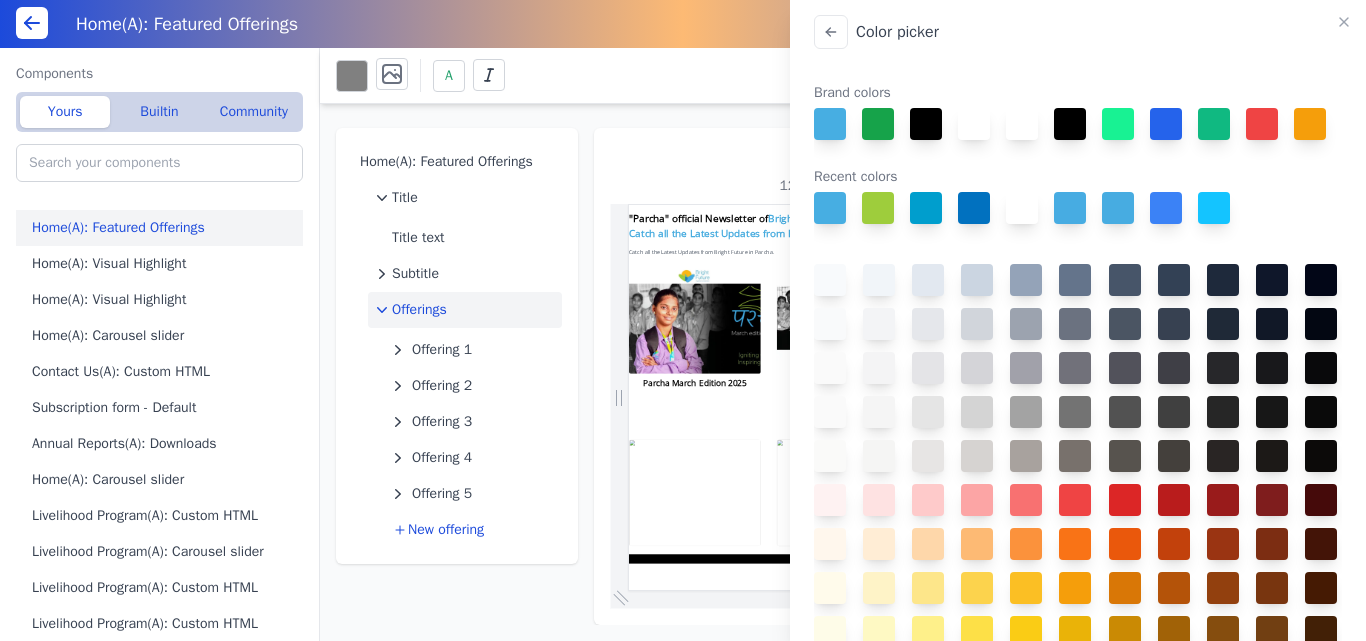 click on "Color picker Brand colors Recent colors #000000" at bounding box center [683, 320] 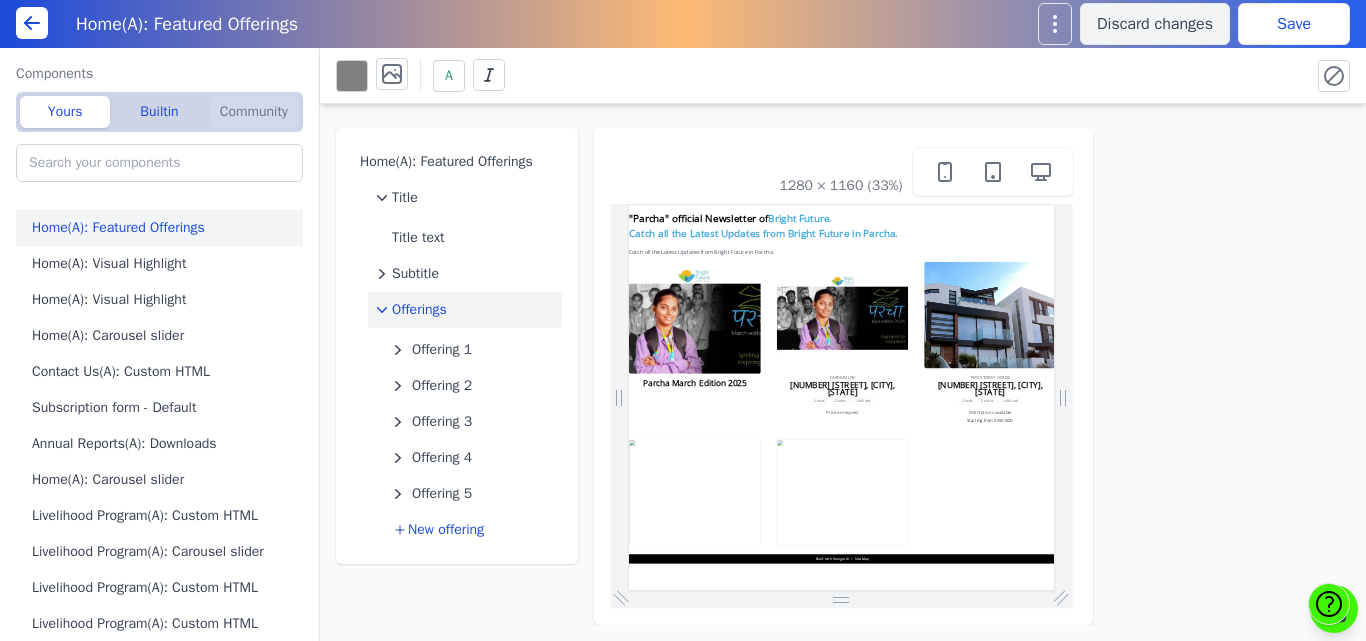 click on "Community" 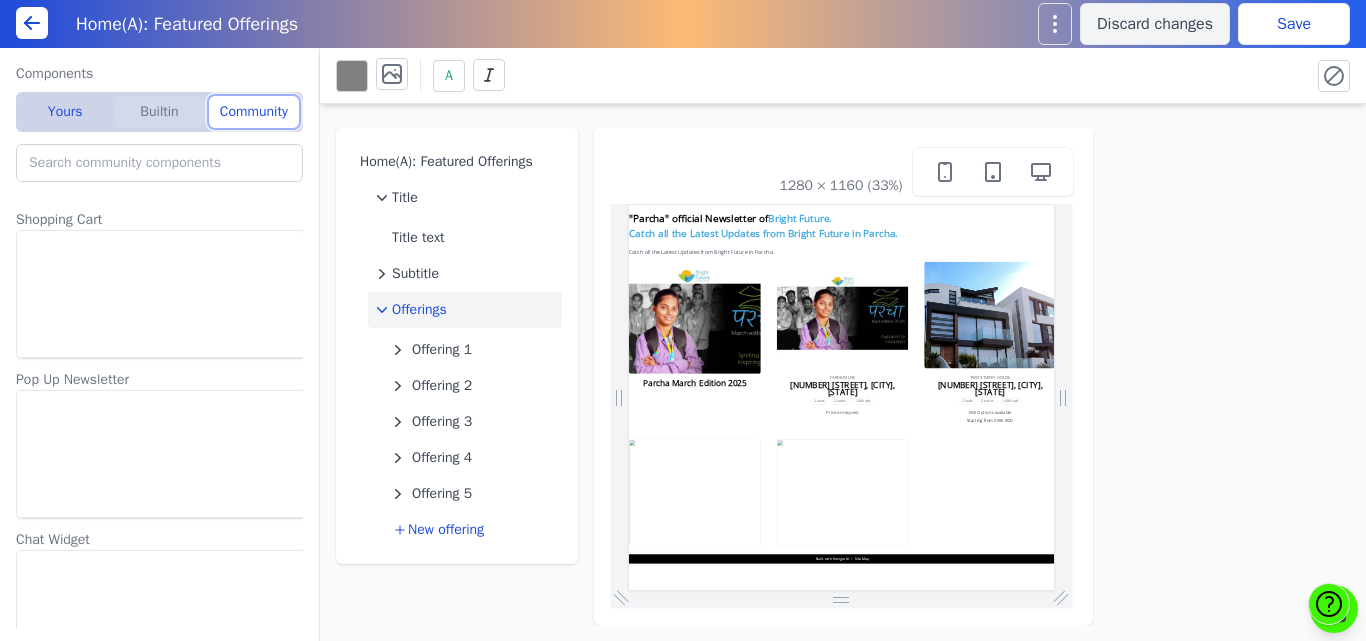 click on "Builtin" 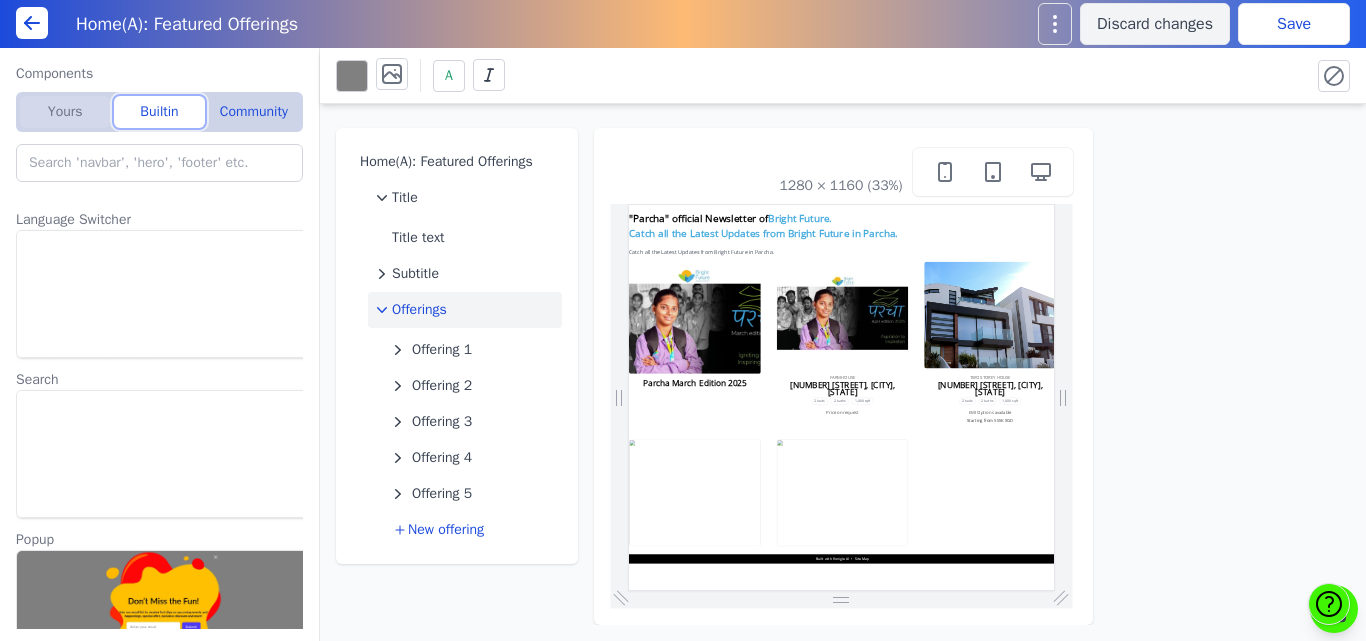 click on "Yours" 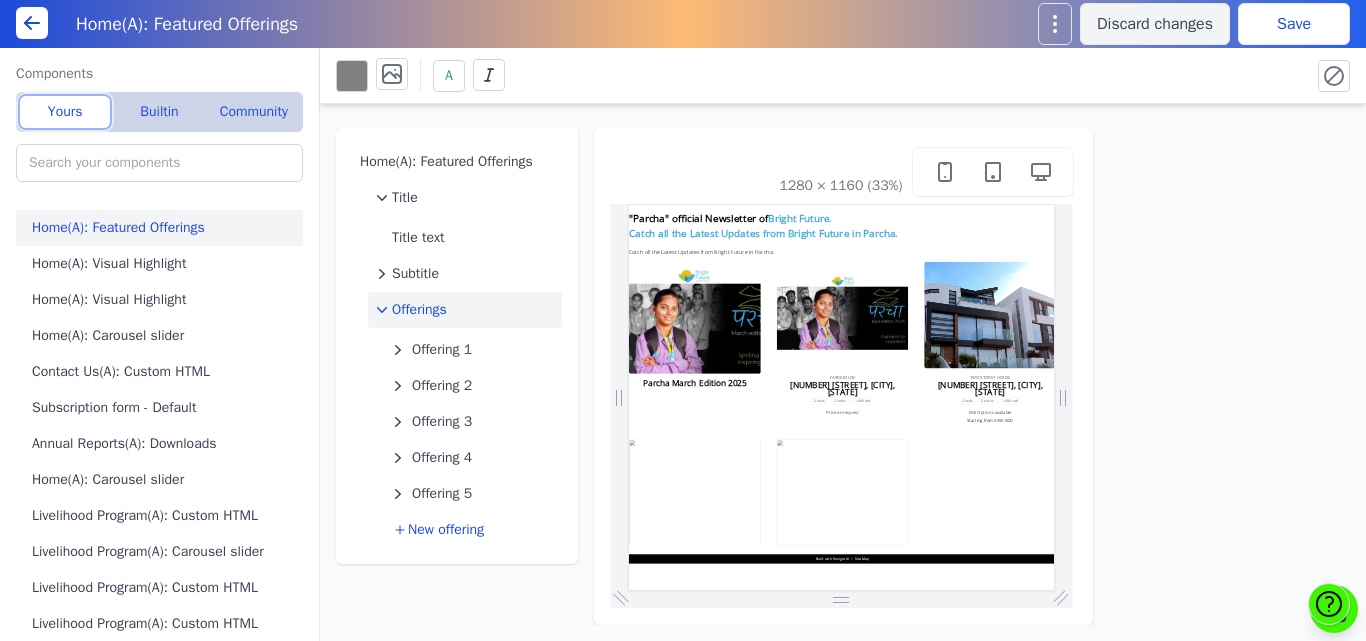 type 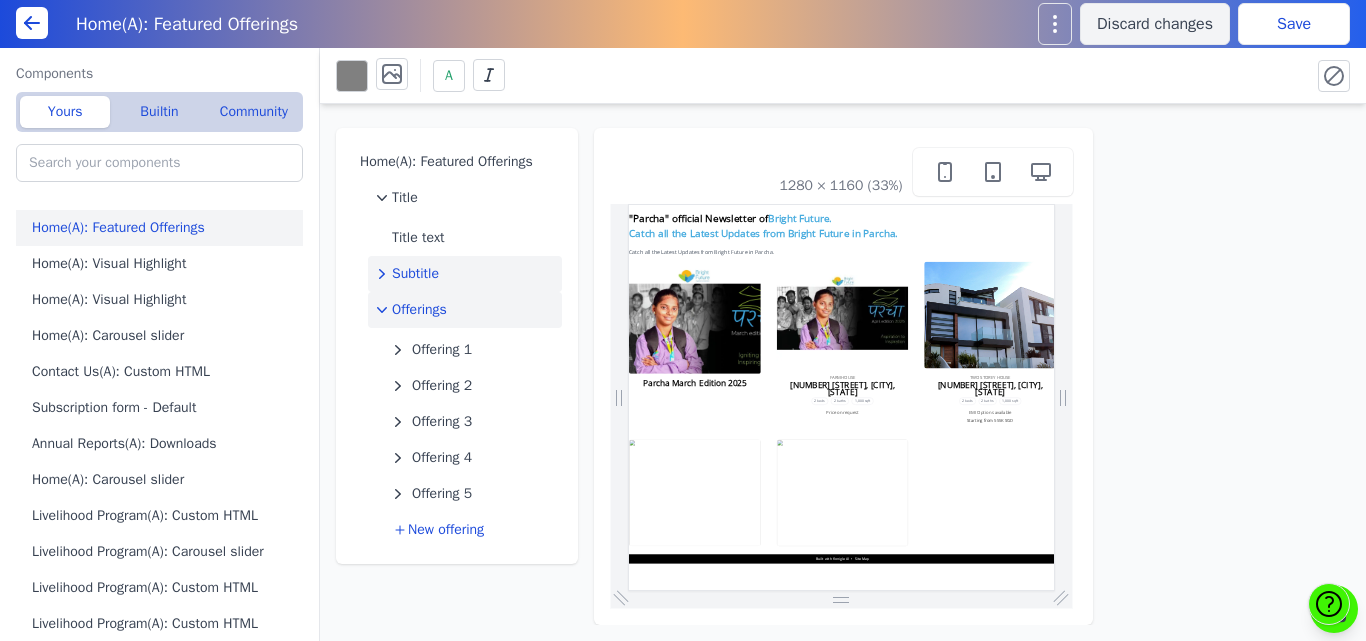 click on "Subtitle" at bounding box center [415, 274] 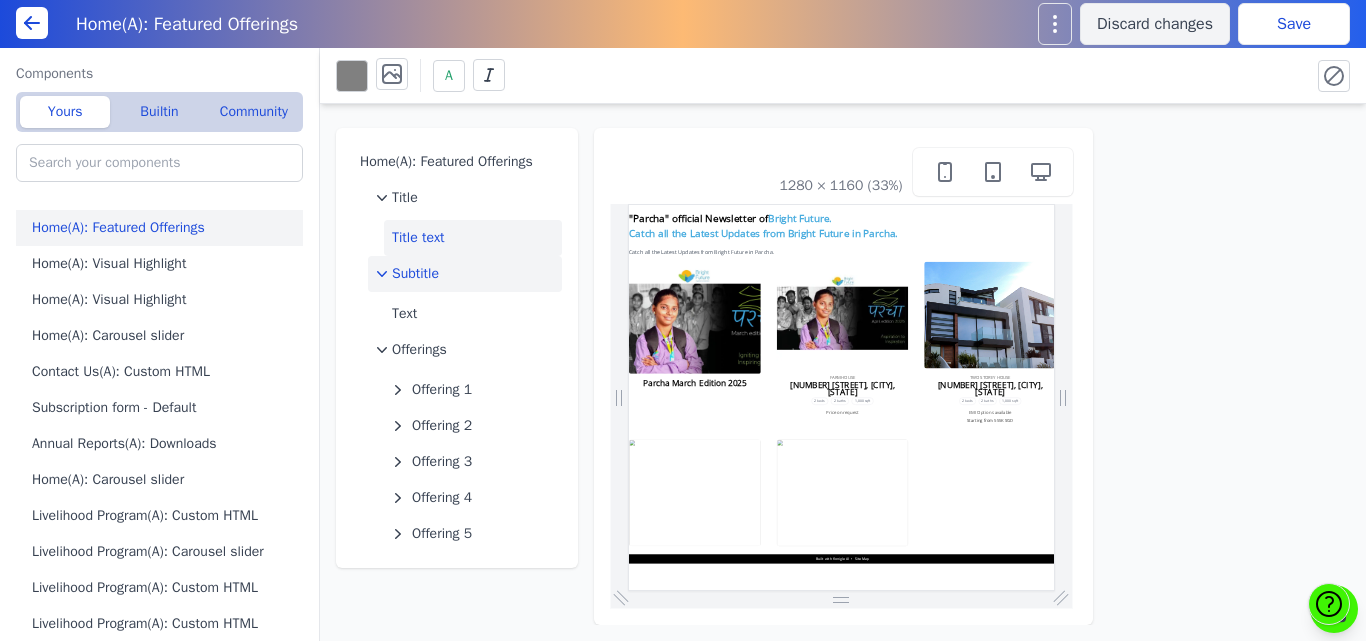 click on "Title text" at bounding box center [473, 238] 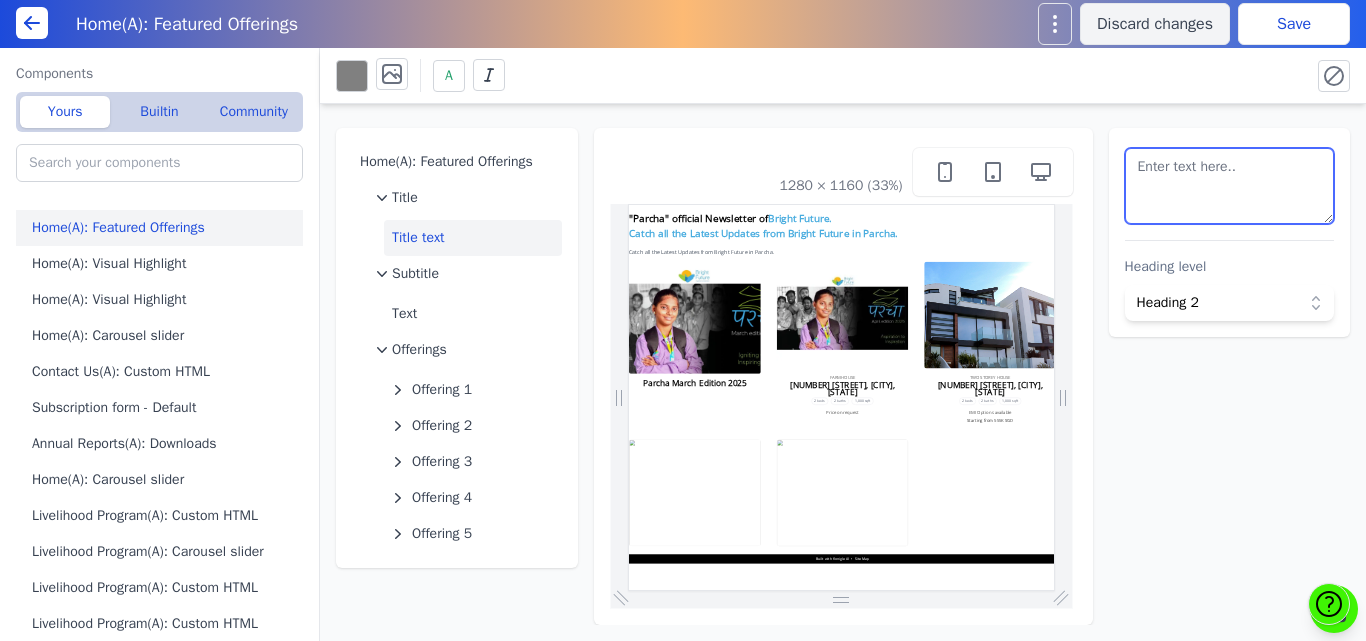 click at bounding box center [1230, 186] 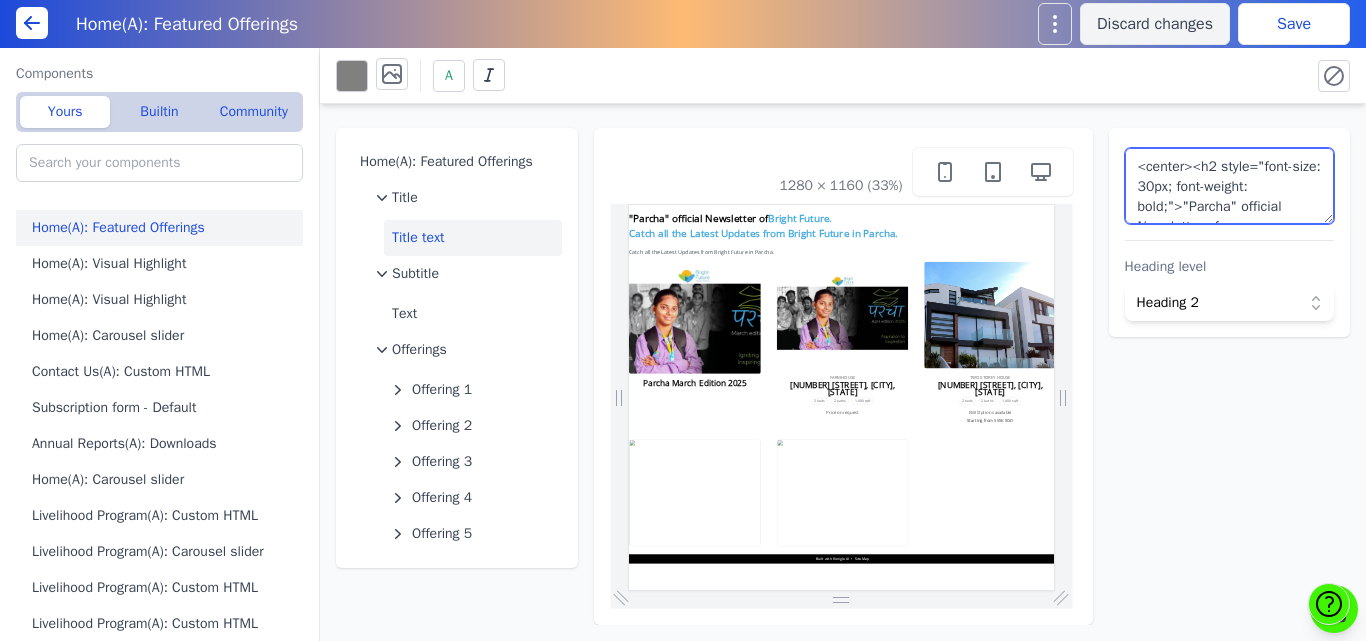 click on "<center><h2 style="font-size: 30px; font-weight: bold;">"Parcha" official Newsletter of  <span style="color: #48ACDF;"> Bright Future.<br>Catch all the Latest Updates from Bright Future in Parcha.</span></h2>" at bounding box center [1230, 186] 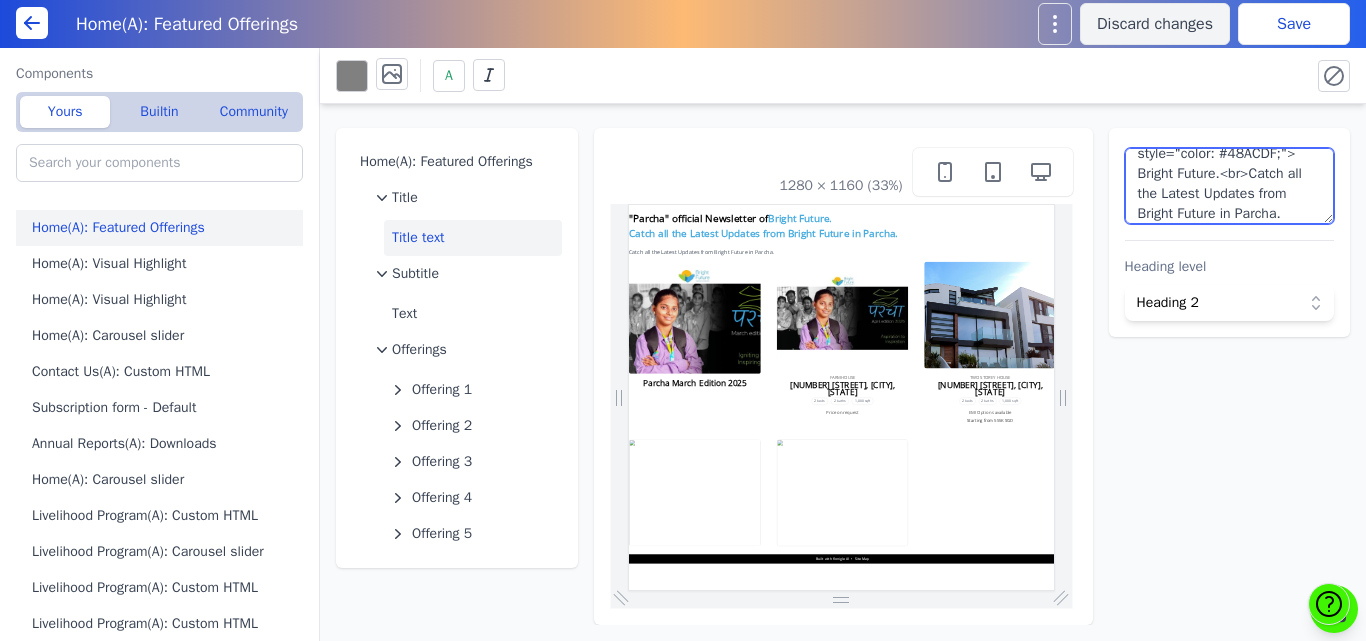 scroll, scrollTop: 133, scrollLeft: 0, axis: vertical 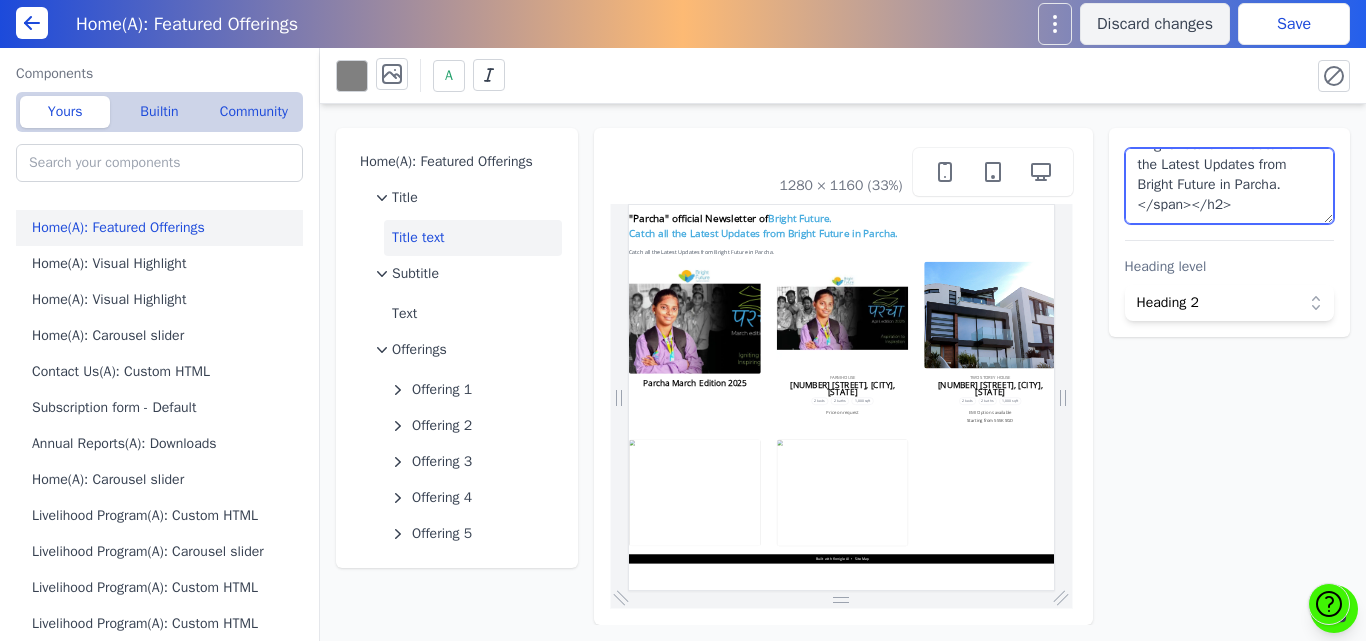 click on "<center><h2 style="font-size: 30px; font-weight: bold;">"Parcha" official Newsletter of  <span style="color: #48ACDF;"> Bright Future.<br>Catch all the Latest Updates from Bright Future in Parcha.</span></h2>" at bounding box center [1230, 186] 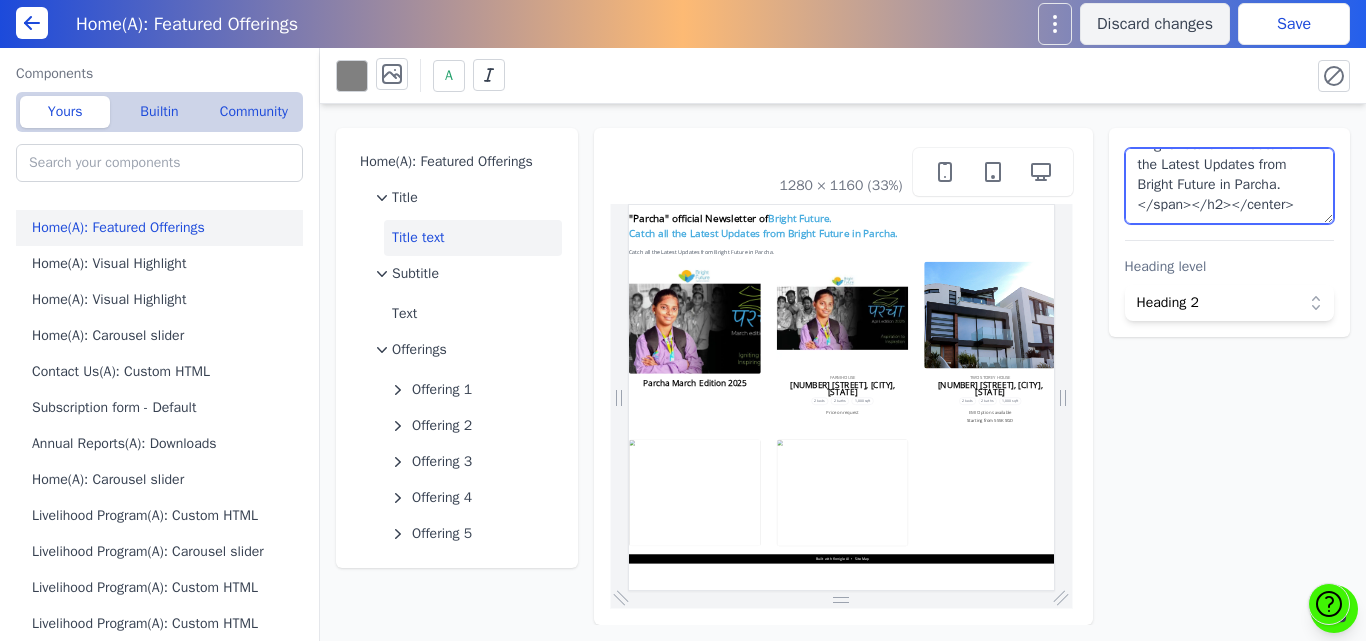 type on "<center><h2 style="font-size: 30px; font-weight: bold;">"Parcha" official Newsletter of  <span style="color: #48ACDF;"> Bright Future.<br>Catch all the Latest Updates from Bright Future in Parcha.</span></h2></center>" 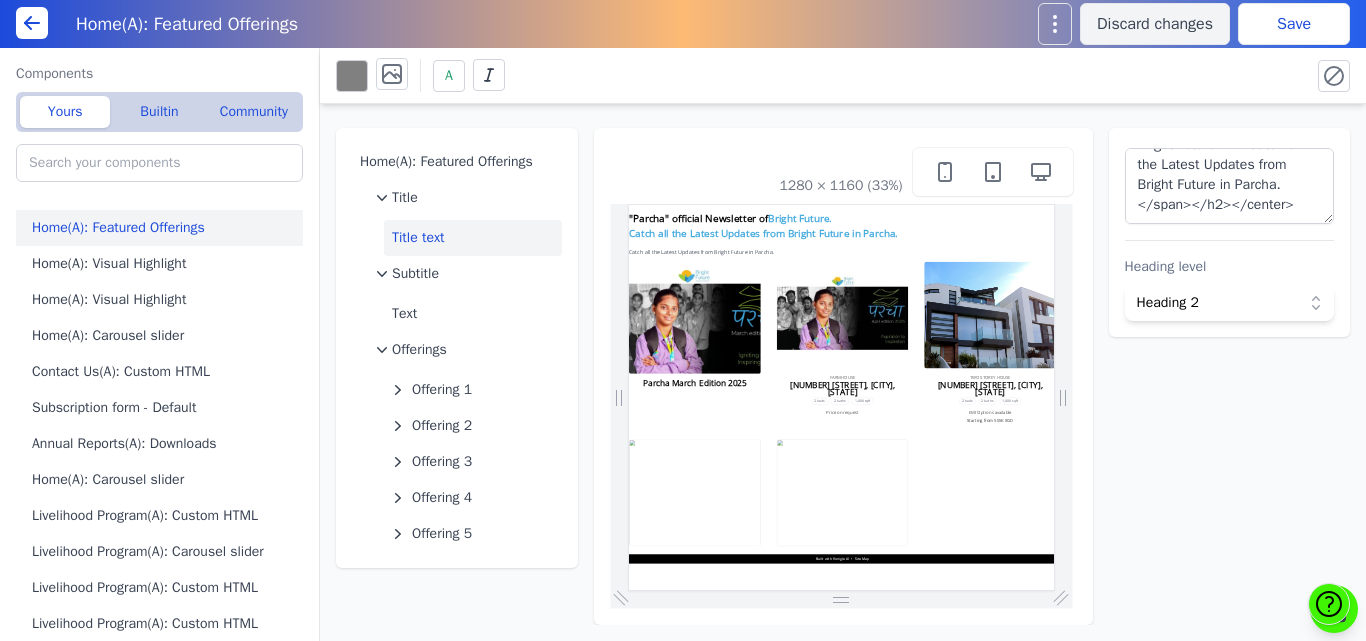 click on "Save" at bounding box center (1294, 24) 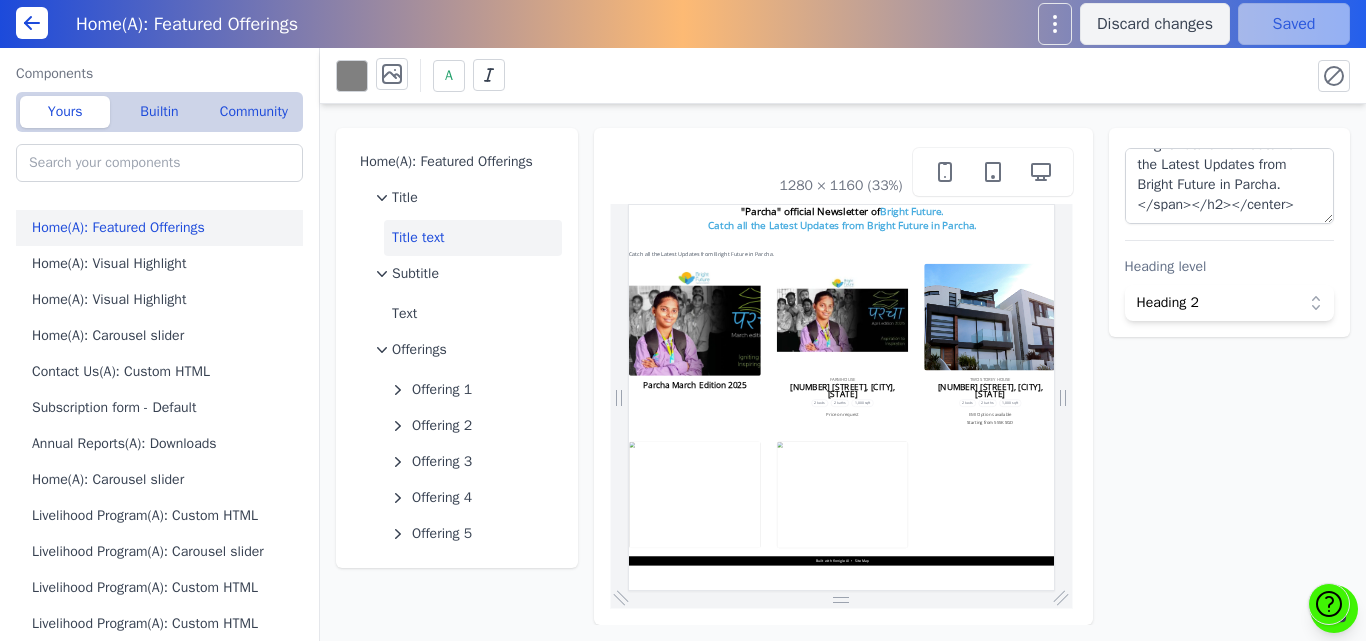 scroll, scrollTop: 0, scrollLeft: 0, axis: both 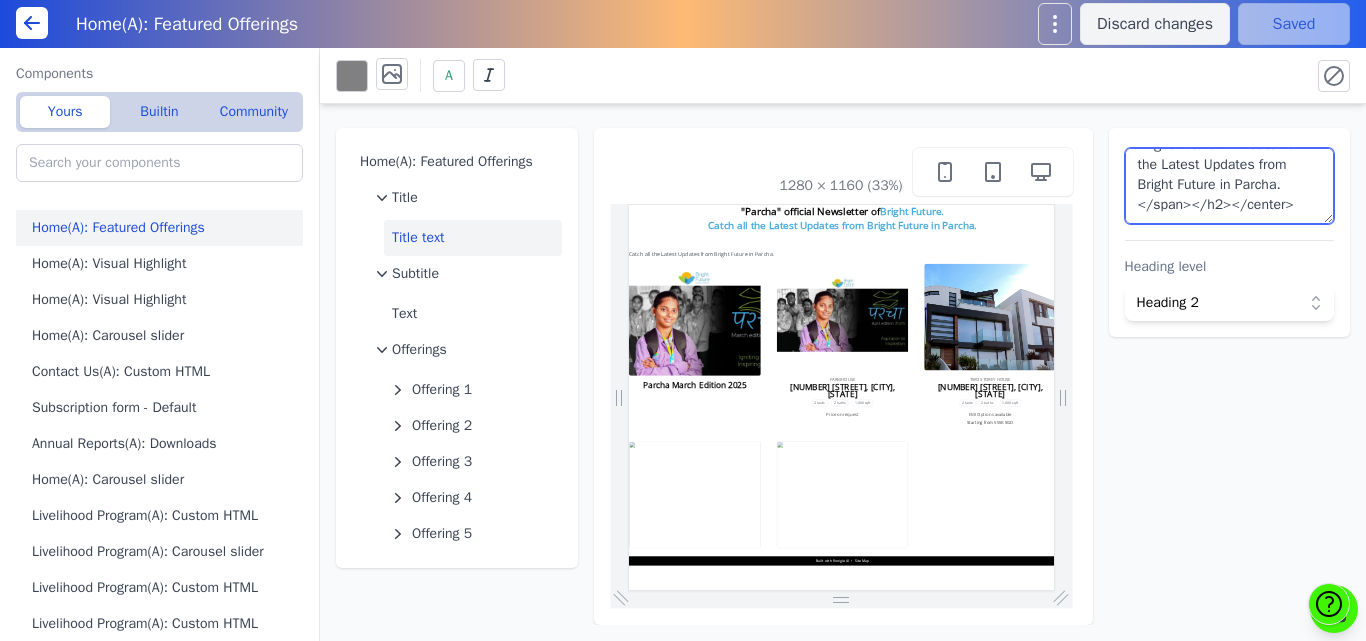 click on "<center><h2 style="font-size: 30px; font-weight: bold;">"Parcha" official Newsletter of  <span style="color: #48ACDF;"> Bright Future.<br>Catch all the Latest Updates from Bright Future in Parcha.</span></h2></center>" at bounding box center [1230, 186] 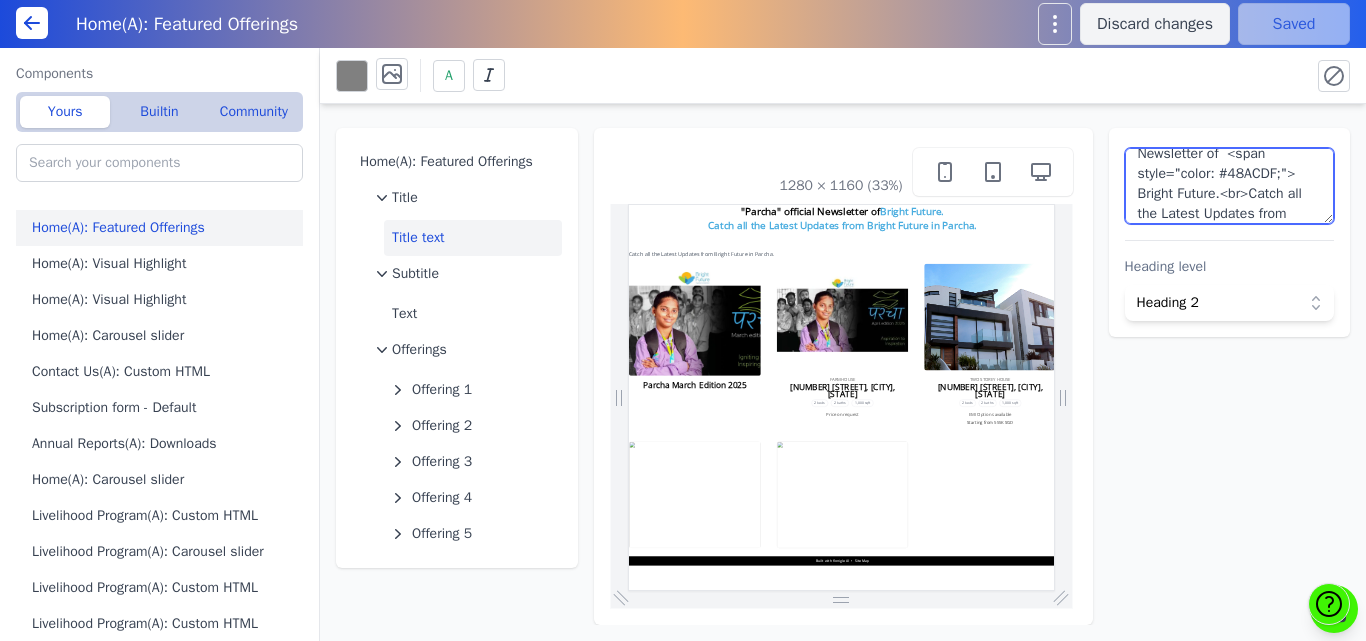 scroll, scrollTop: 93, scrollLeft: 0, axis: vertical 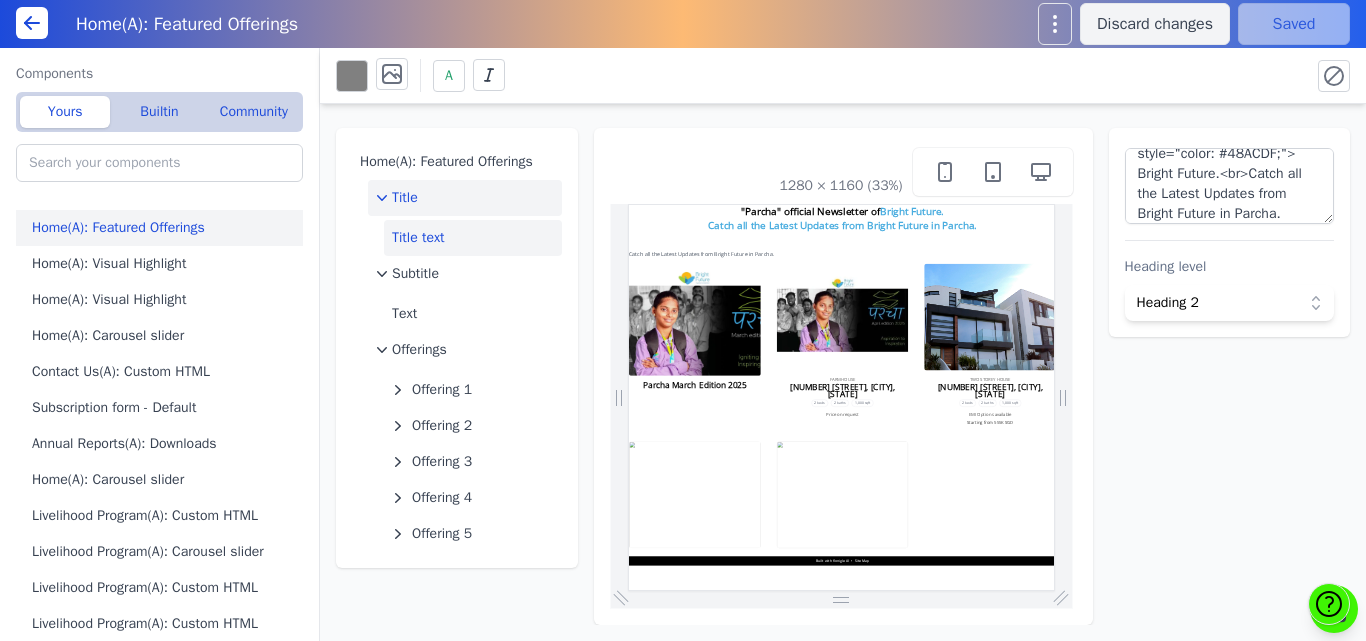 click on "Title" at bounding box center [465, 198] 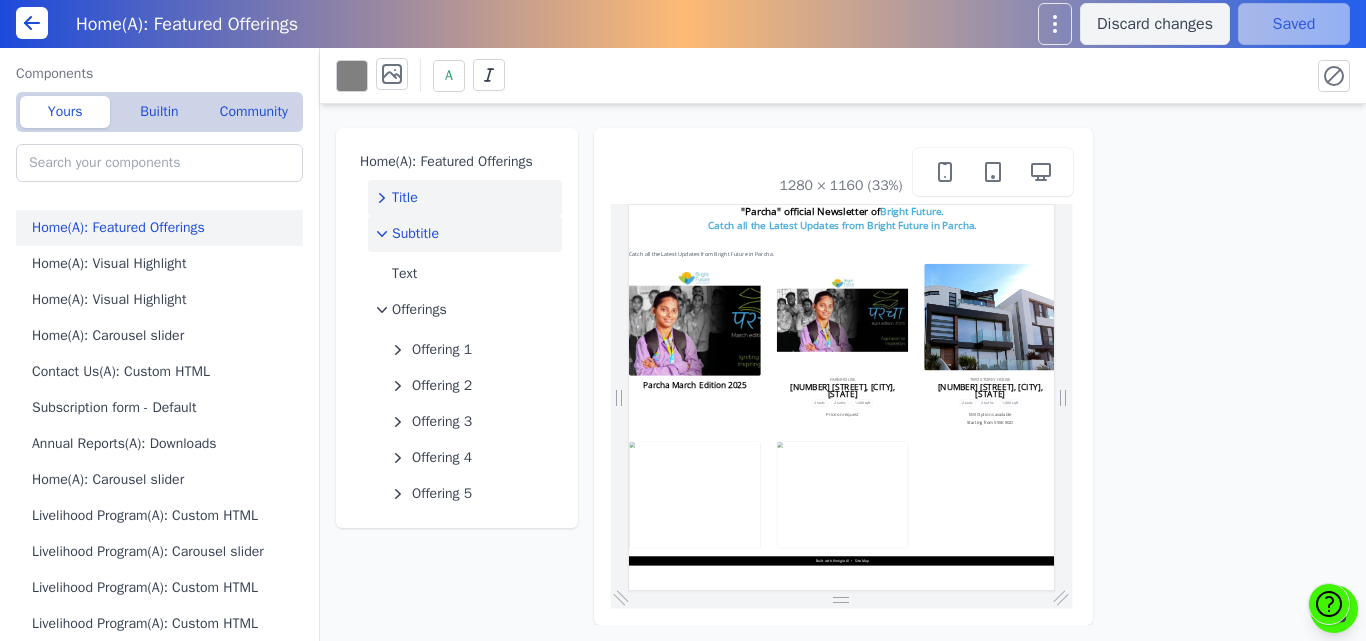 click on "Subtitle" at bounding box center (415, 234) 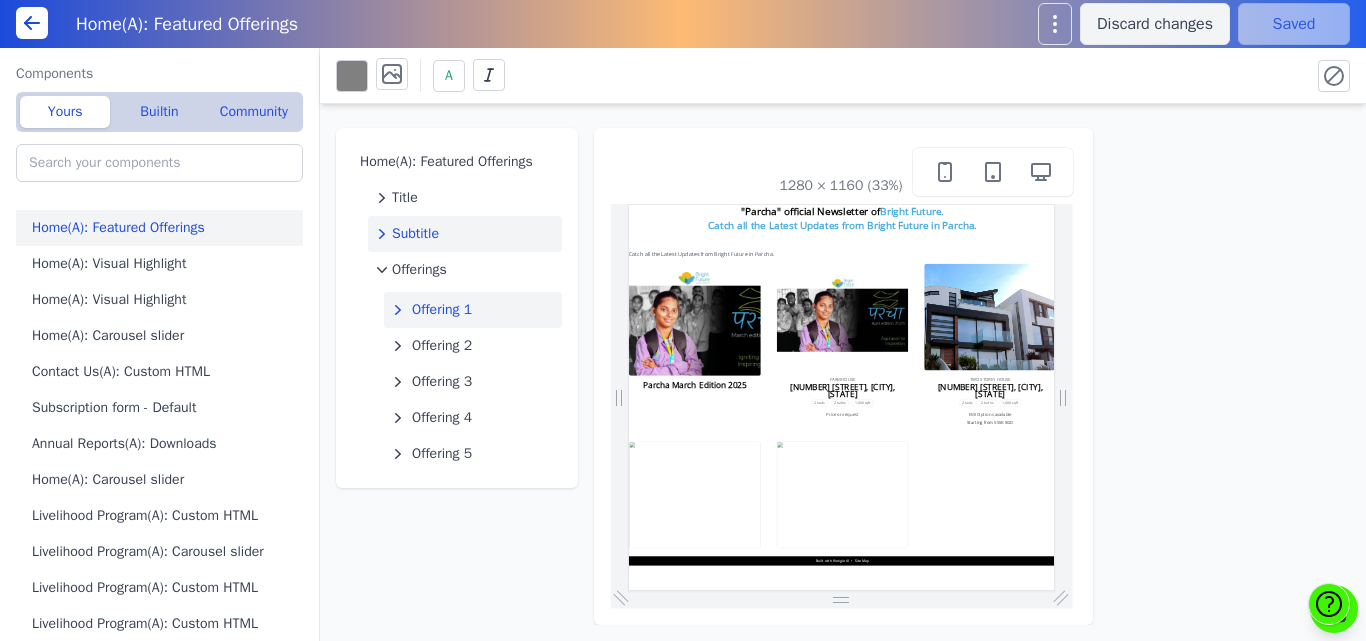 click on "Offering 1" at bounding box center [442, 310] 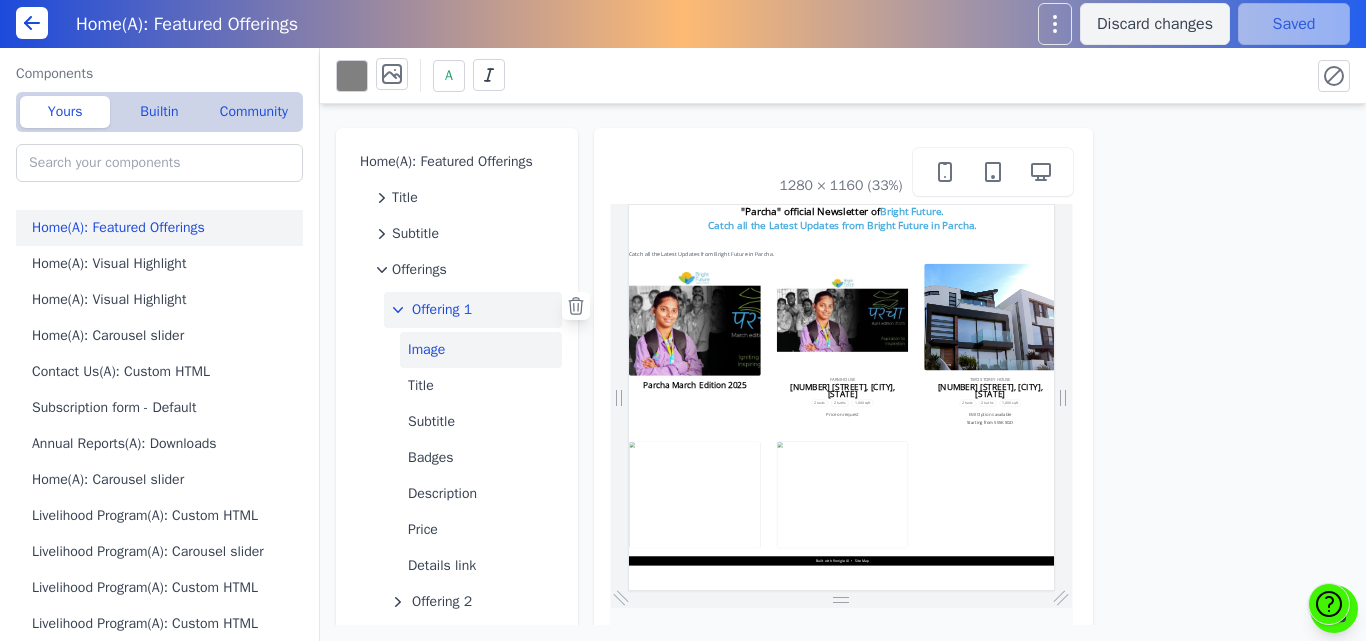 click on "Image" at bounding box center (481, 350) 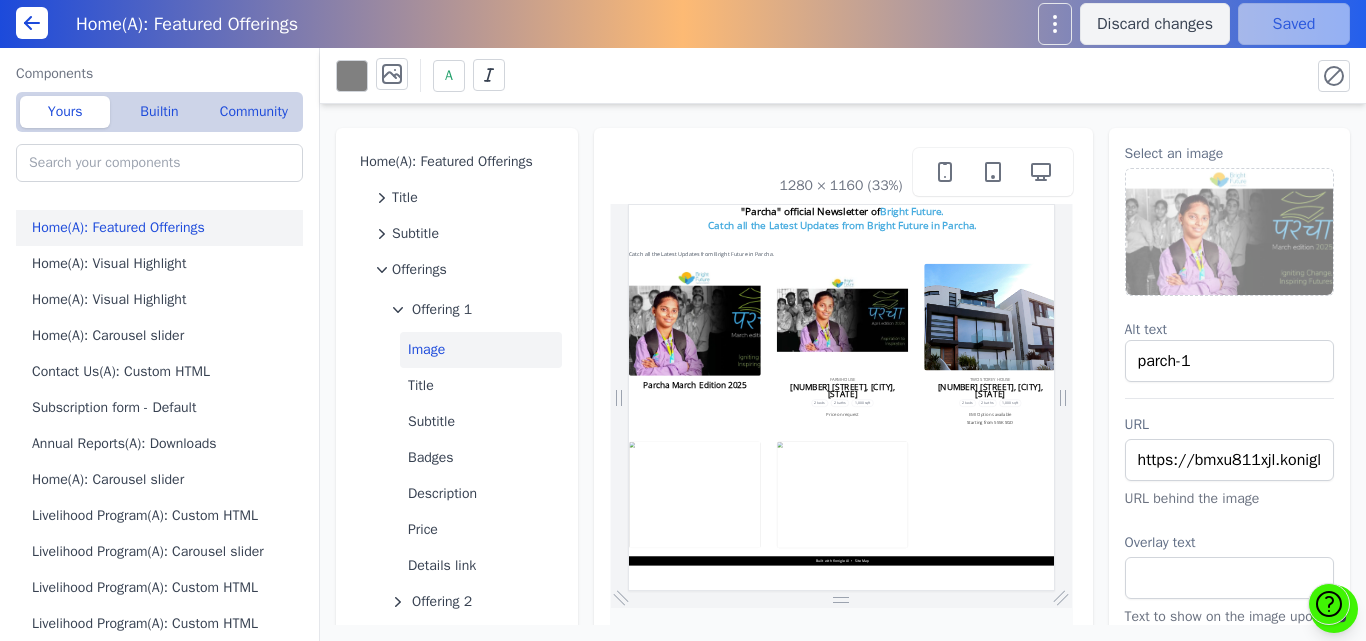 click at bounding box center (1230, 232) 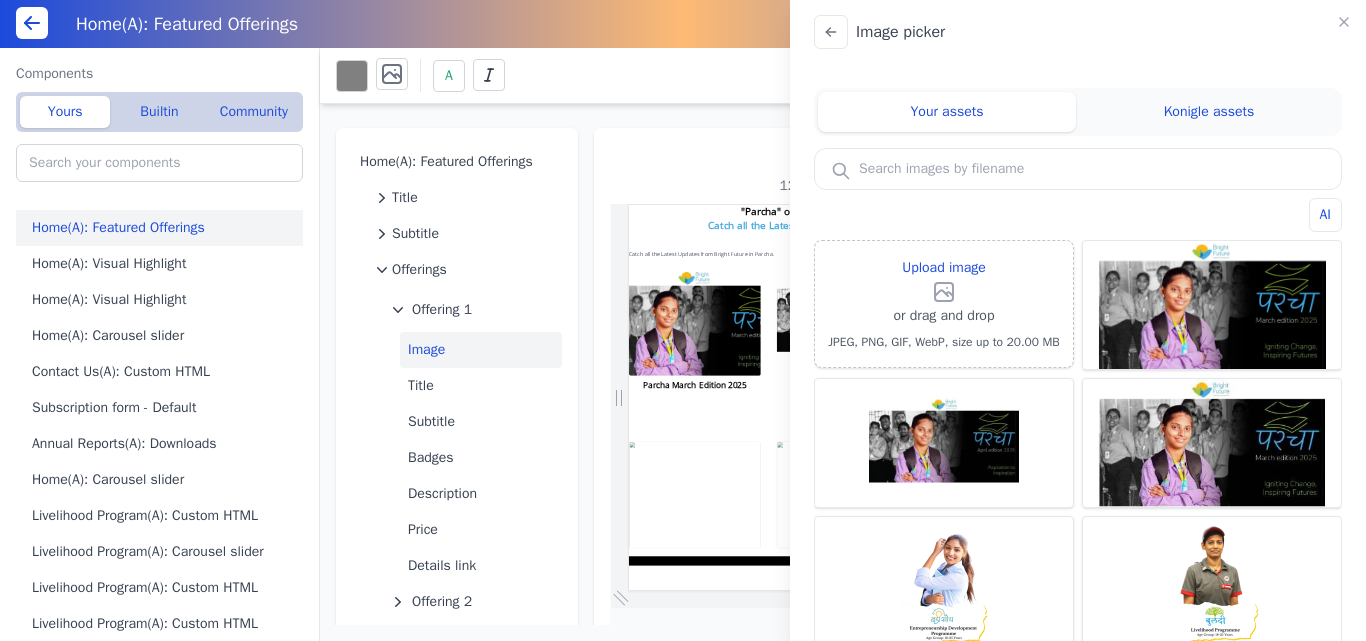 click on "Image picker Your assets Konigle assets AI Upload image or drag and drop JPEG, PNG, GIF, WebP, size up to 20.00 MB parch-1 parch-2 parch-2 badi-souch bulandi 5-1-1024x1024 compressed-Kishor Receiving Award (2) gptw-banner-new JP-Morgan-Chase-Logo Kroll  No such asset found   Try searching for something else or generate a new asset with AI.   No such asset found   Try searching for something else..." at bounding box center (683, 320) 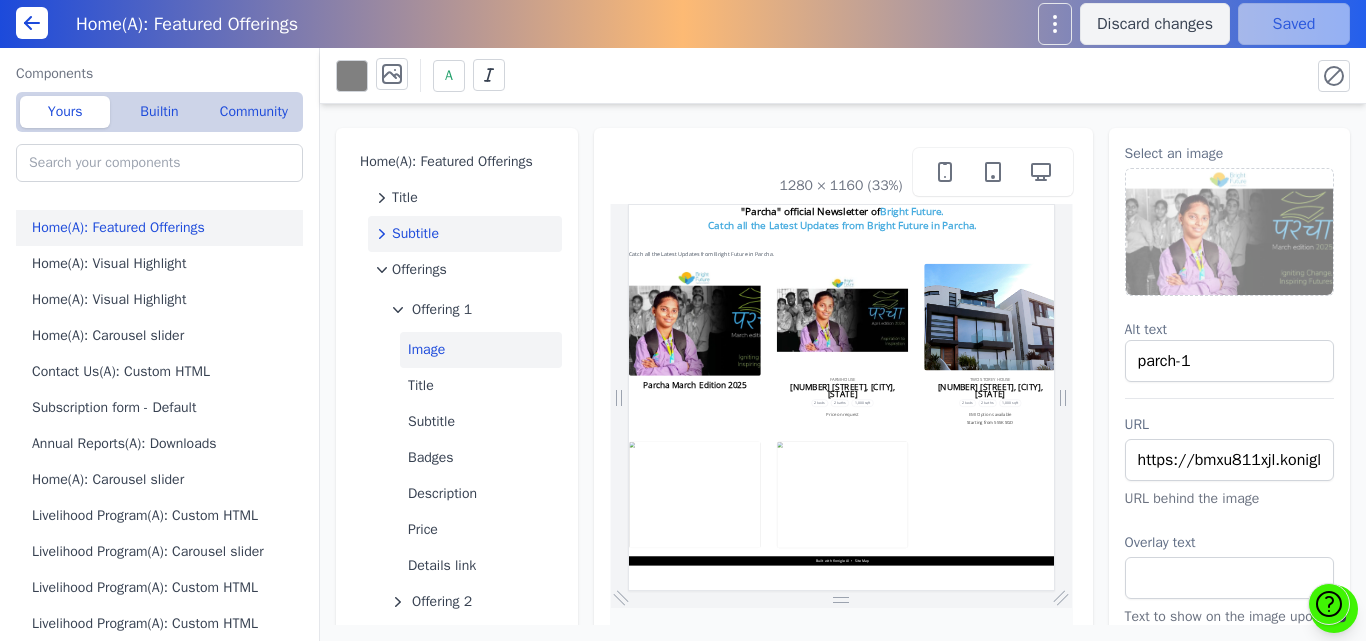 click on "Subtitle" at bounding box center (465, 234) 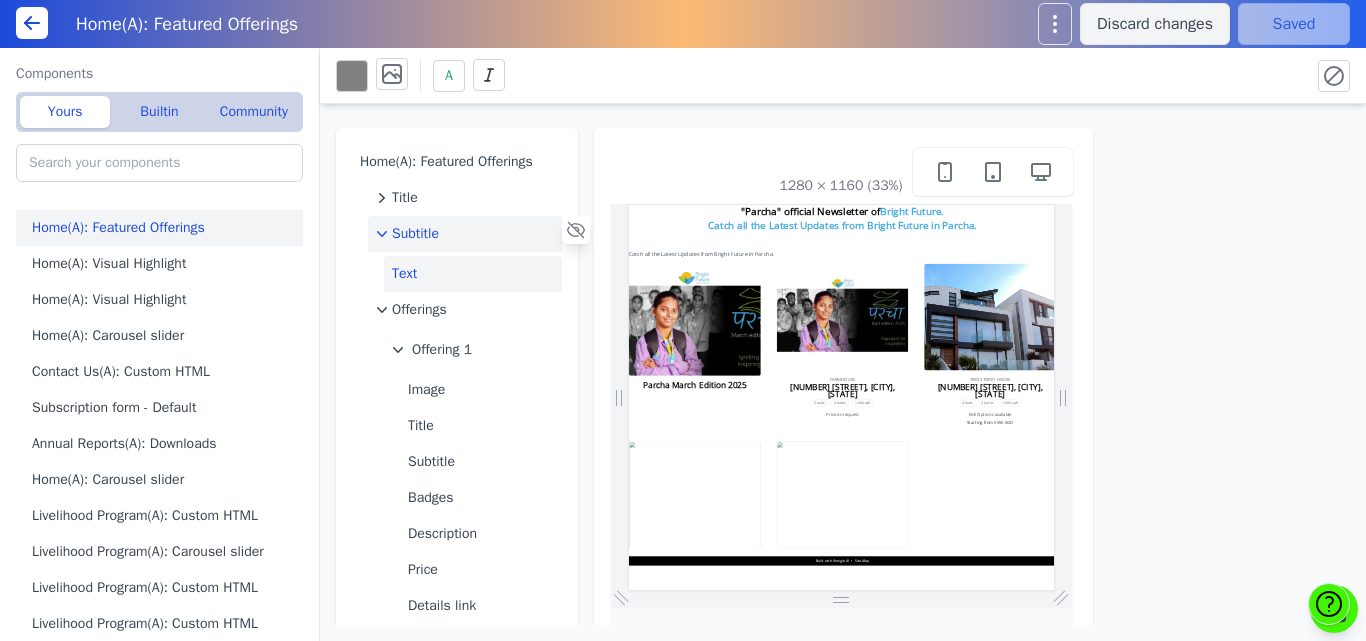 click on "Text" at bounding box center [473, 274] 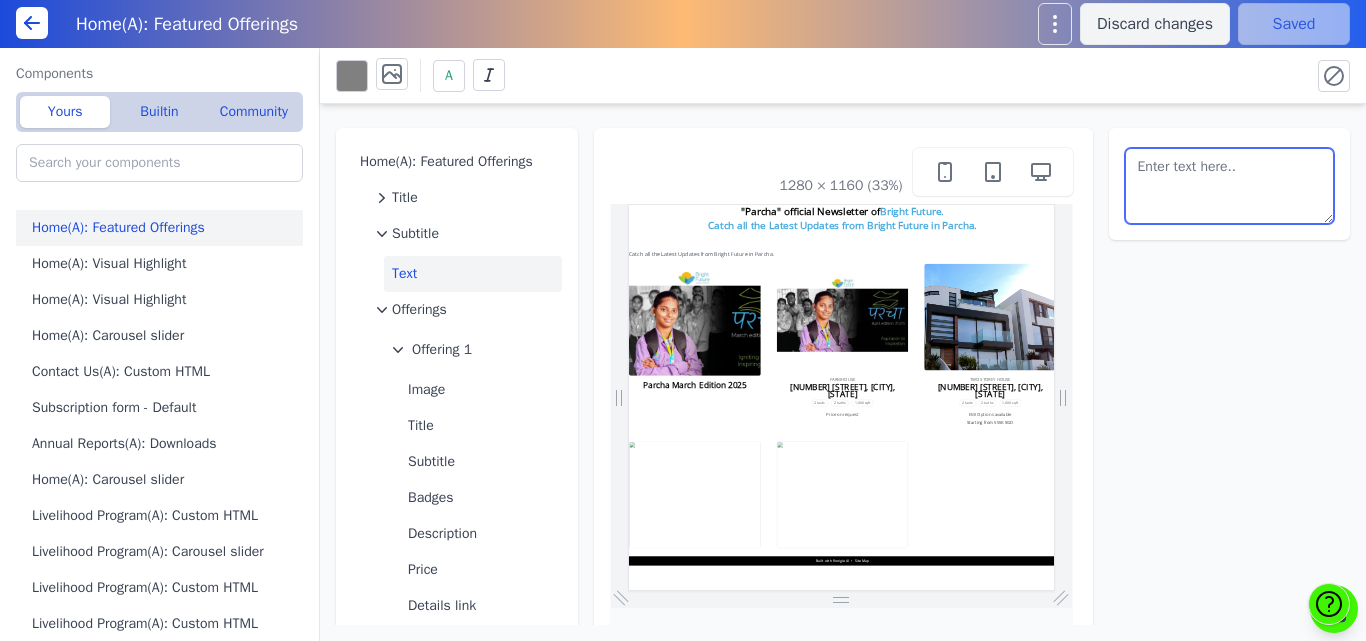 click at bounding box center (1230, 186) 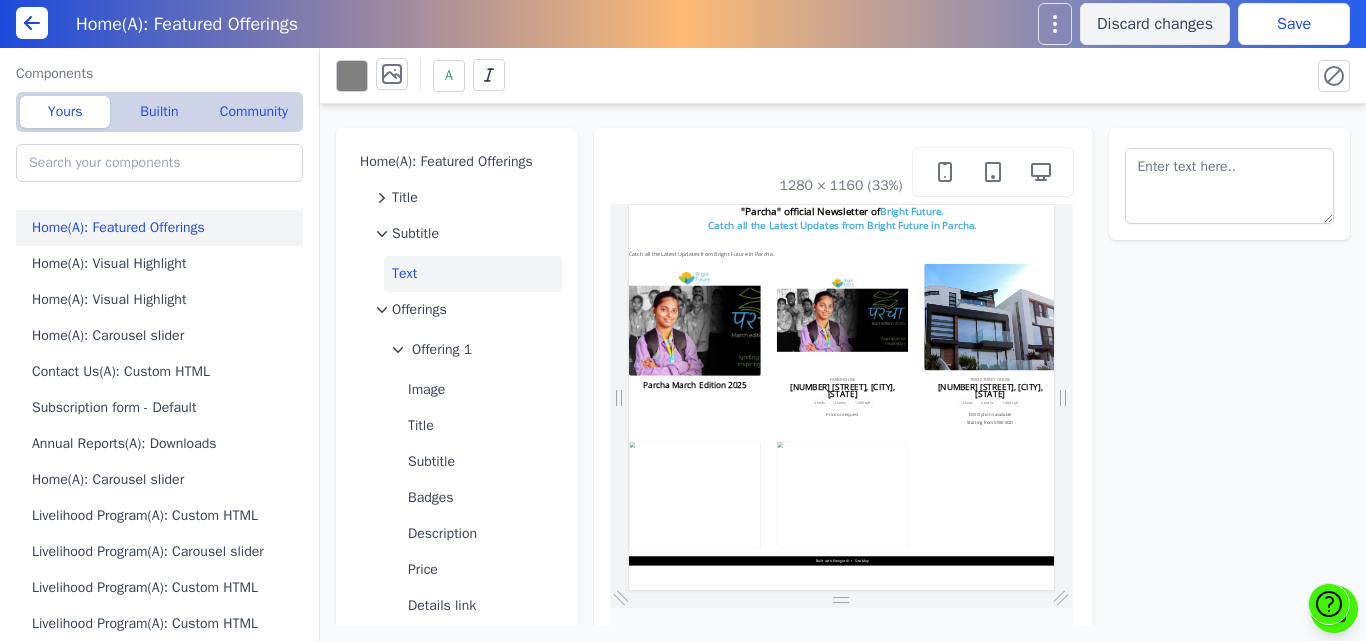 click on "A" at bounding box center (815, 75) 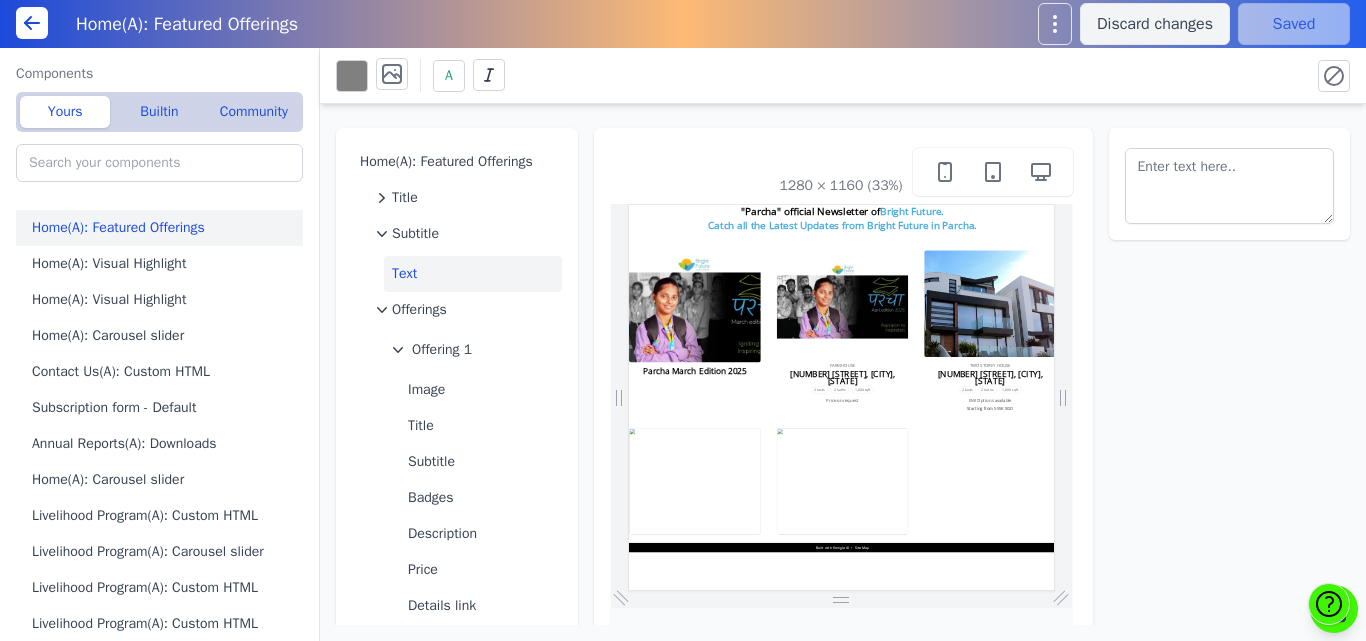 scroll, scrollTop: 0, scrollLeft: 0, axis: both 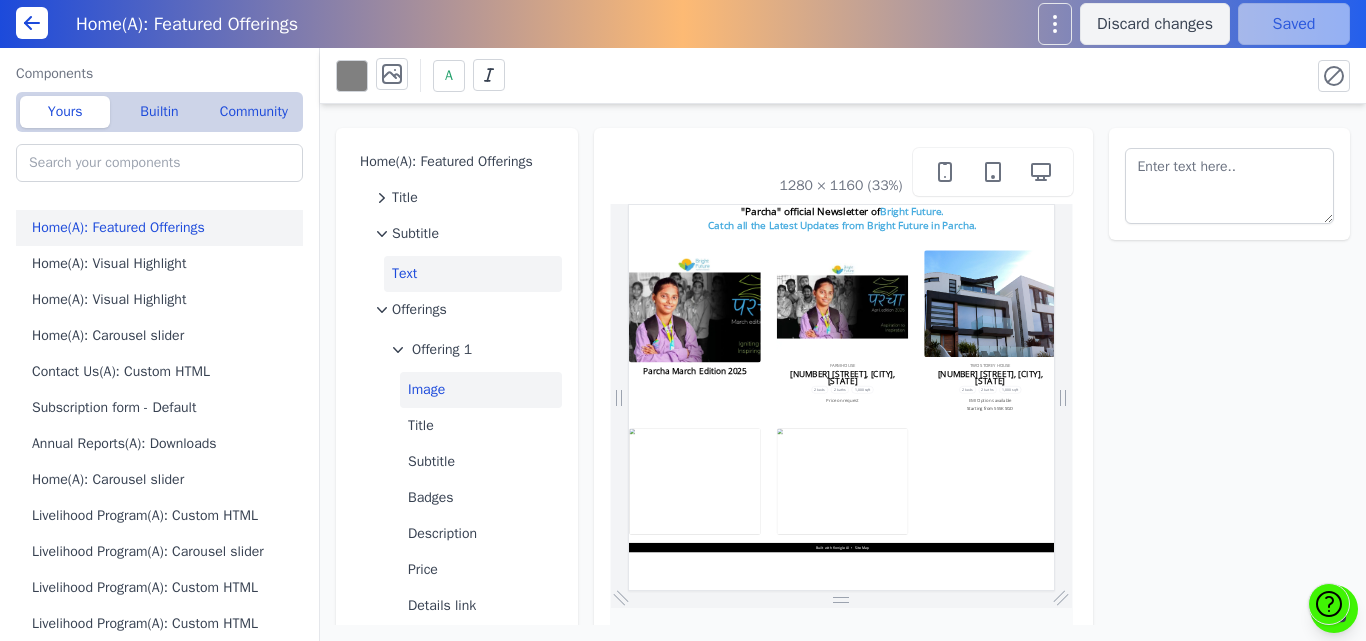 click on "Image" at bounding box center (481, 390) 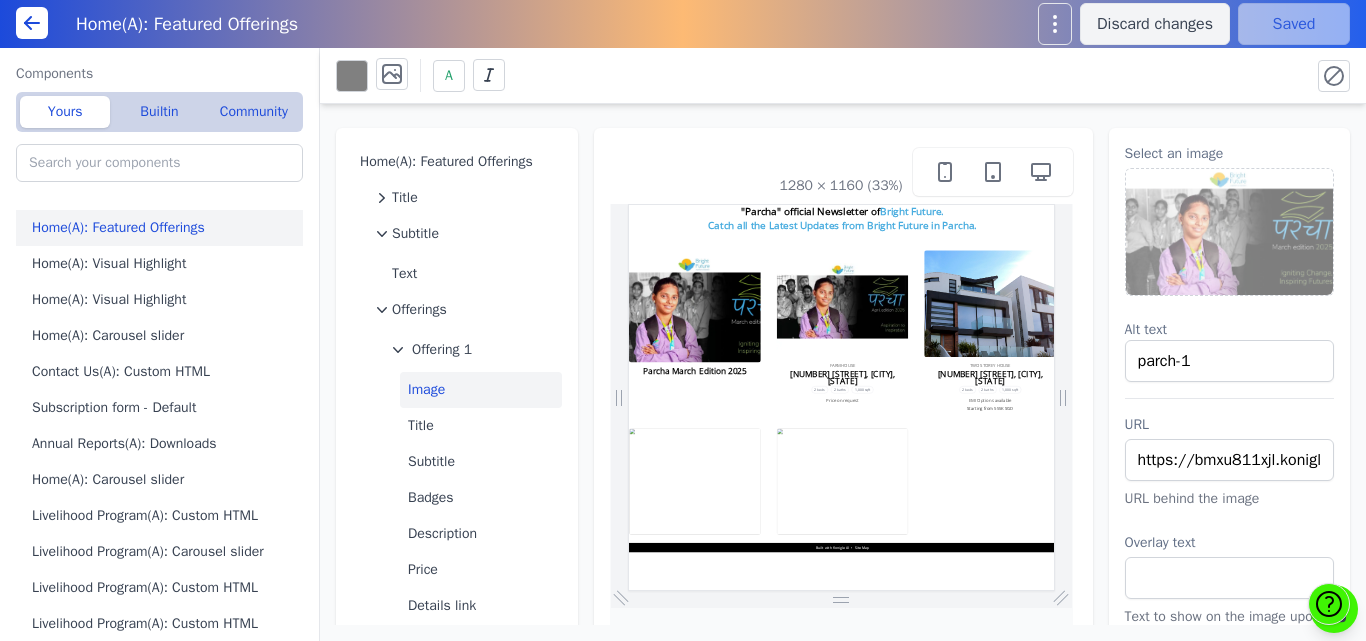 click at bounding box center (1230, 232) 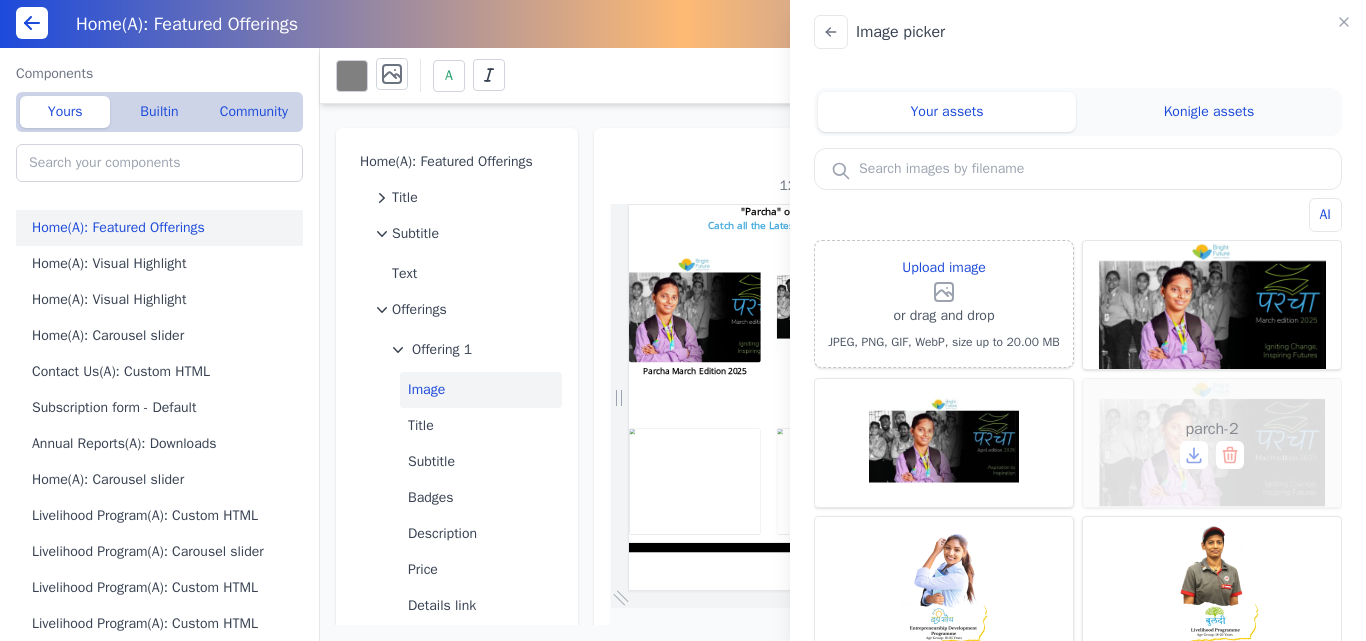 click 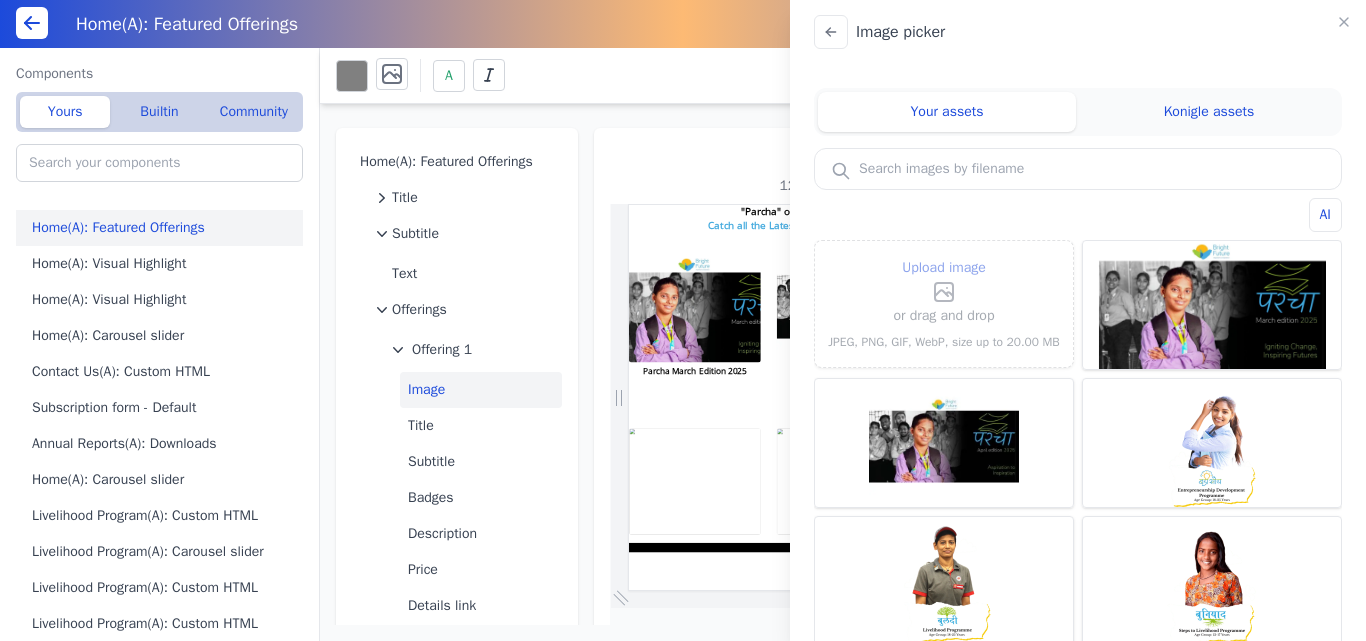 click on "or drag and drop" at bounding box center (944, 316) 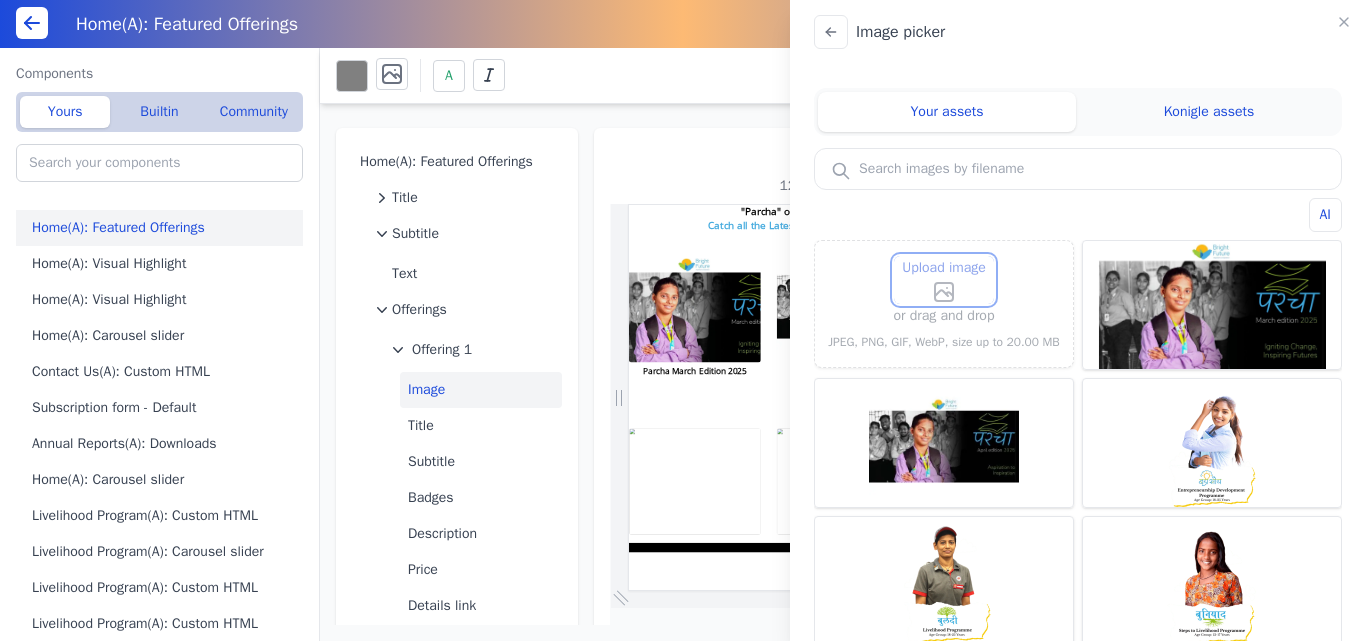 click on "Upload image" at bounding box center [944, 255] 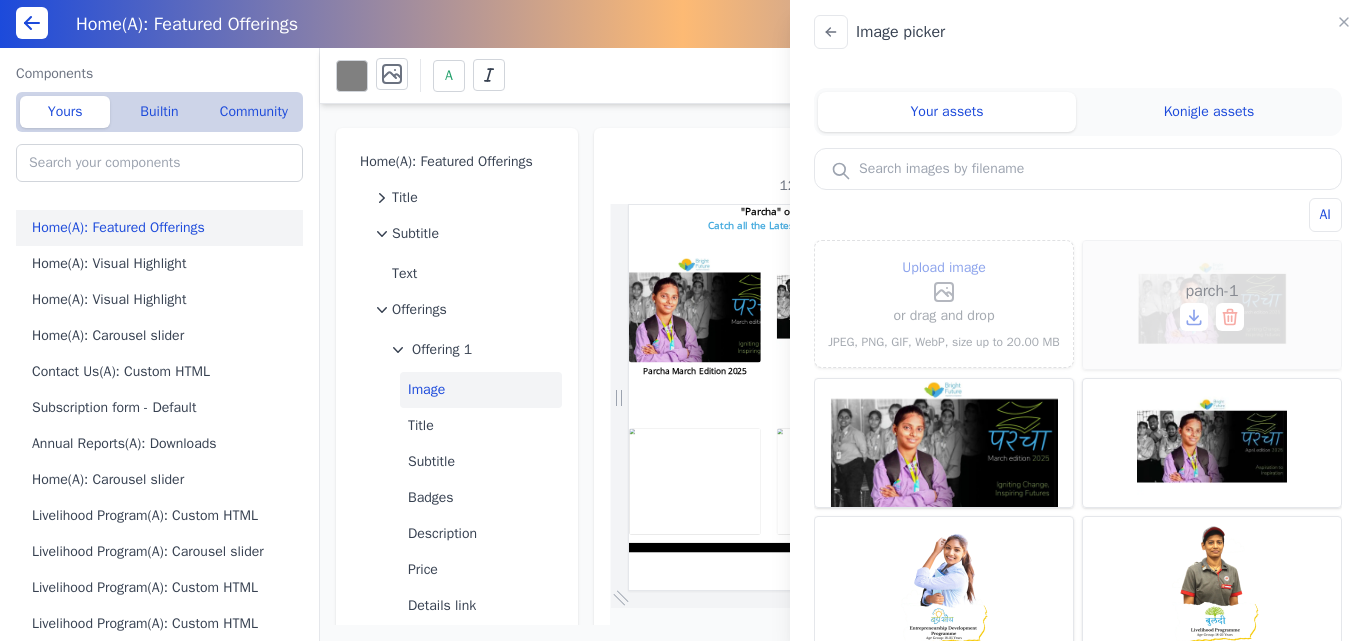 click on "parch-1" at bounding box center [1212, 305] 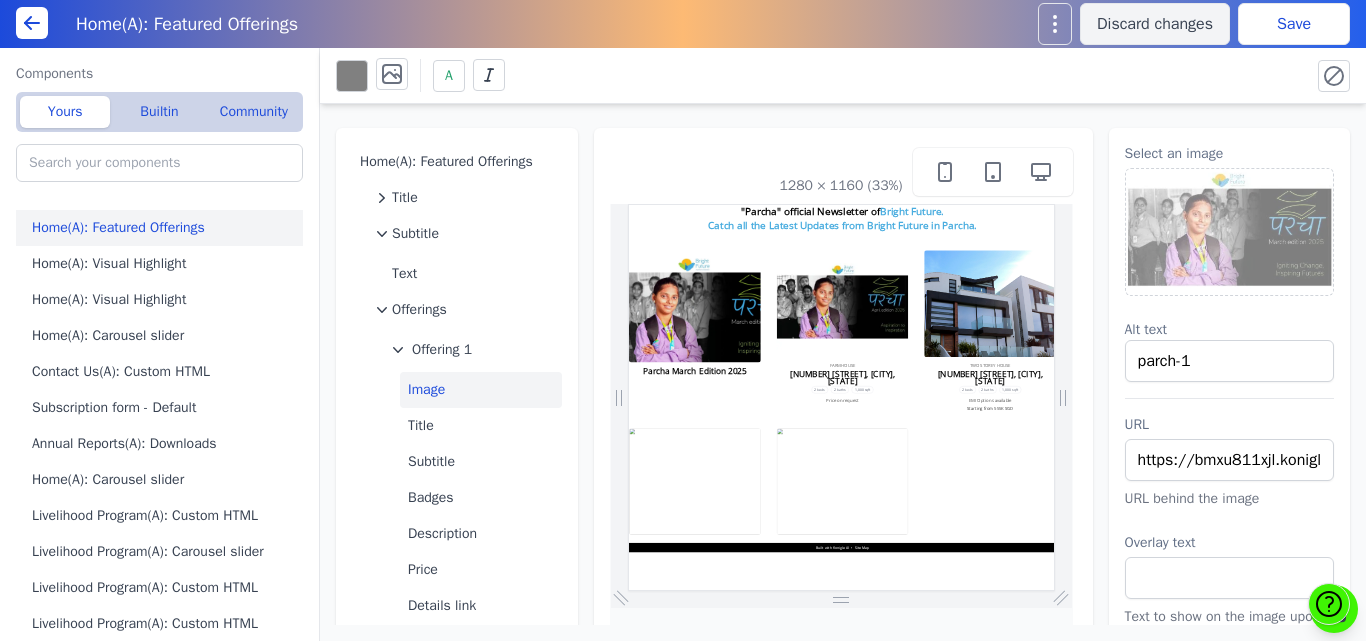 click on "Save" at bounding box center [1294, 24] 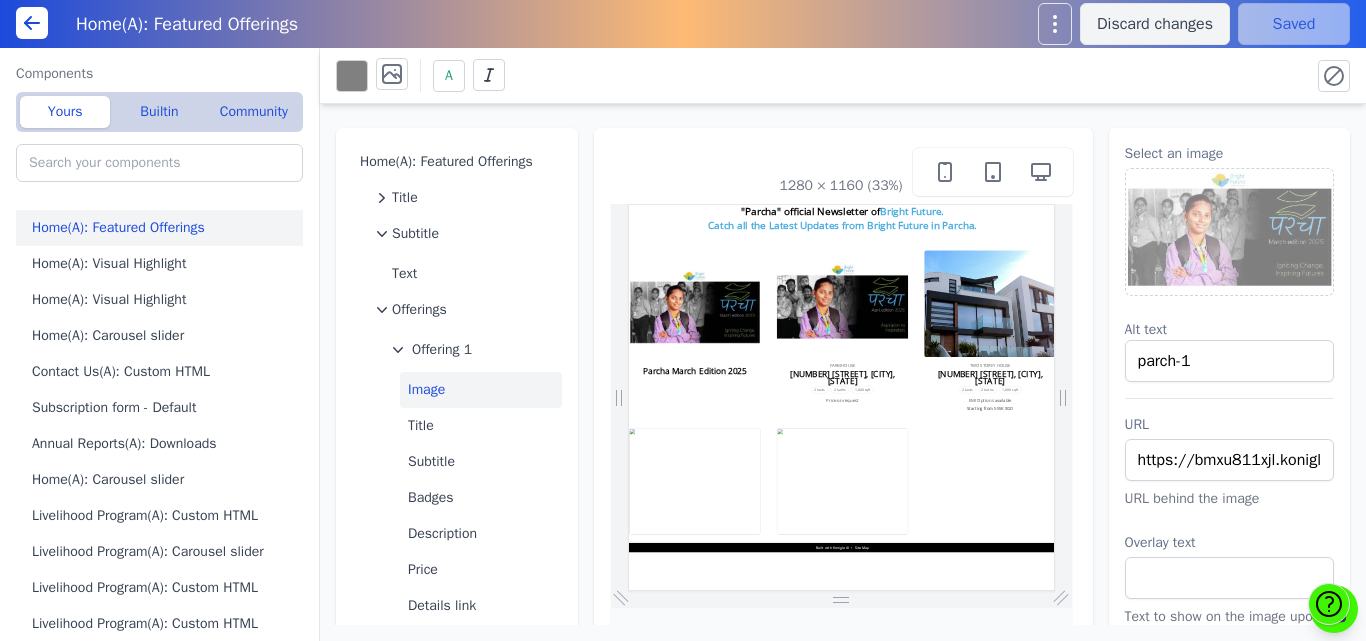 scroll, scrollTop: 0, scrollLeft: 0, axis: both 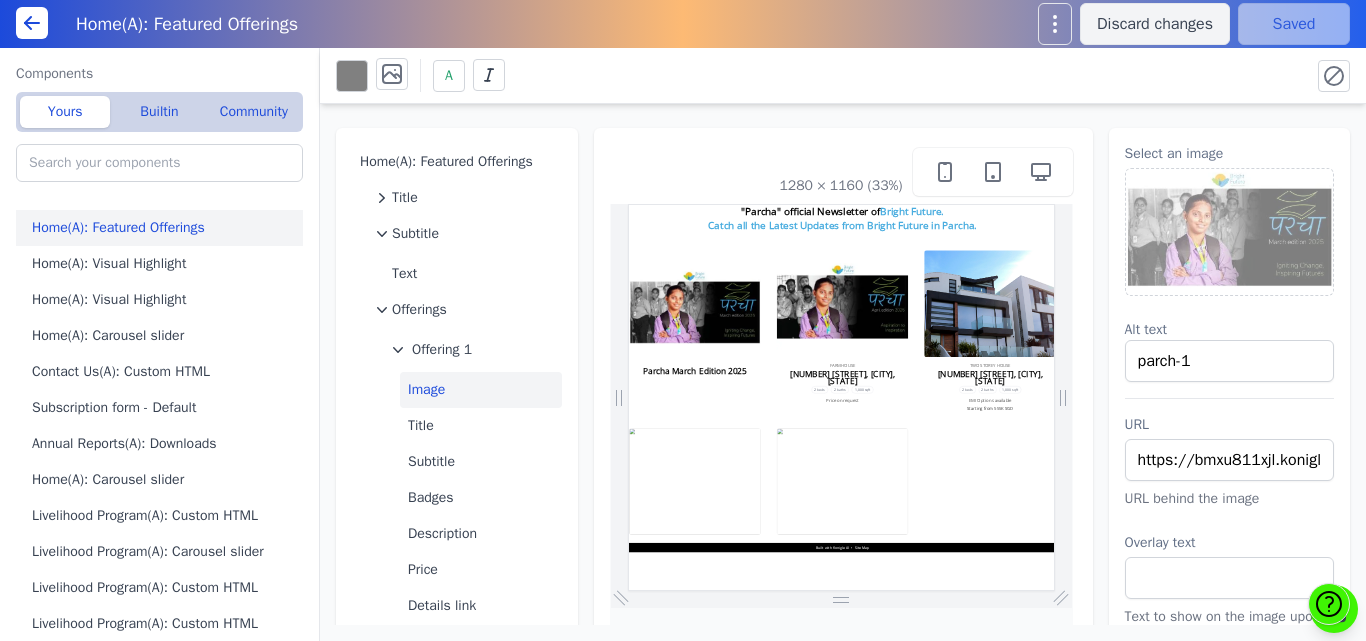 click at bounding box center [1230, 232] 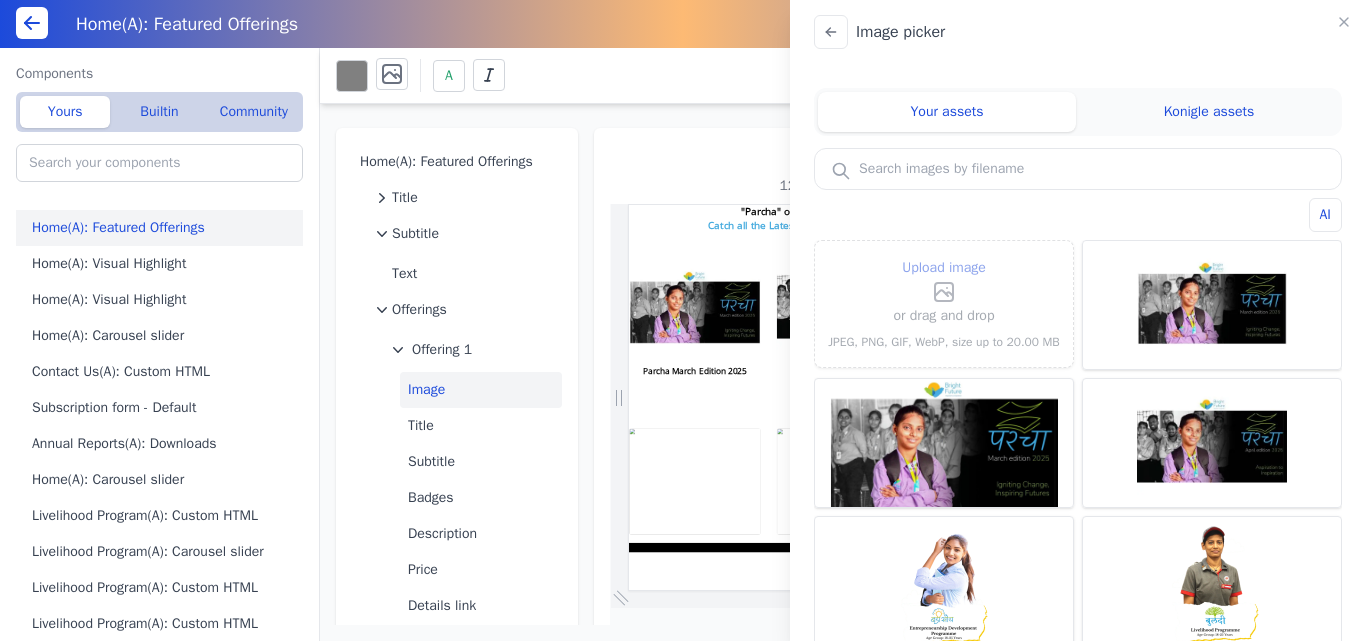 click 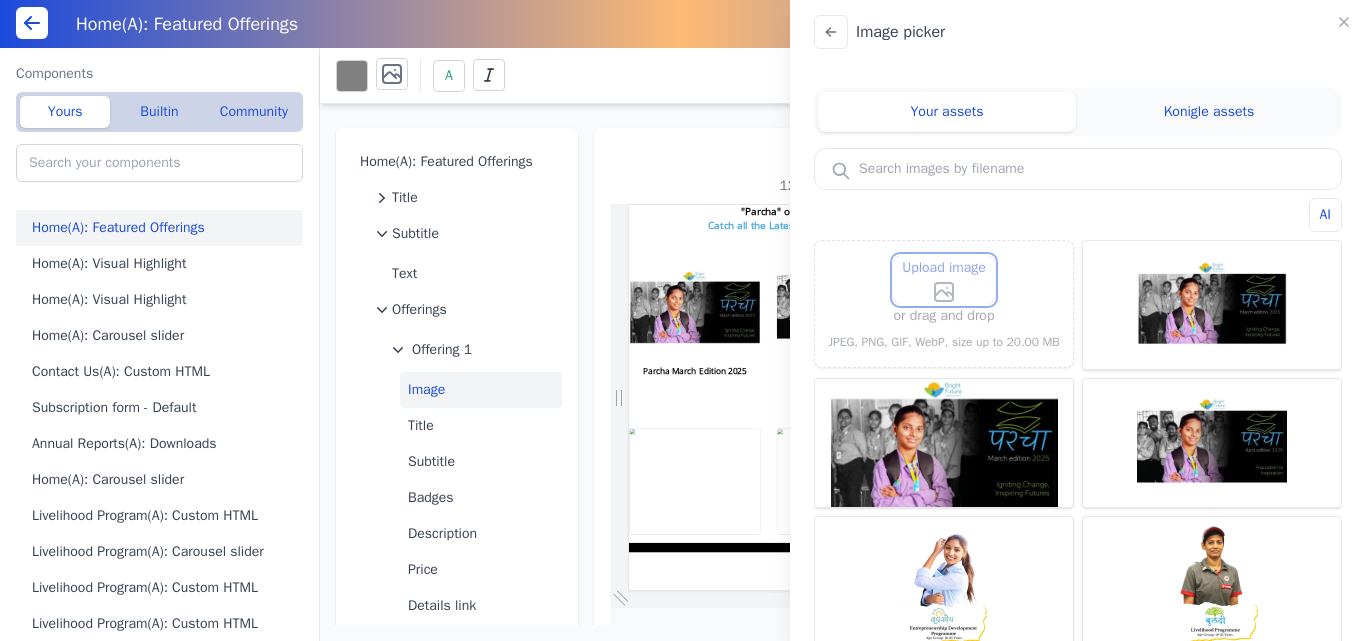 click on "Upload image" at bounding box center [944, 255] 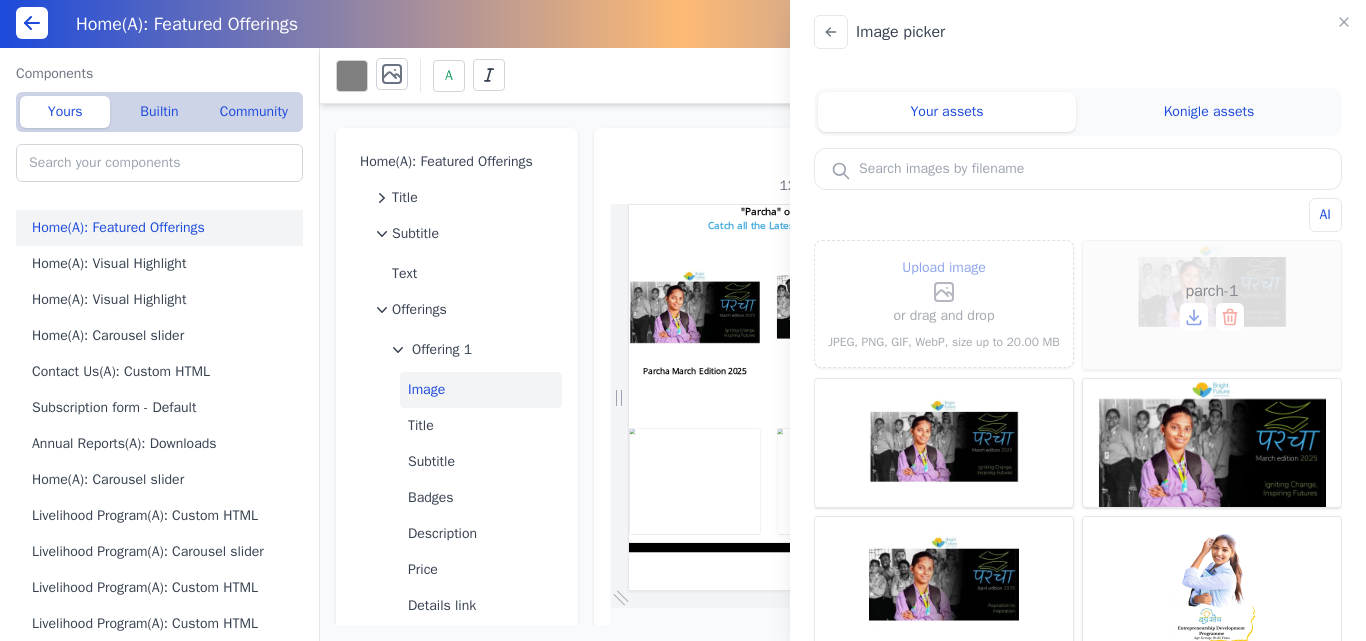 click on "parch-1" at bounding box center [1212, 305] 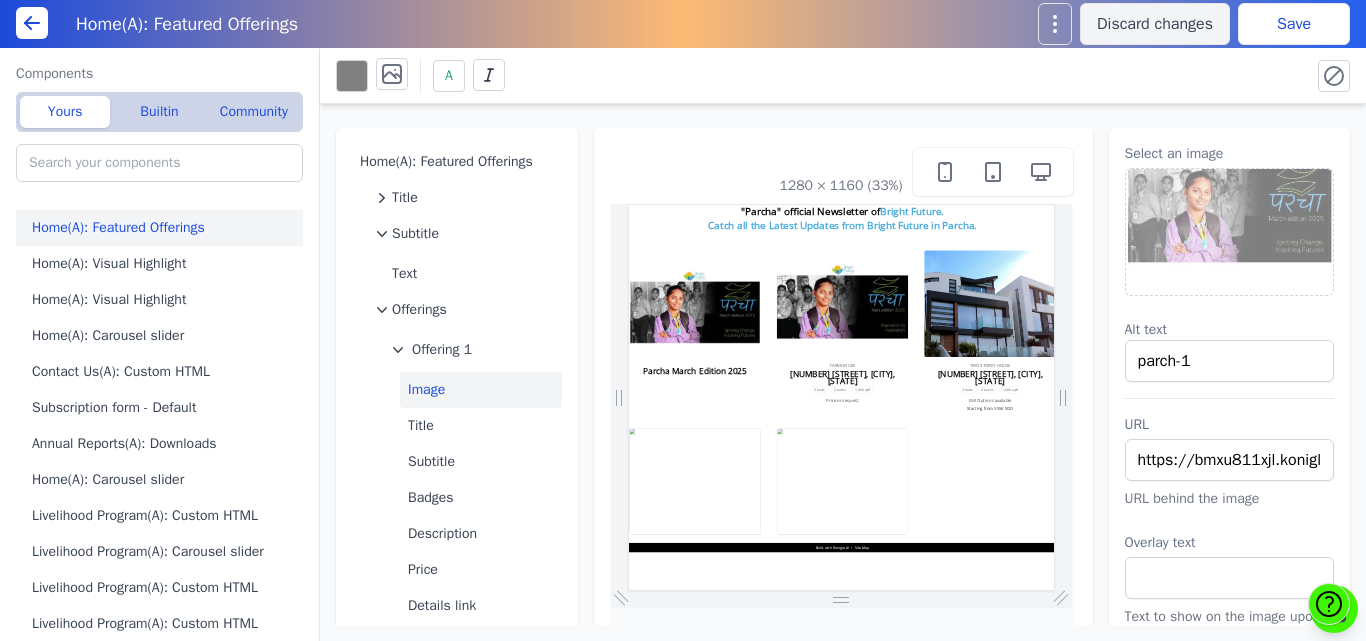 click on "Save" at bounding box center (1294, 24) 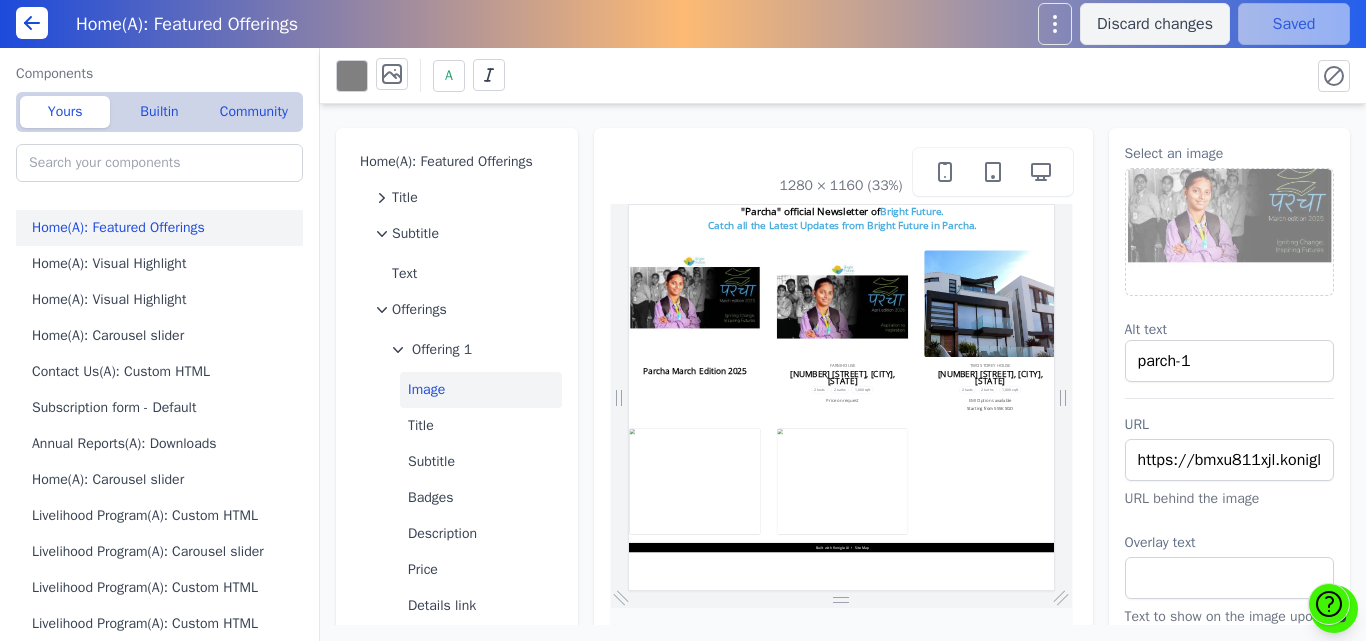scroll, scrollTop: 0, scrollLeft: 0, axis: both 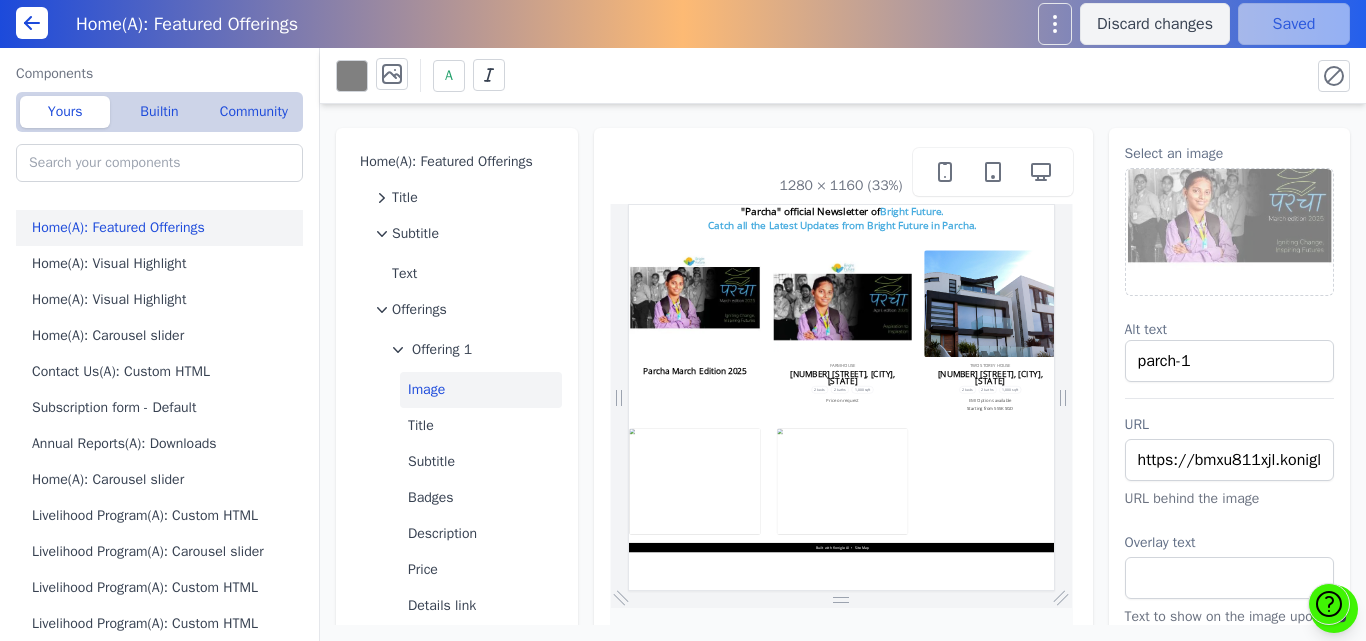 click at bounding box center [1268, 501] 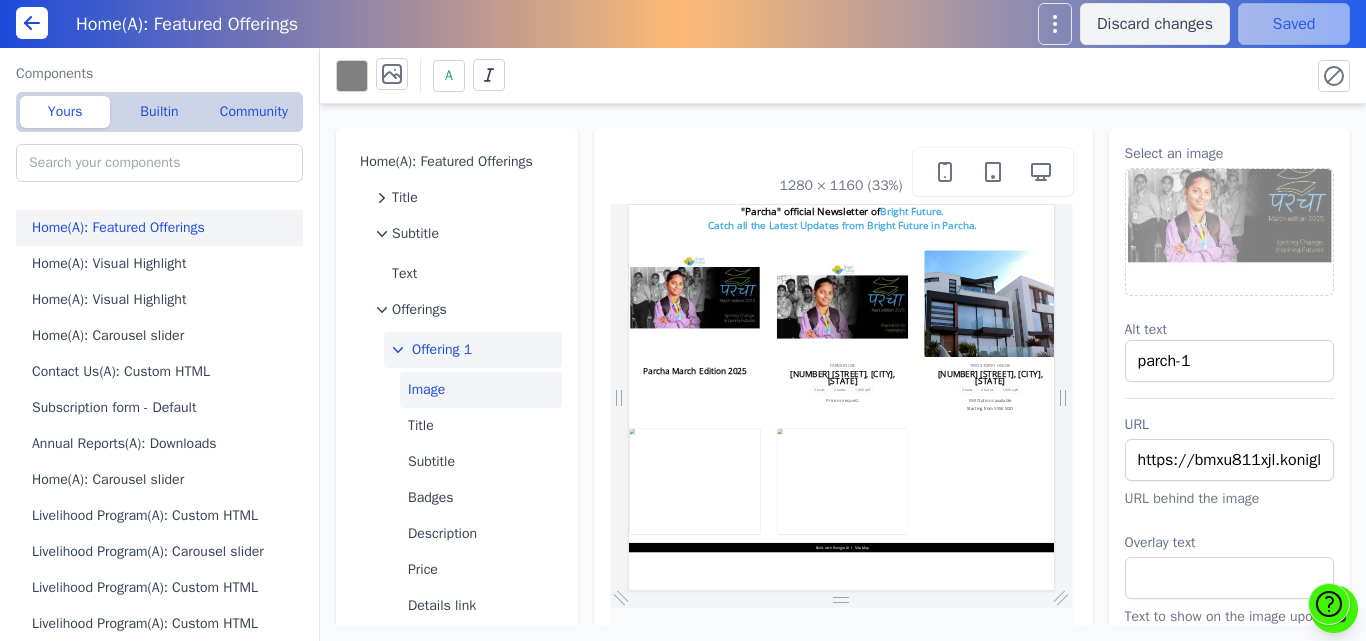 click on "Offering 1" at bounding box center [442, 350] 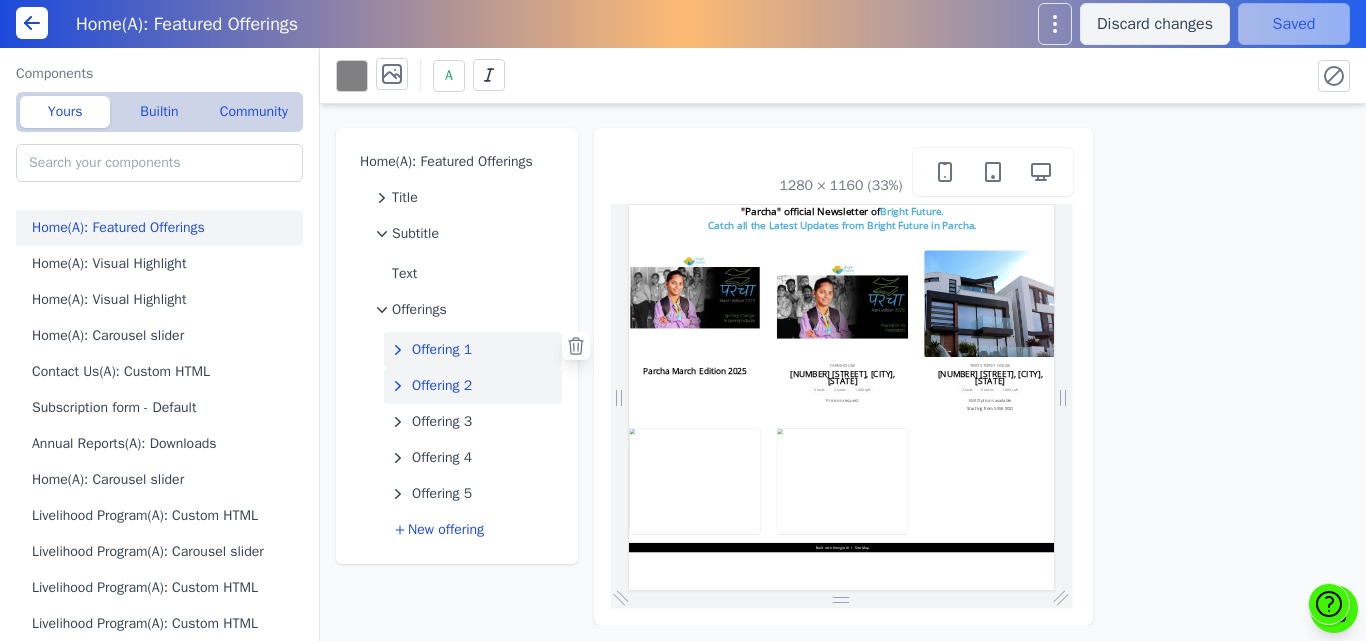click on "Offering 2" at bounding box center [442, 386] 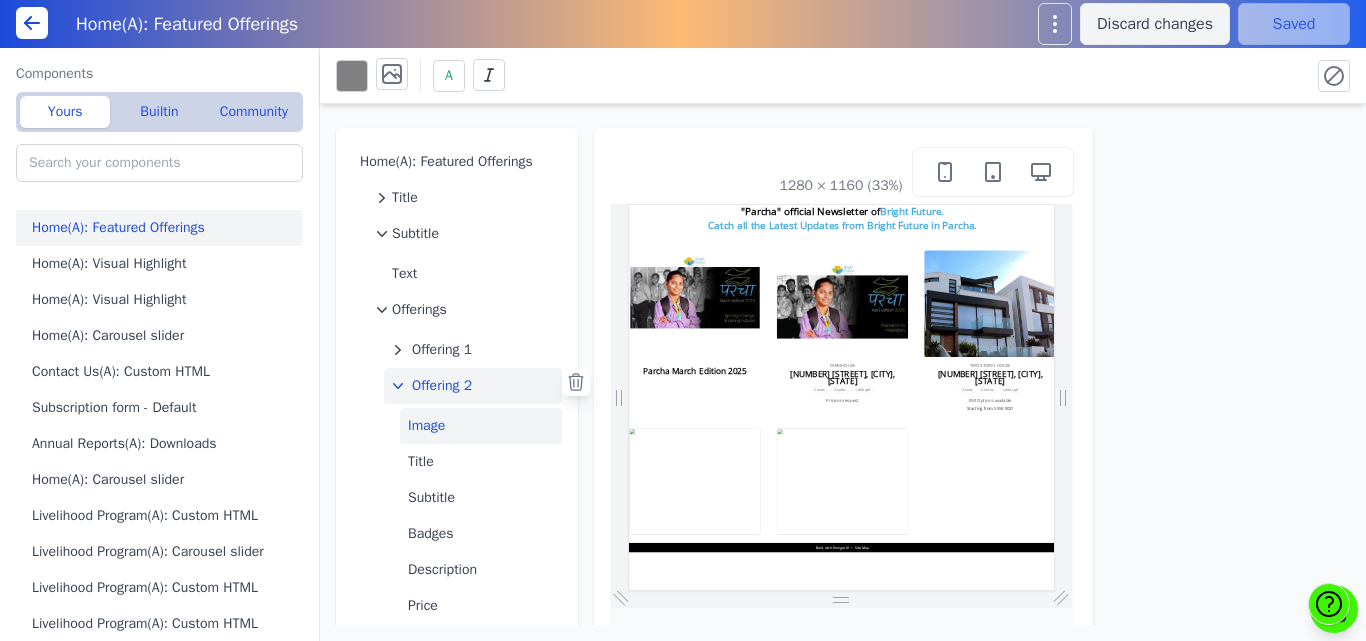 click on "Image" at bounding box center (481, 426) 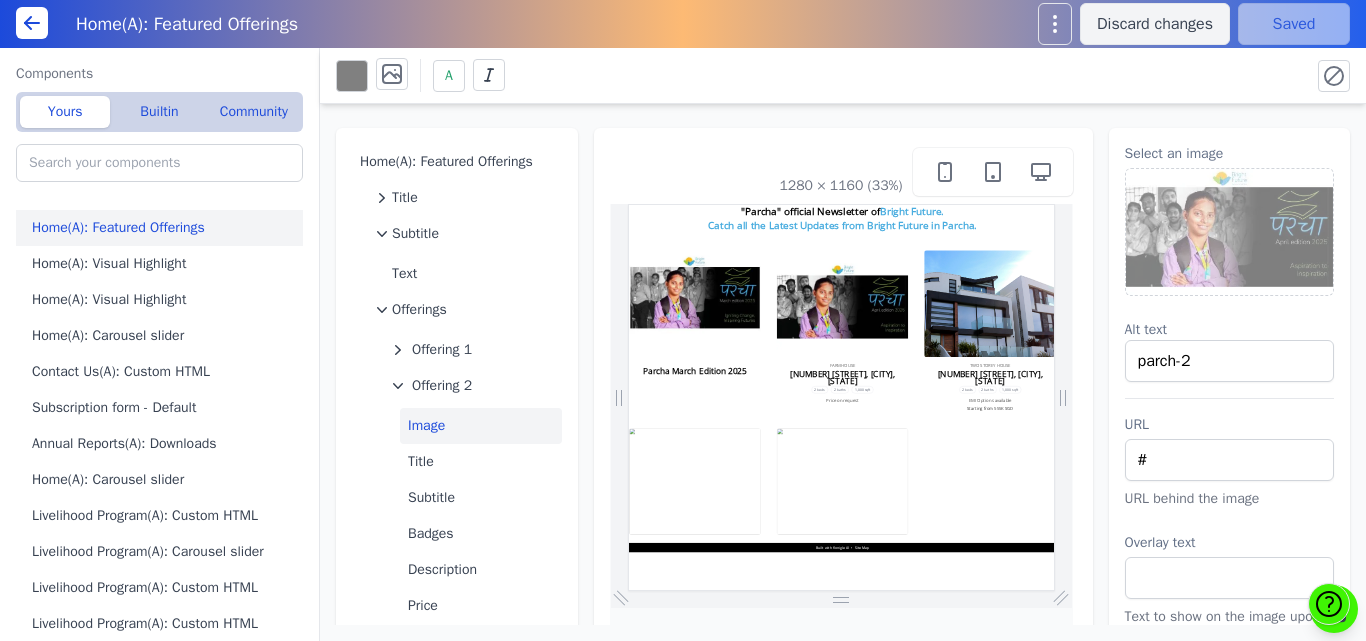 click at bounding box center [1230, 232] 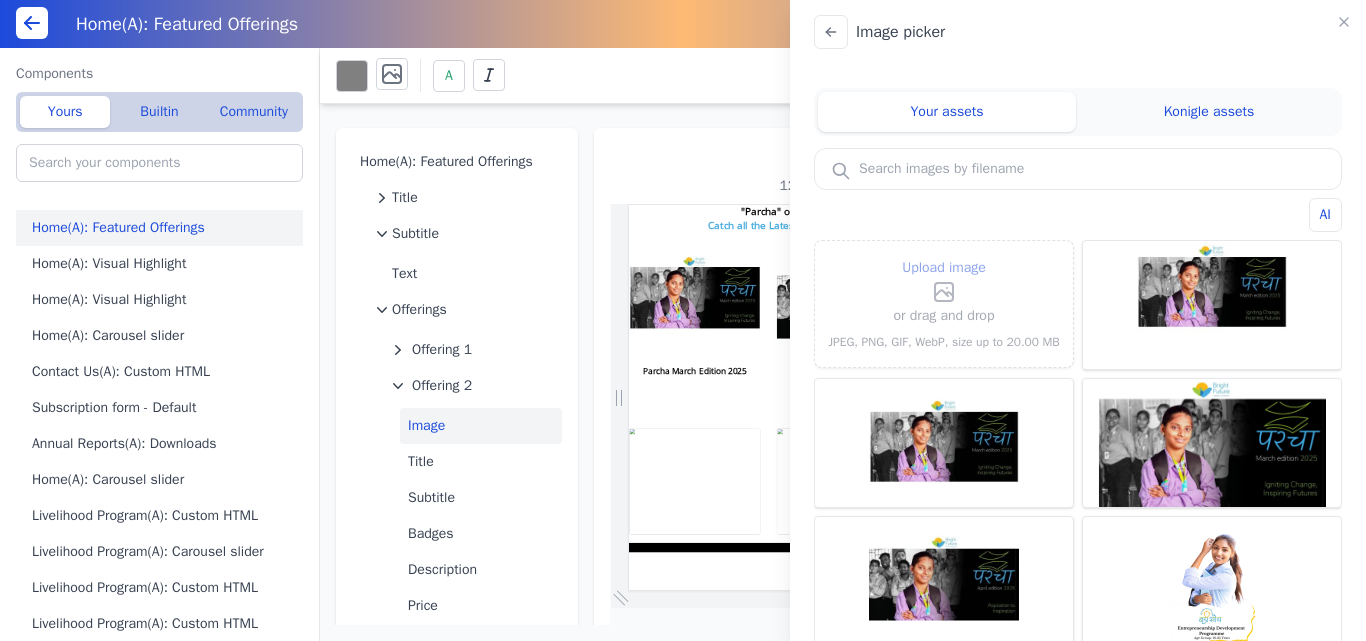 click on "or drag and drop" at bounding box center (944, 316) 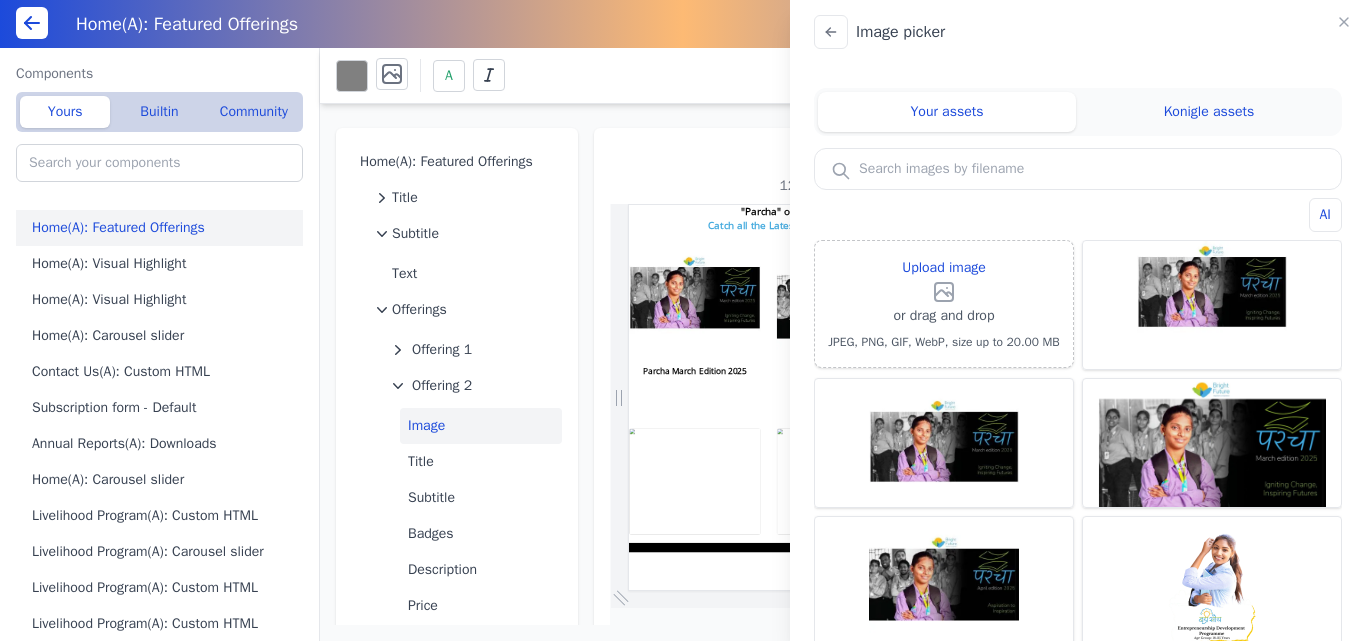 click on "Image picker Your assets Konigle assets AI Upload image or drag and drop JPEG, PNG, GIF, WebP, size up to 20.00 MB parch-1 parch-1 parch-1 parch-2 badi-souch bulandi 5-1-1024x1024 compressed-Kishor Receiving Award (2) gptw-banner-new JP-Morgan-Chase-Logo  No such asset found   Try searching for something else or generate a new asset with AI.   No such asset found   Try searching for something else..." at bounding box center [683, 320] 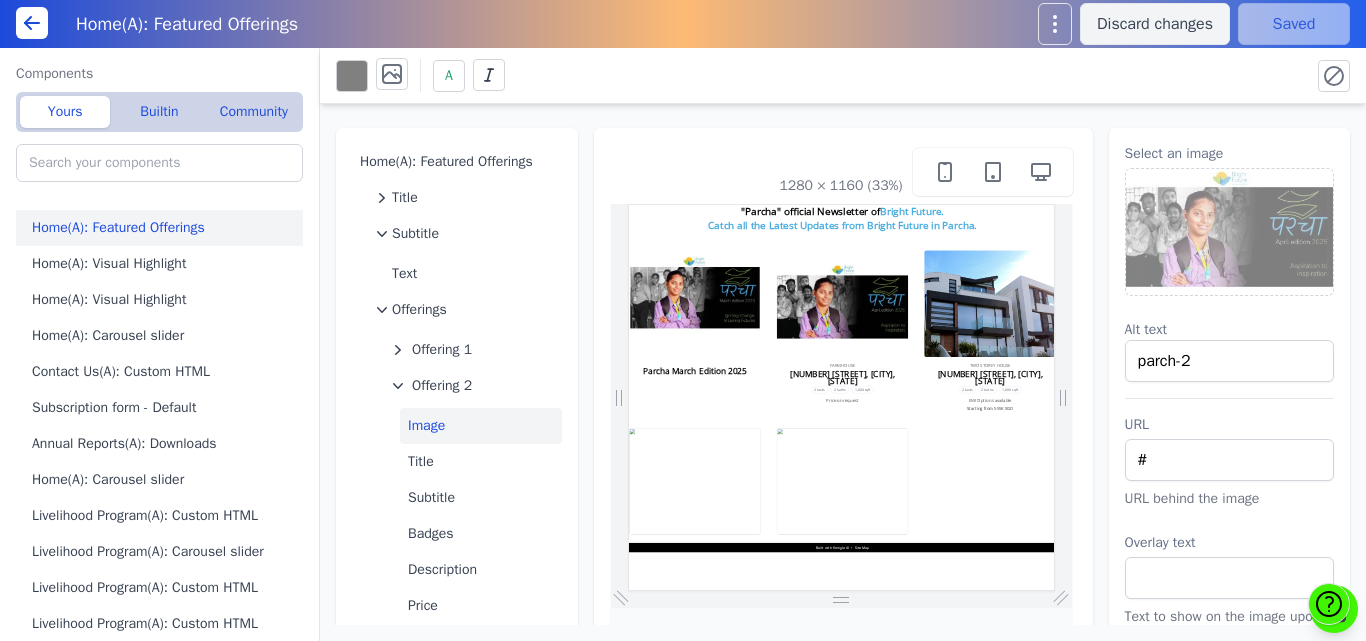 click at bounding box center (1230, 232) 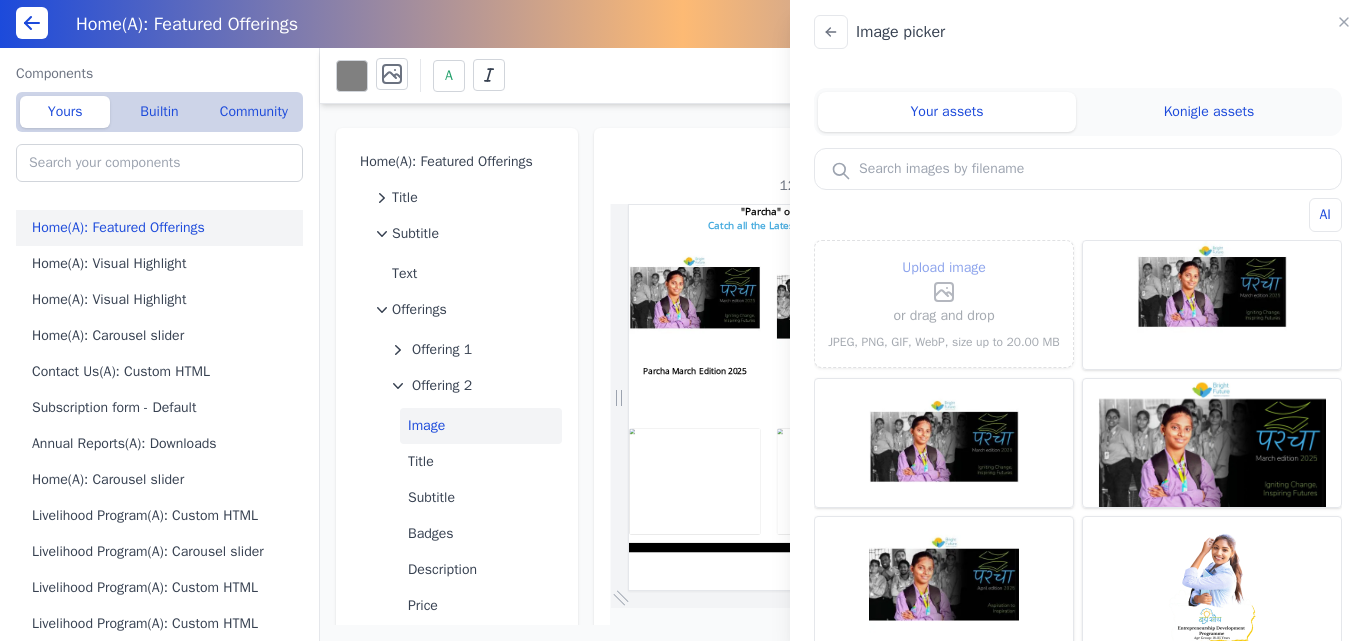 click 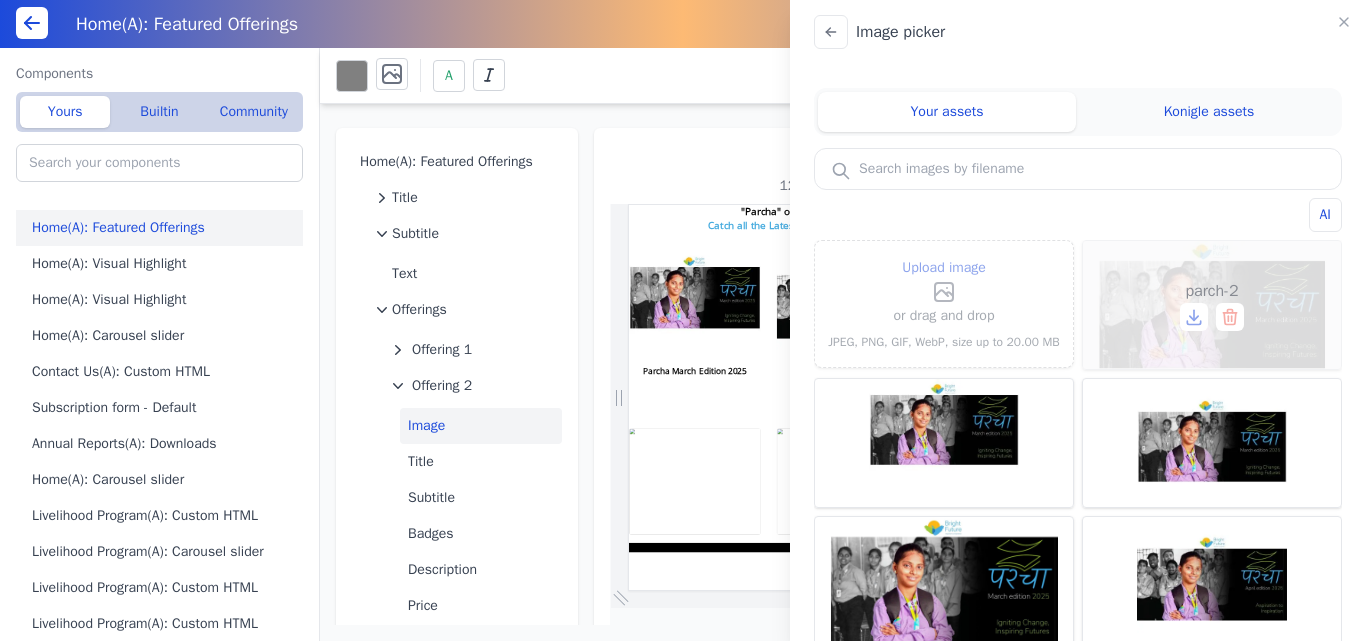 click on "parch-2" at bounding box center (1212, 305) 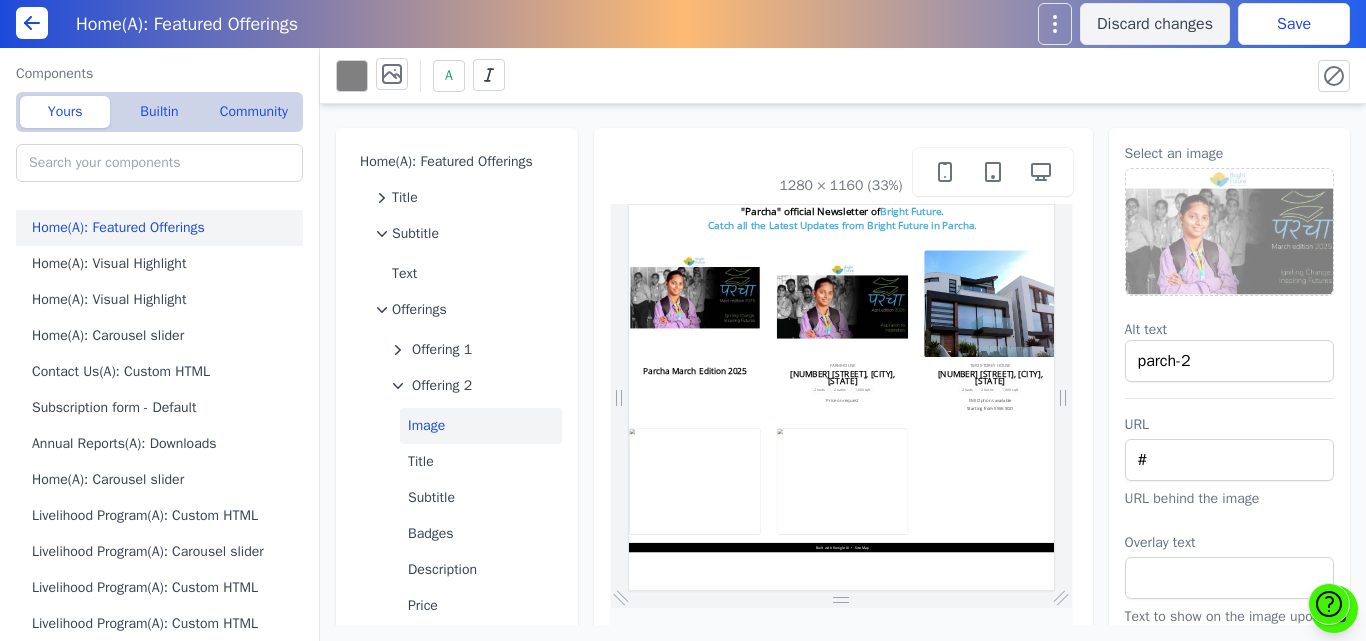 click on "Save" at bounding box center (1294, 24) 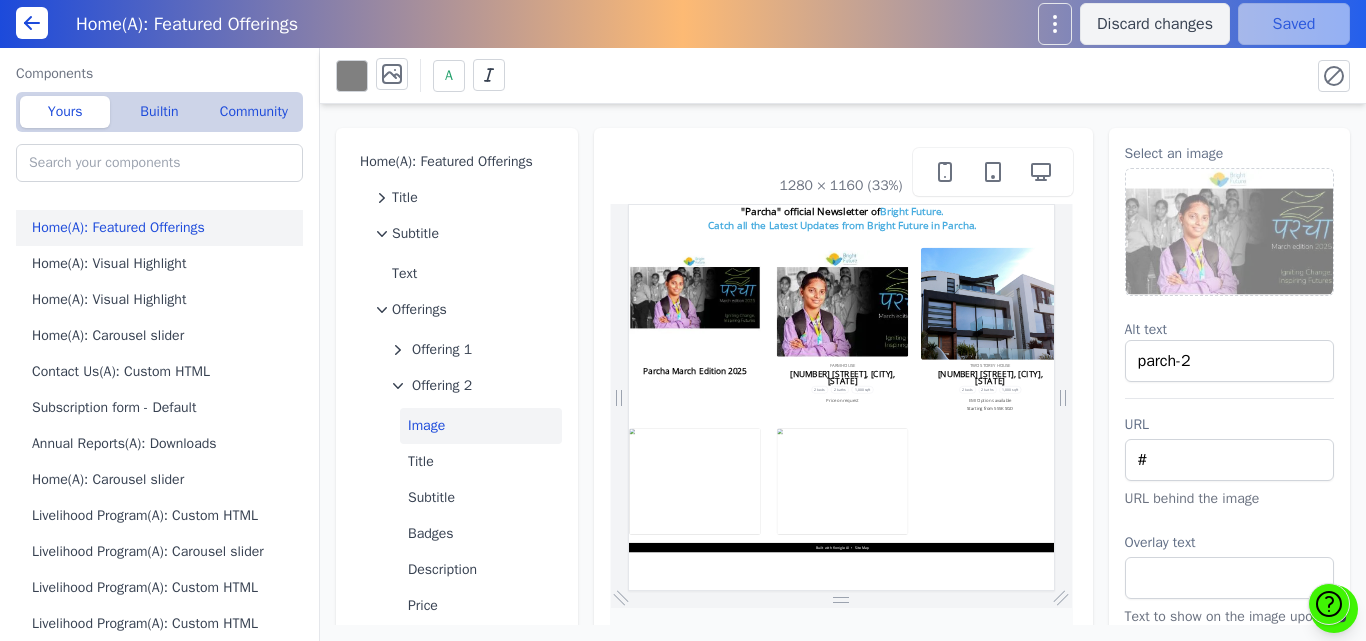 scroll, scrollTop: 0, scrollLeft: 0, axis: both 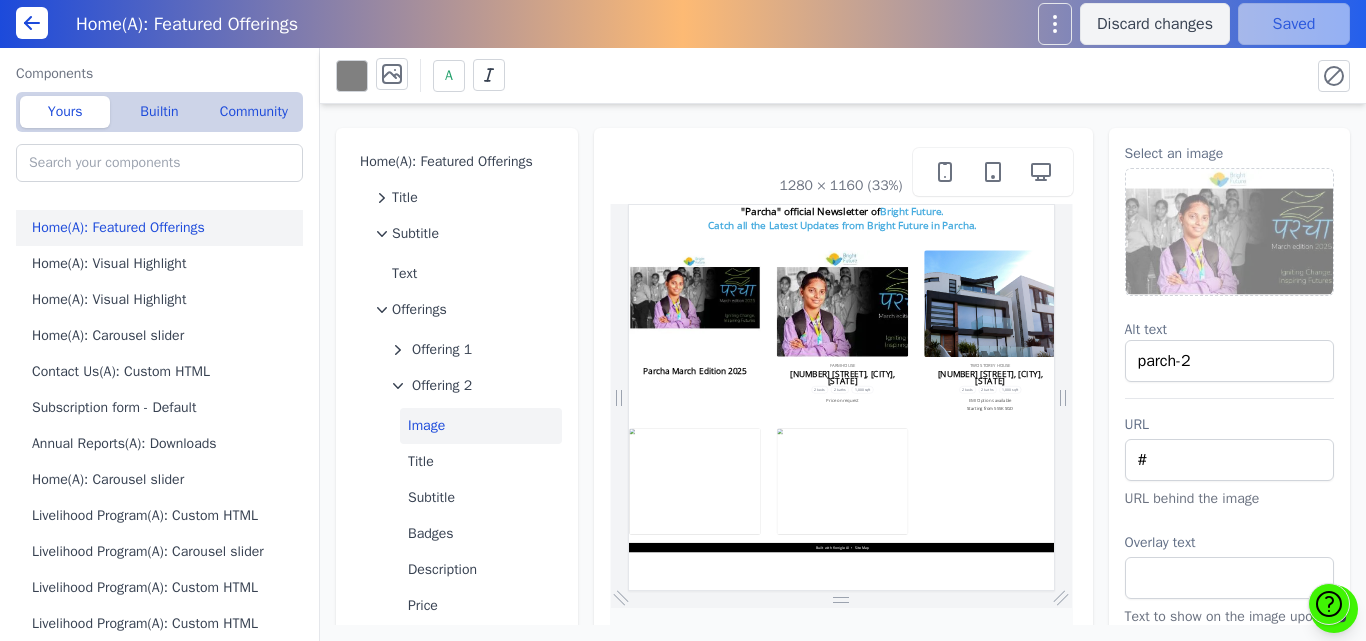 click at bounding box center (1230, 232) 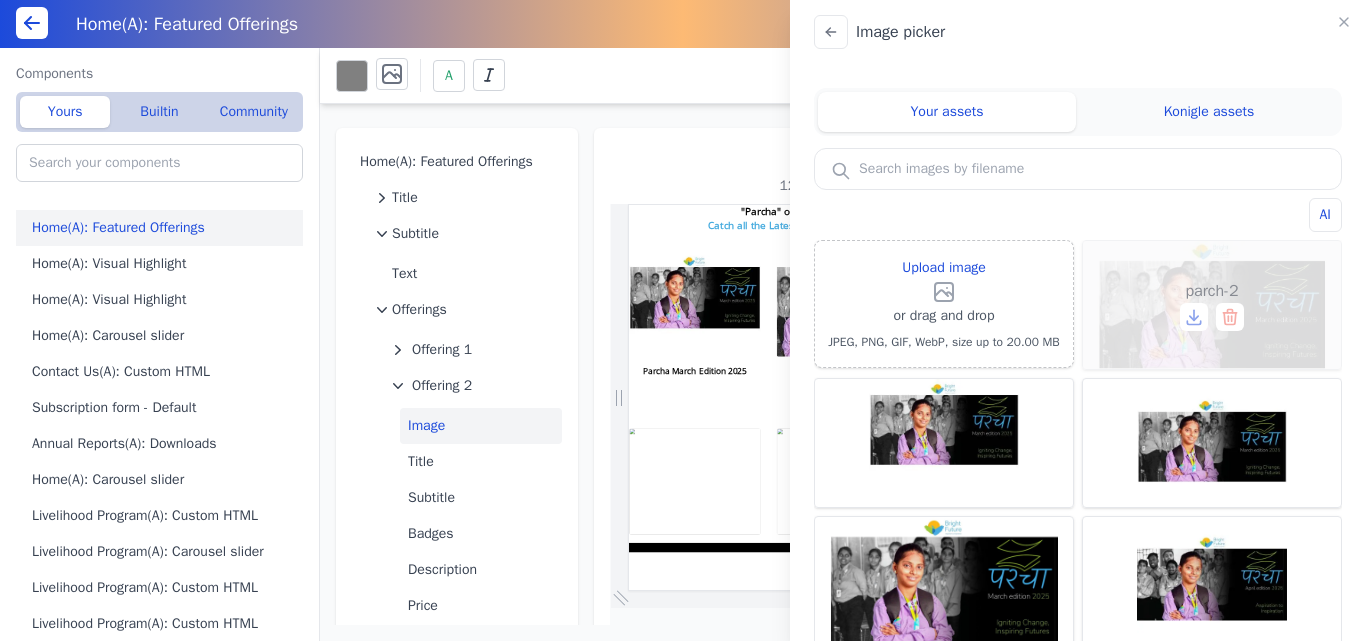 click 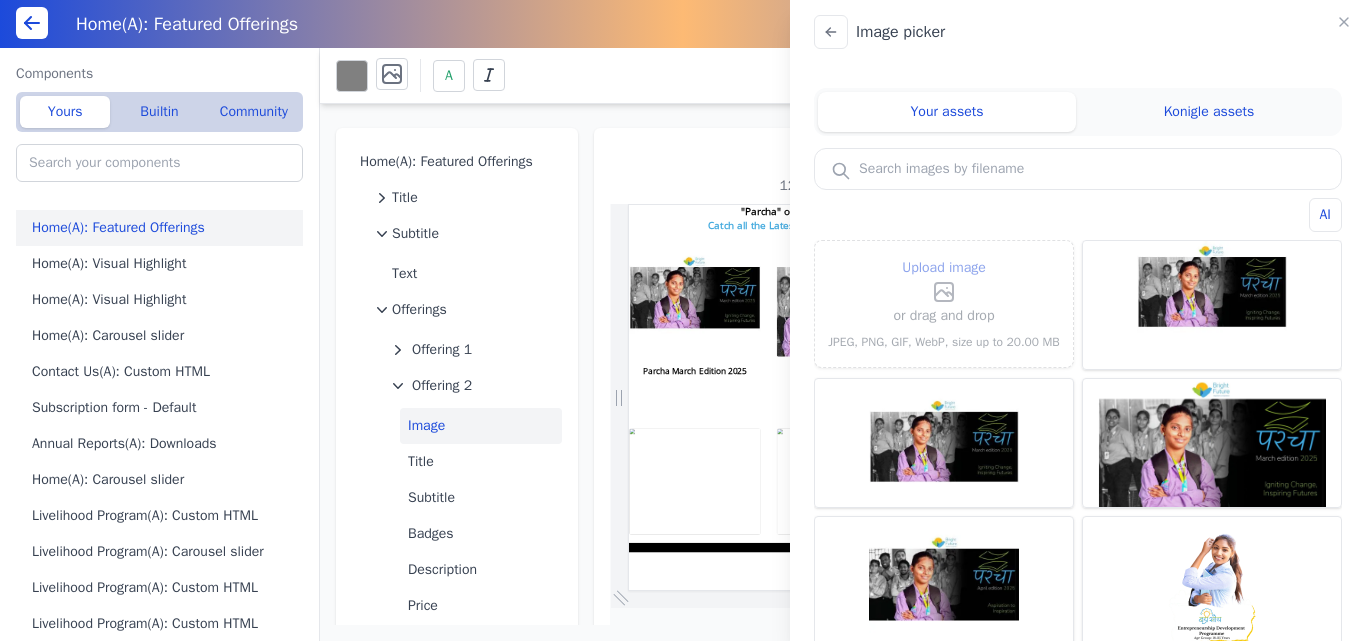 click on "Upload image" at bounding box center (944, 268) 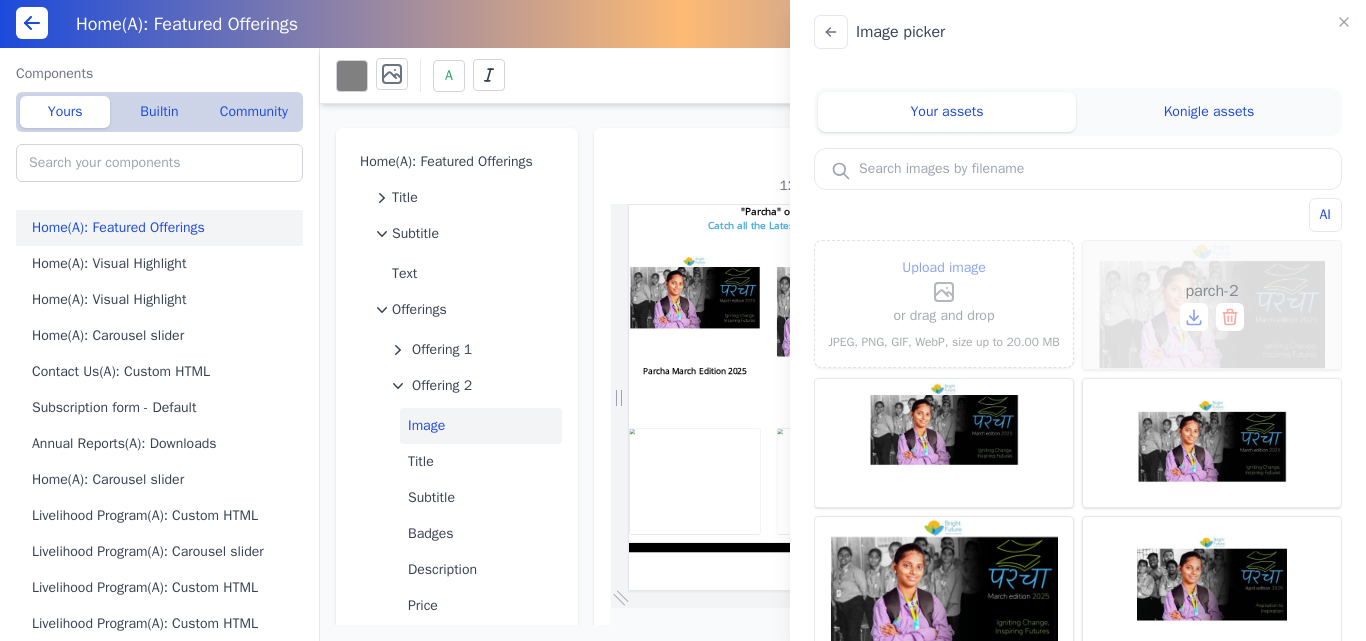 click 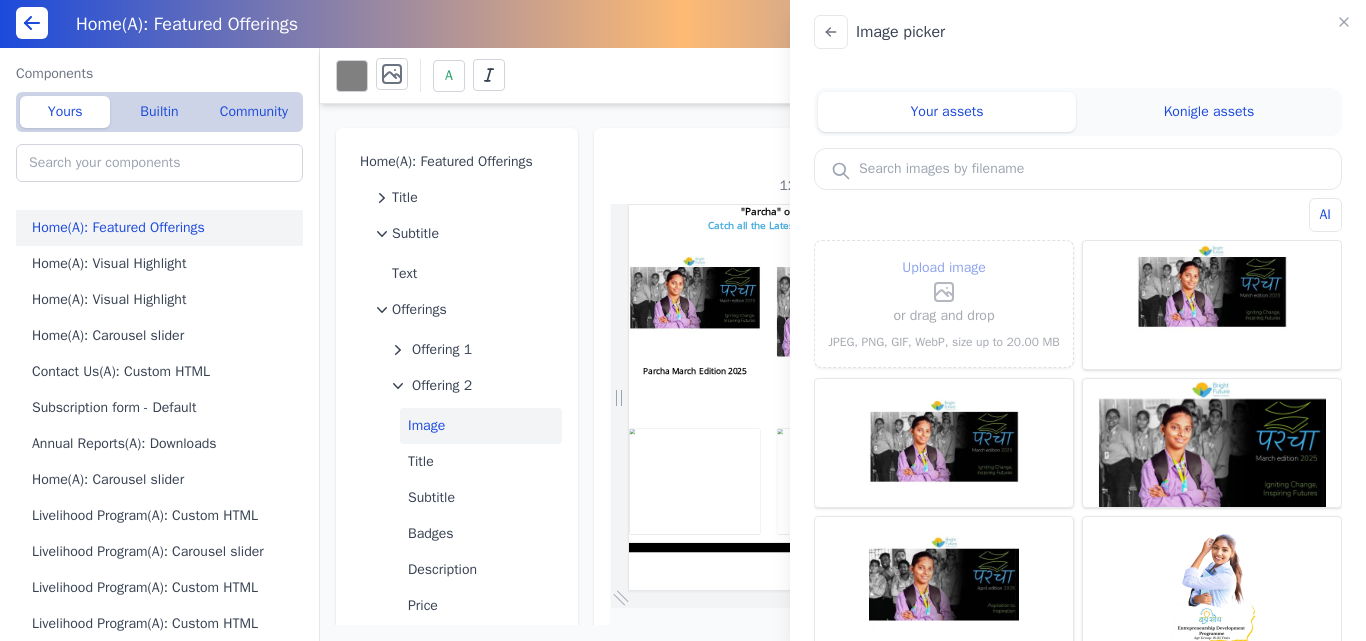 click 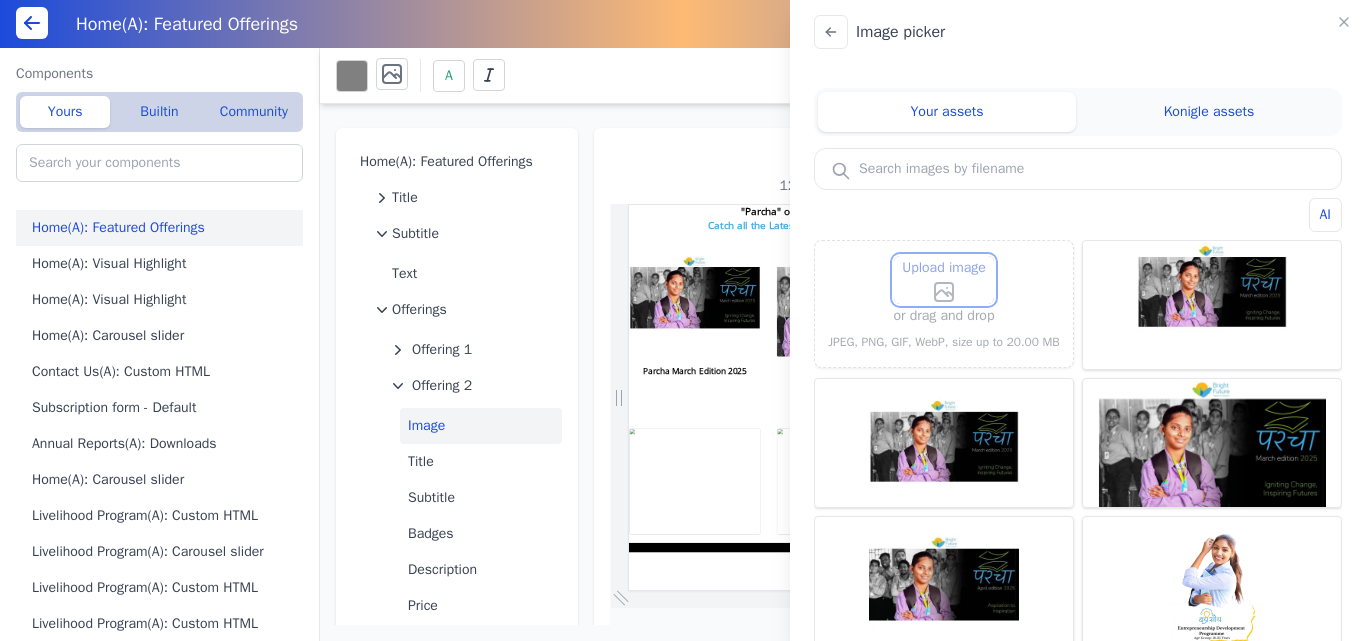 click on "Upload image" at bounding box center [944, 255] 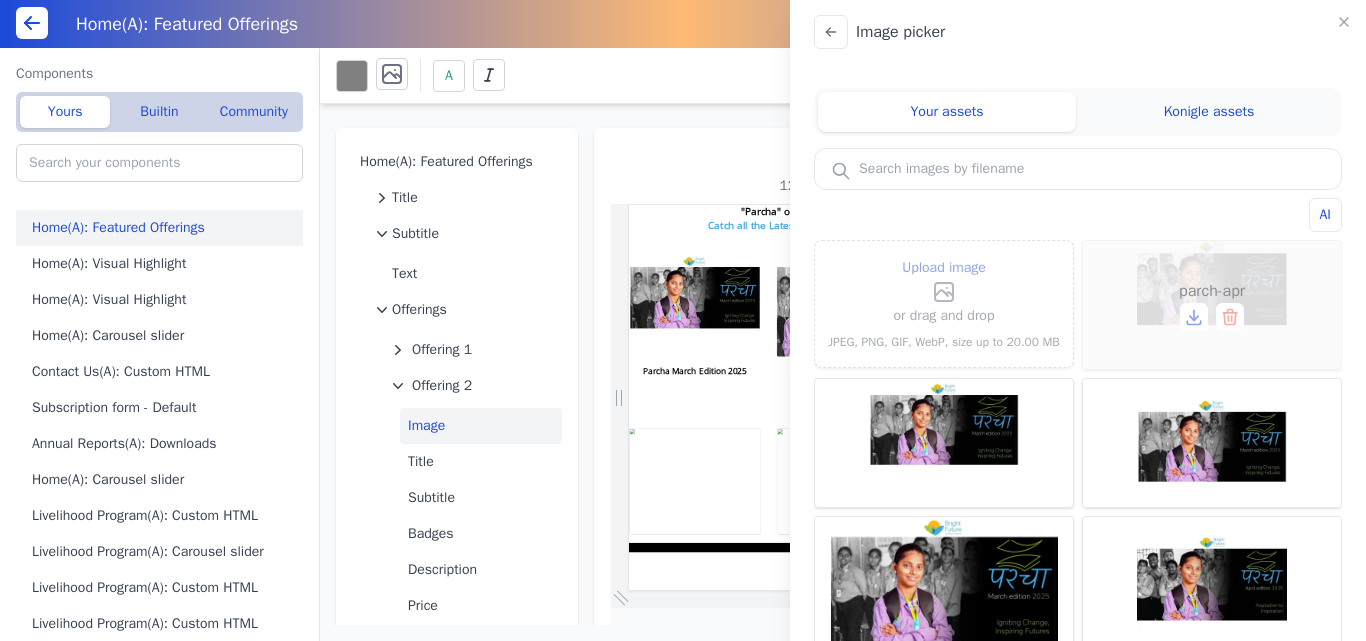 click on "parch-apr" at bounding box center [1212, 305] 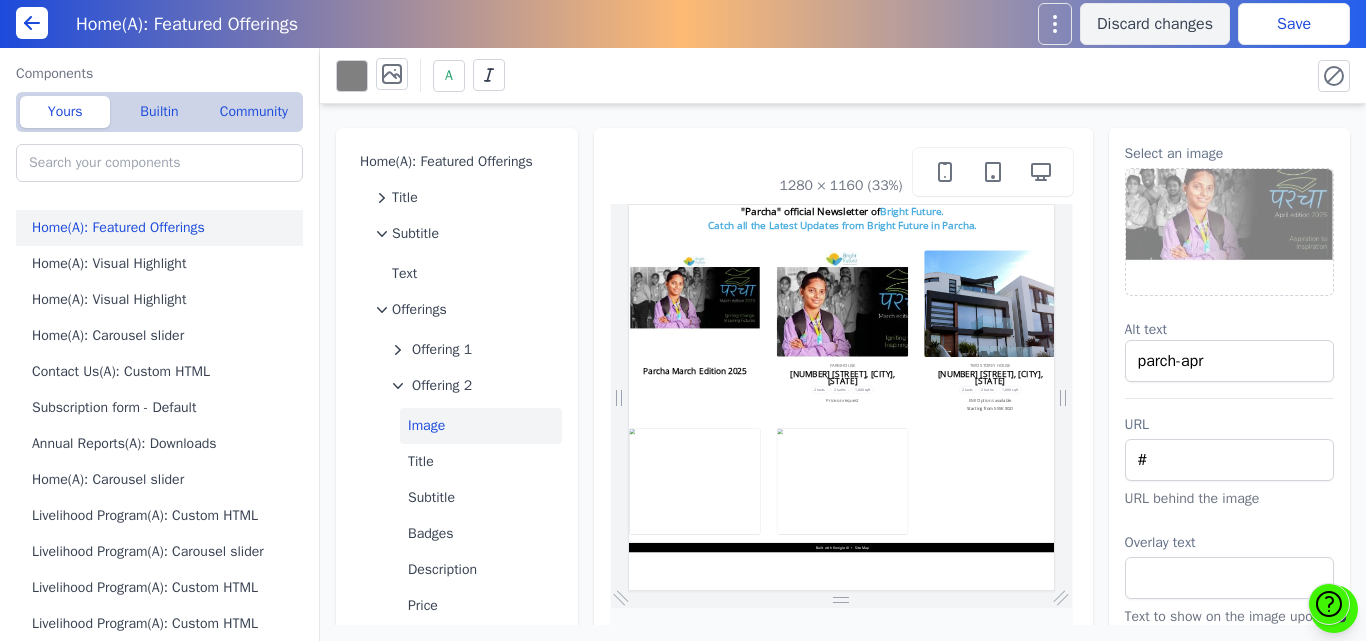 click on "Save" at bounding box center (1294, 24) 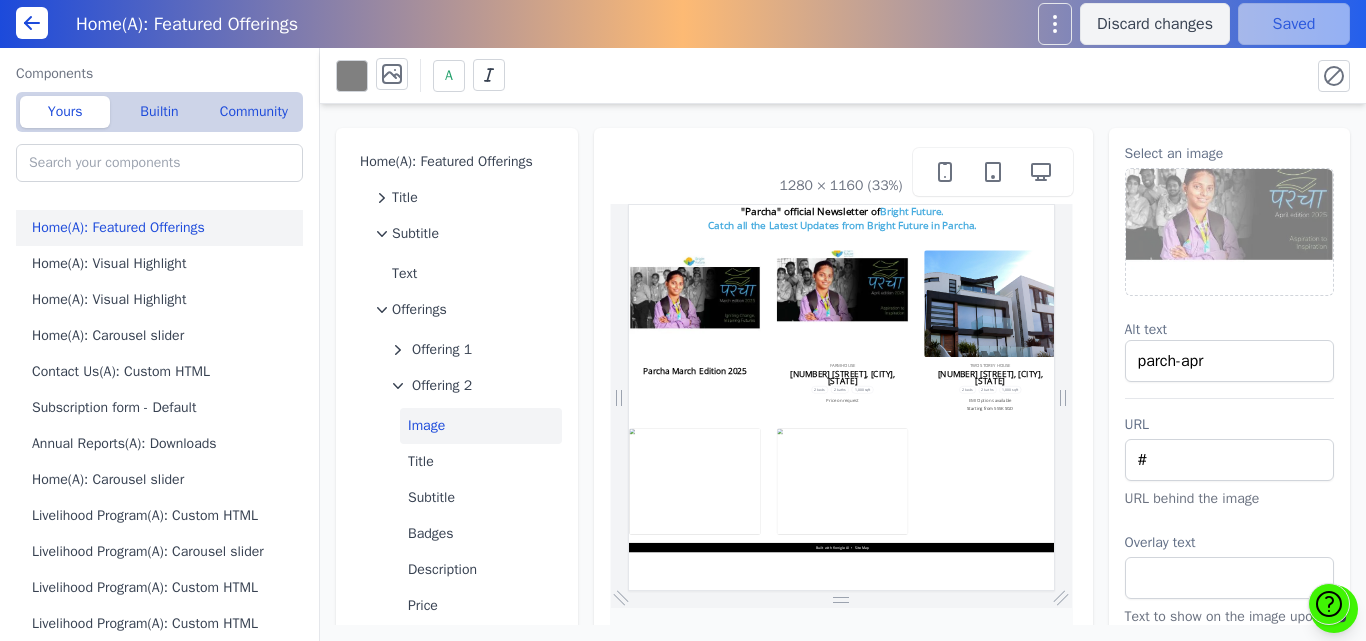 scroll, scrollTop: 0, scrollLeft: 0, axis: both 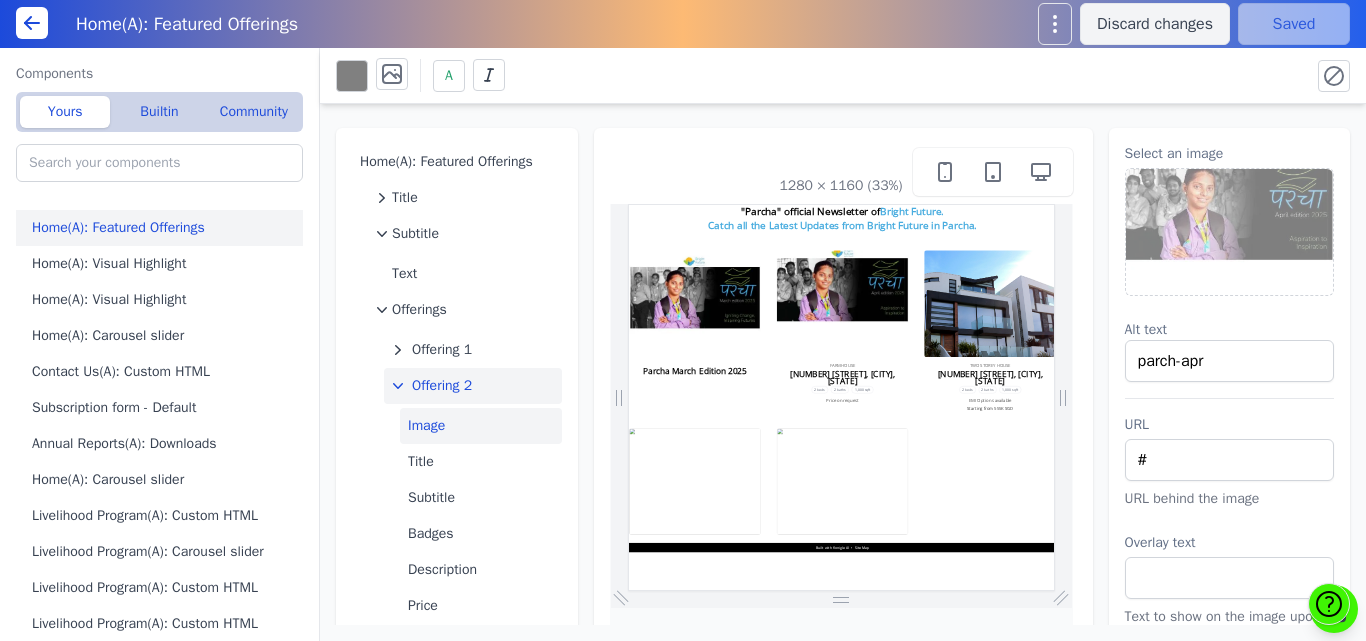 click on "Offering 2" at bounding box center [442, 386] 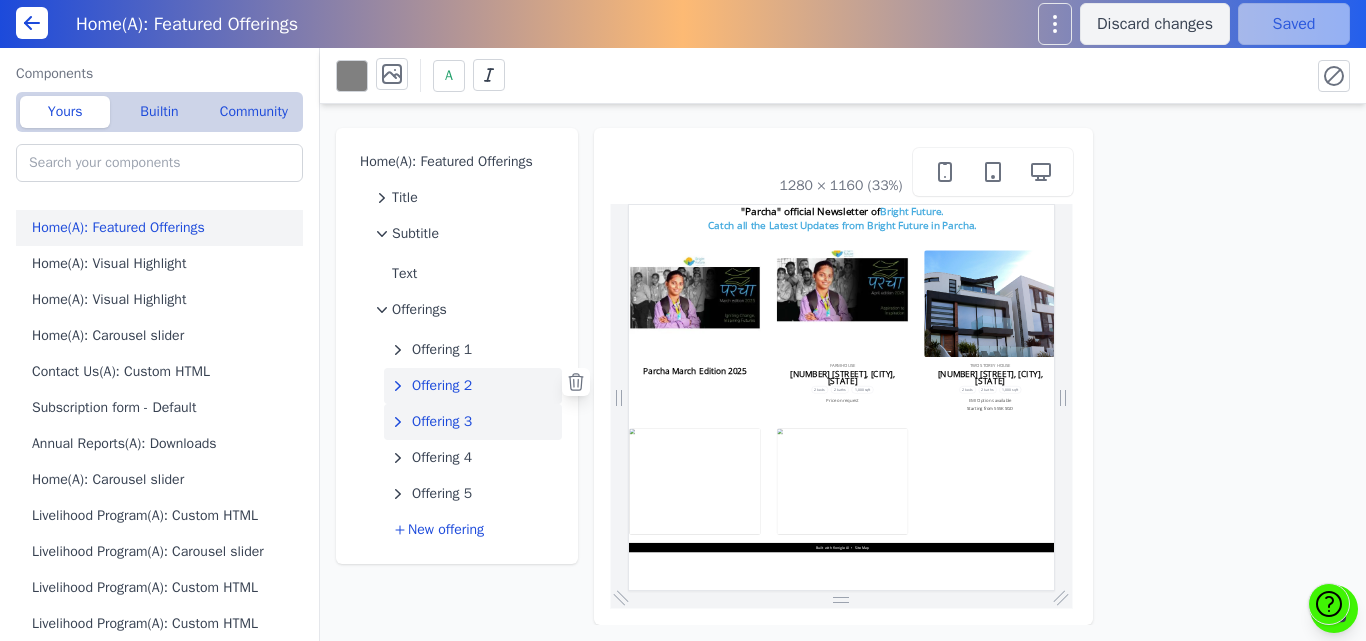 click on "Offering 3" at bounding box center (442, 422) 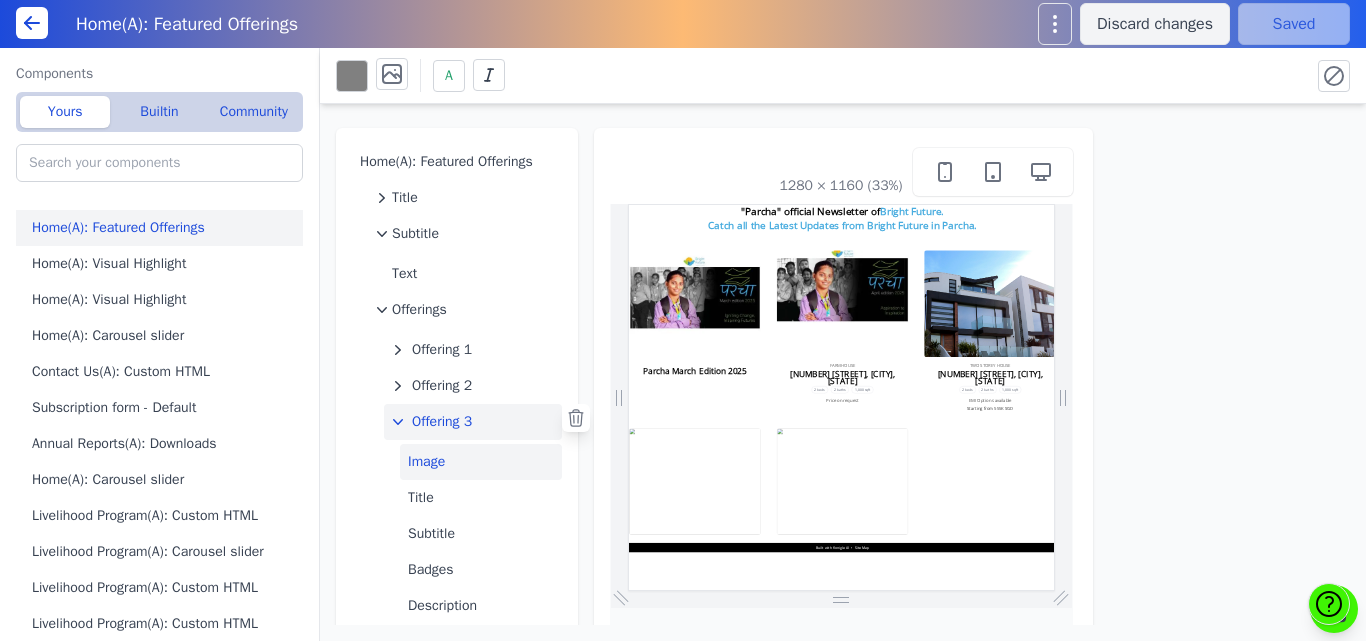 click on "Image" at bounding box center (481, 462) 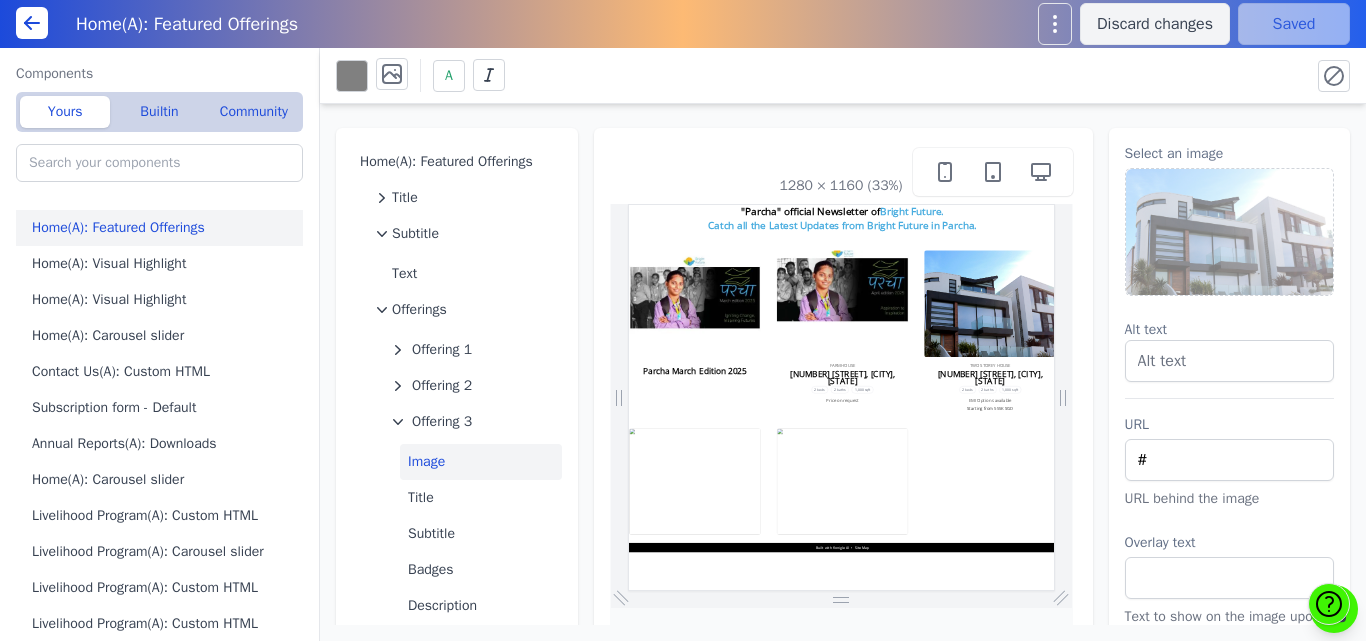click at bounding box center [1230, 232] 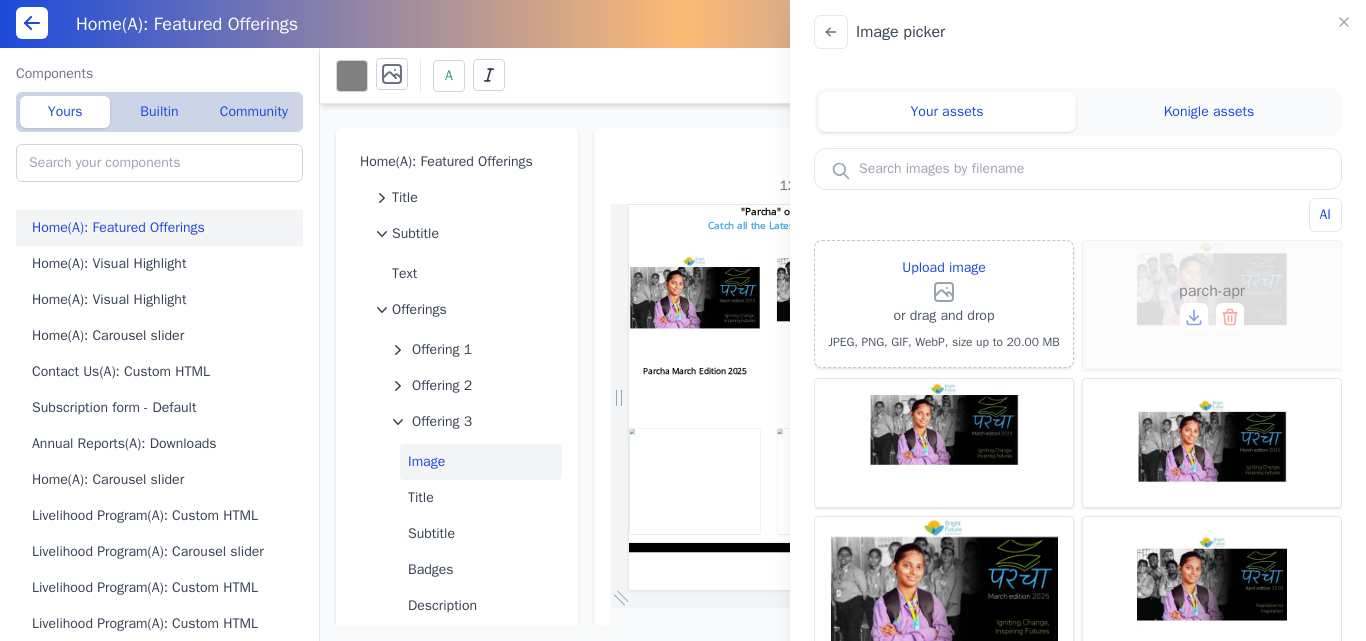 click on "parch-apr" at bounding box center (1212, 291) 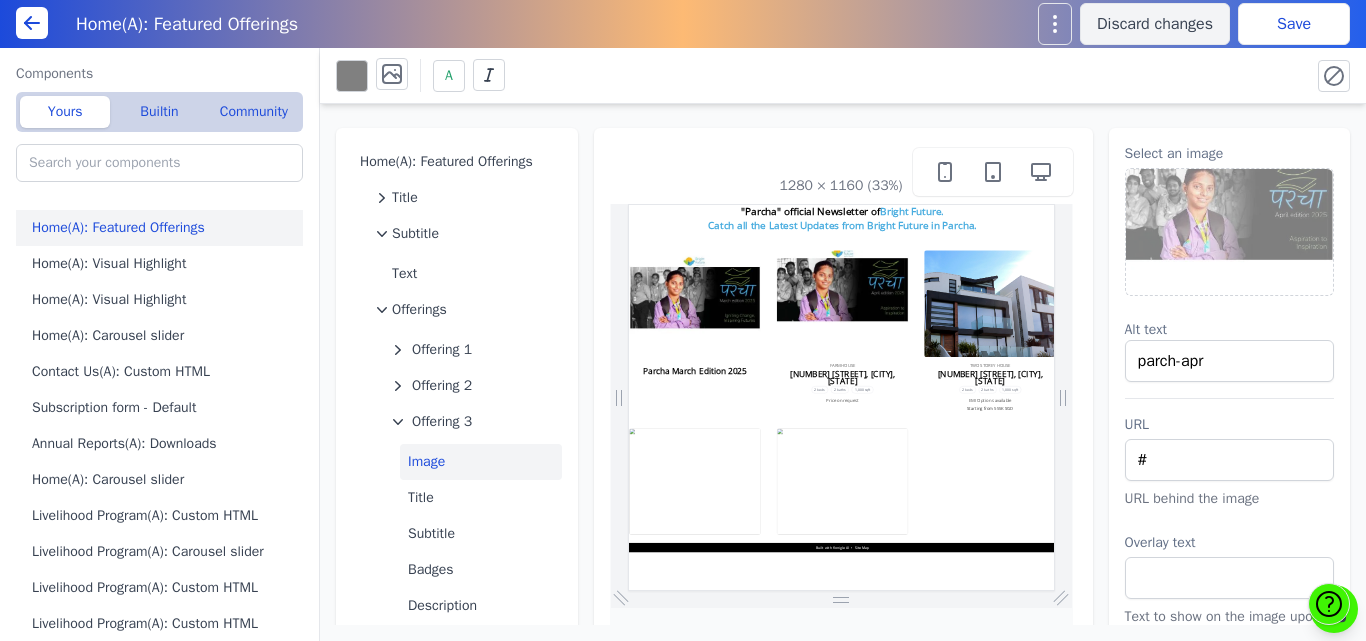 click on "Save" at bounding box center [1294, 24] 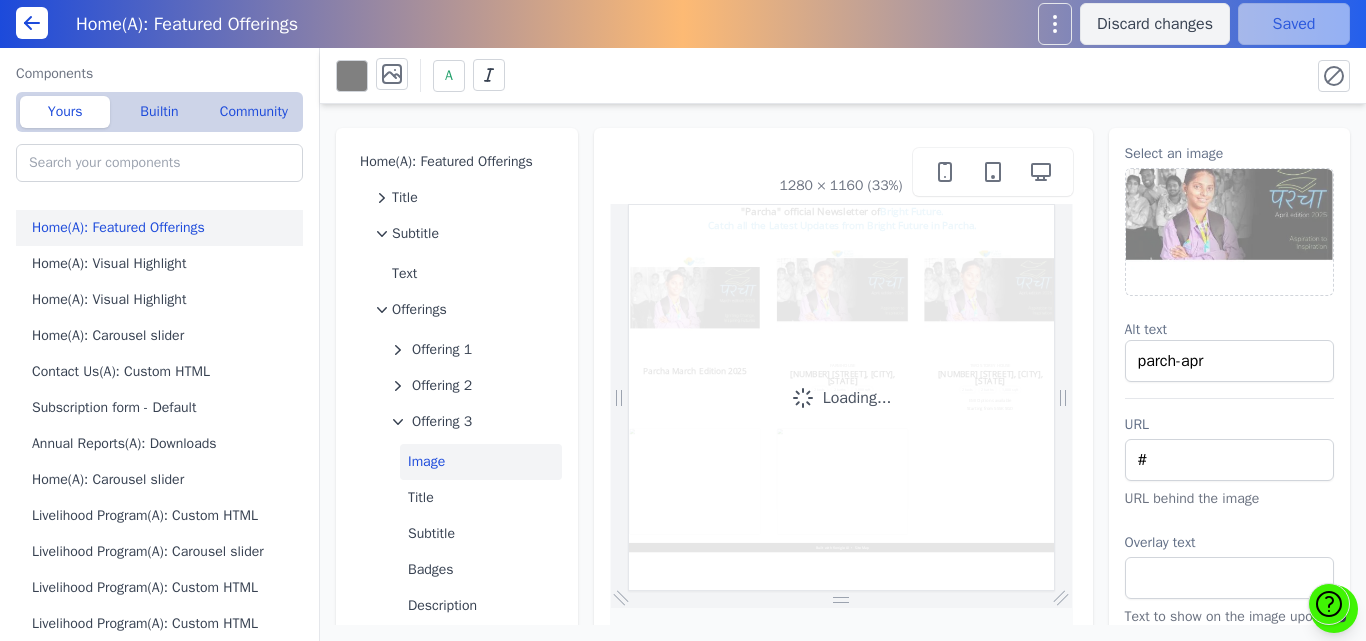 scroll, scrollTop: 0, scrollLeft: 0, axis: both 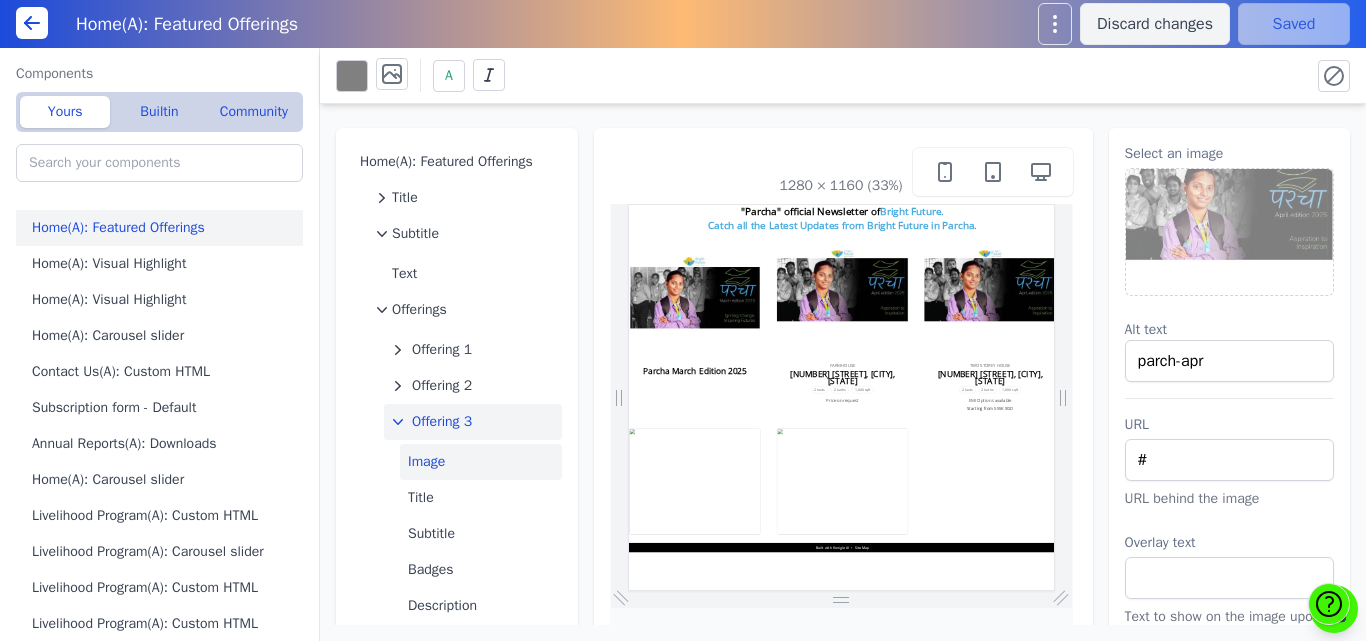 click on "Offering 3" at bounding box center (442, 422) 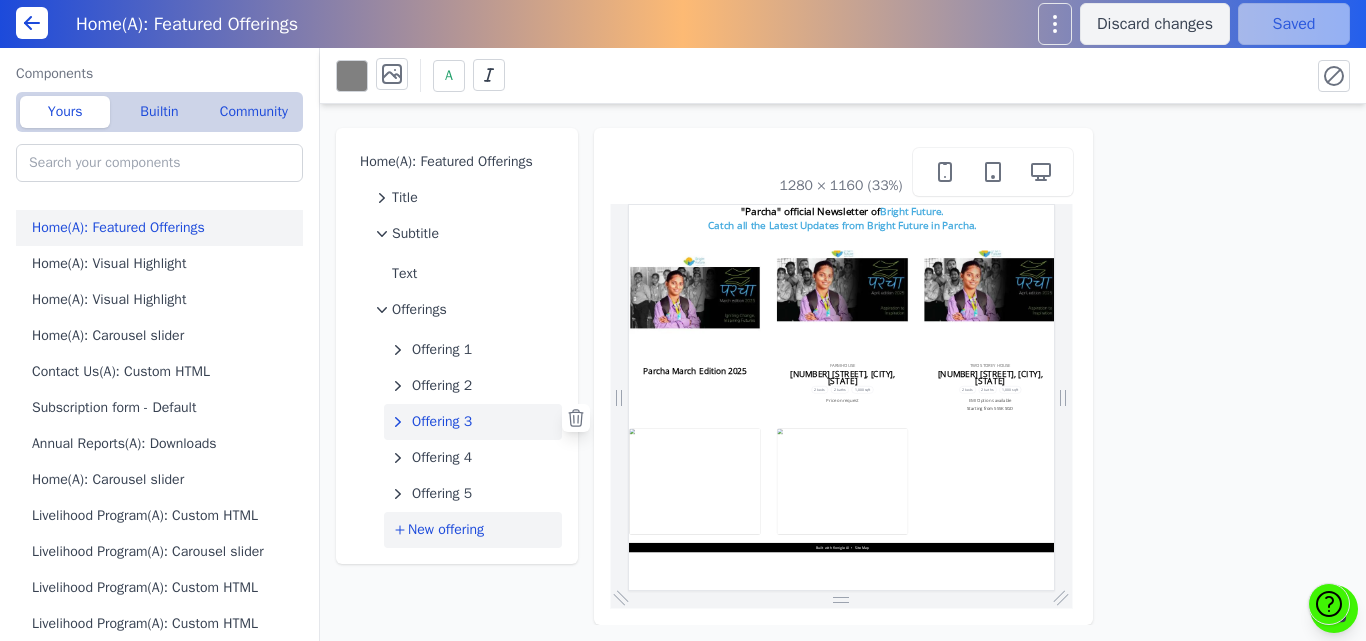 click on "New offering" at bounding box center [446, 530] 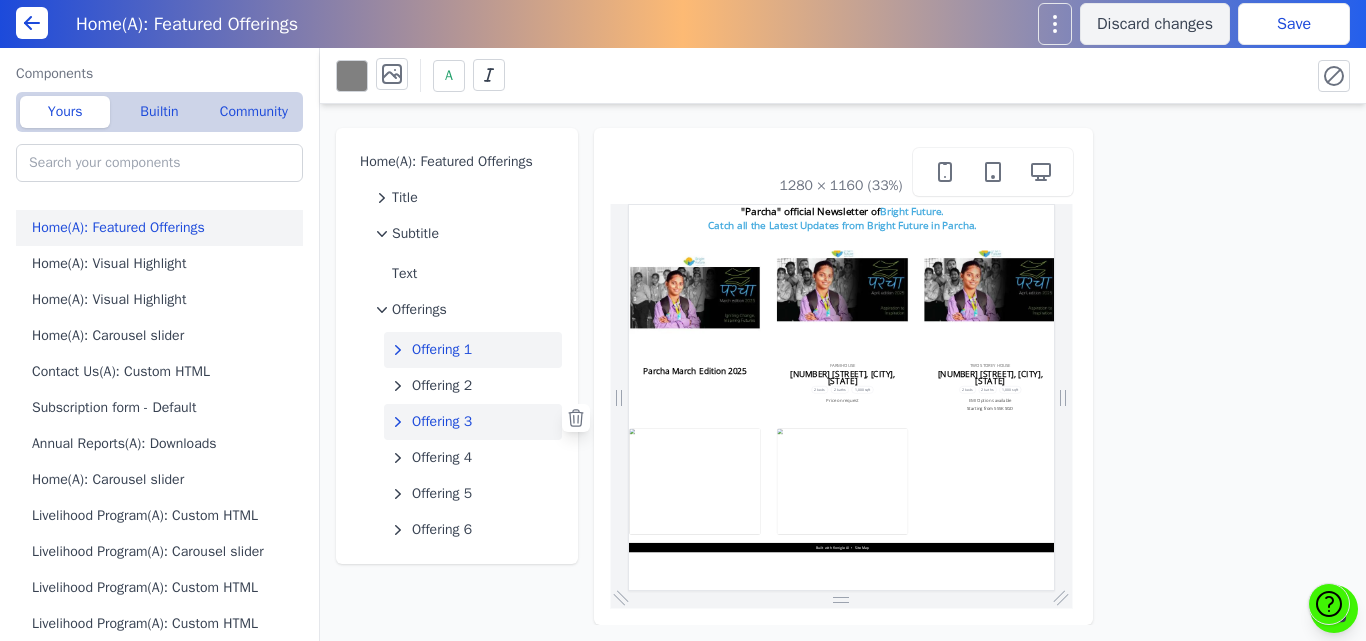 click on "Offering 1" at bounding box center (442, 350) 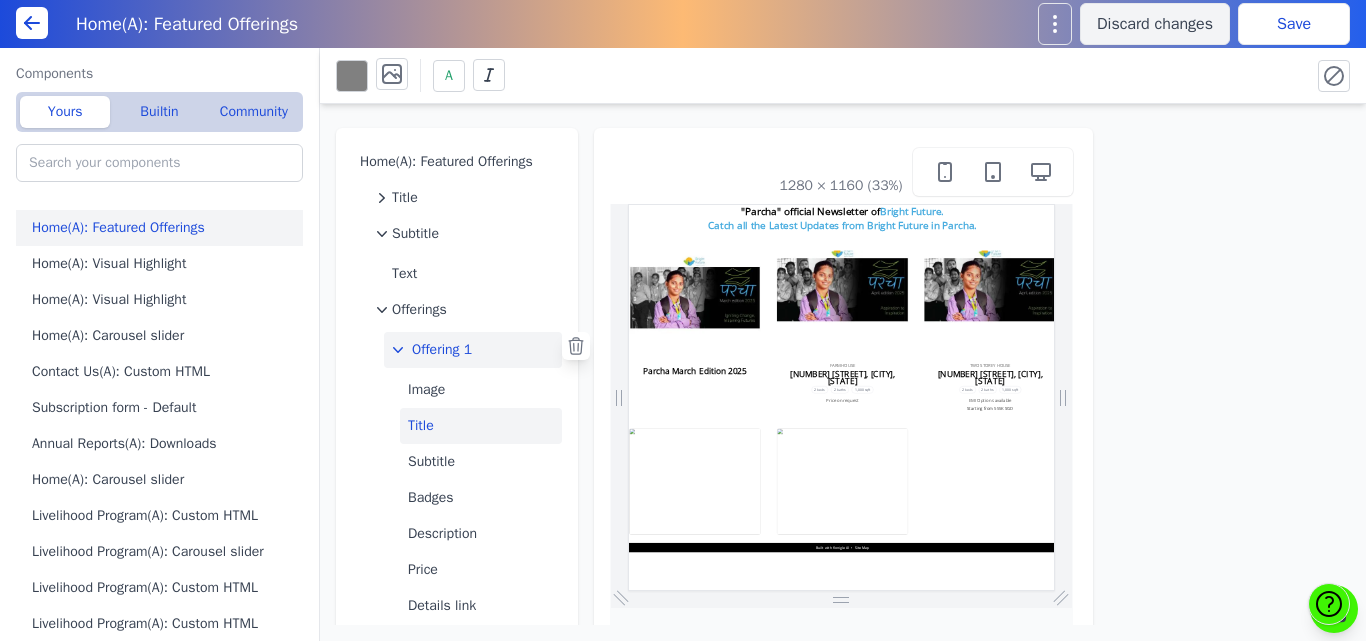 click on "Title" at bounding box center (481, 426) 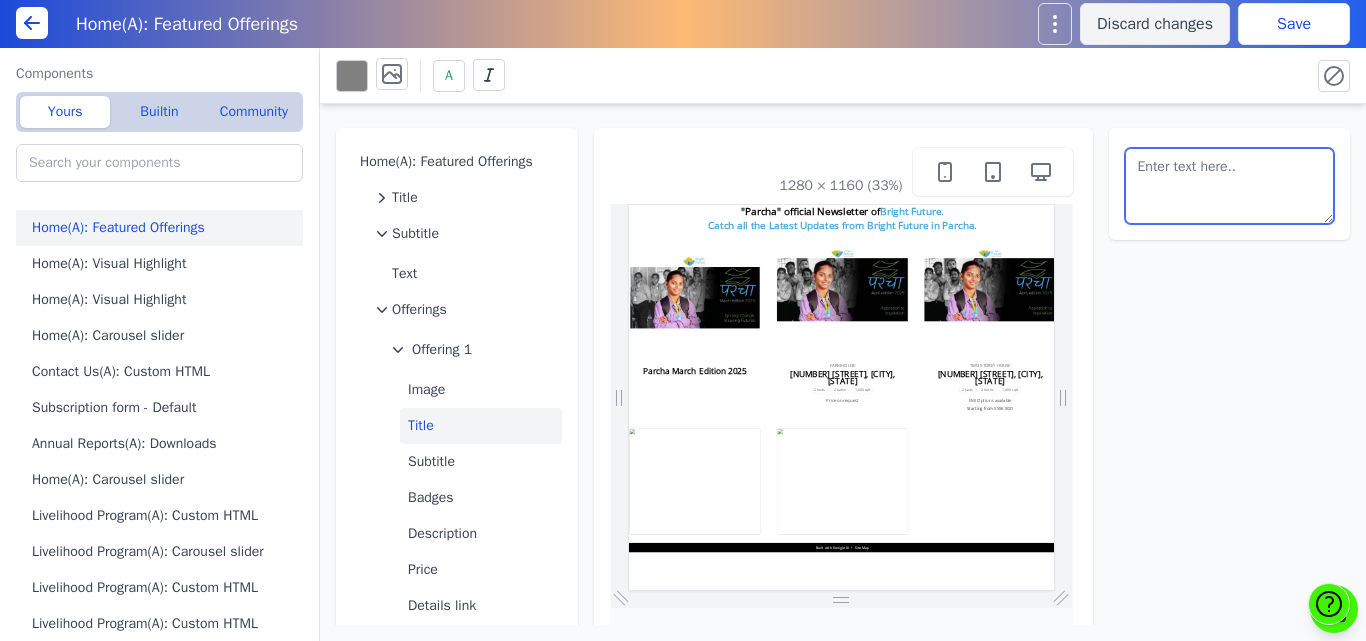 click at bounding box center (1230, 186) 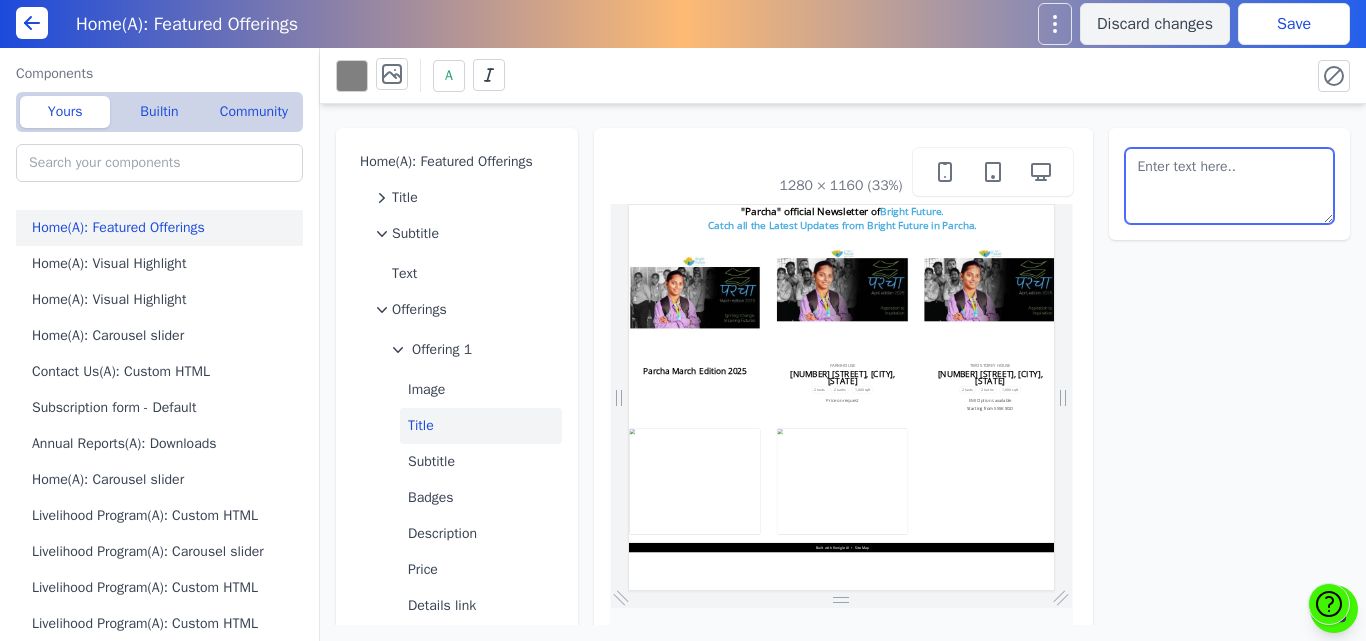 paste on "<h2 style="text-align:center; font-weight:bold; font-size:20px;">This is a Heading</h2>Parcha March Edition 2025" 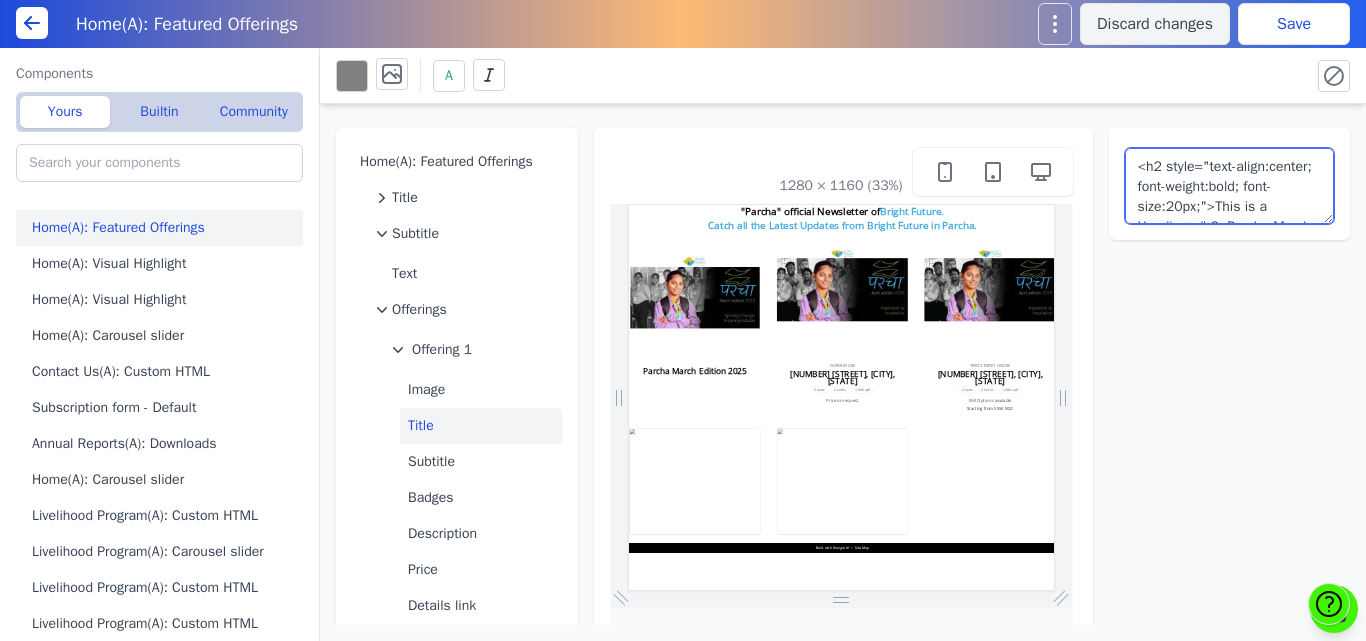 scroll, scrollTop: 33, scrollLeft: 0, axis: vertical 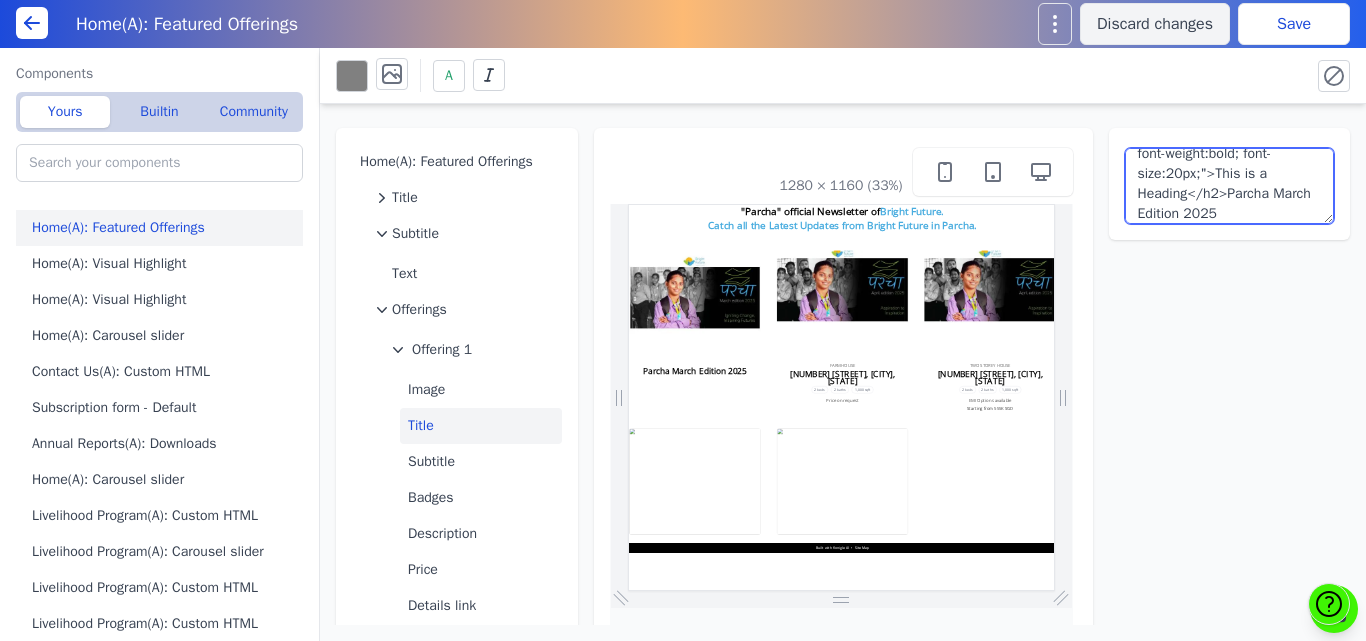 drag, startPoint x: 1223, startPoint y: 226, endPoint x: 1270, endPoint y: 225, distance: 47.010635 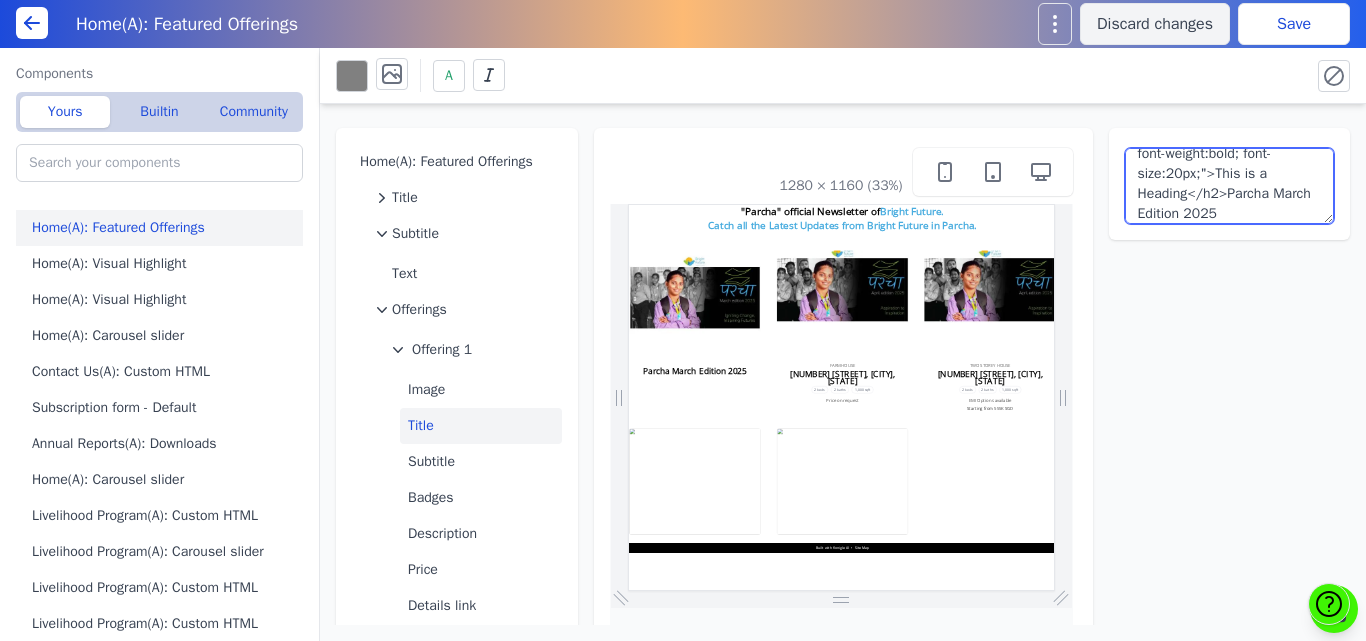 click on "<h2 style="text-align:center; font-weight:bold; font-size:20px;">This is a Heading</h2>Parcha March Edition 2025" at bounding box center (1230, 184) 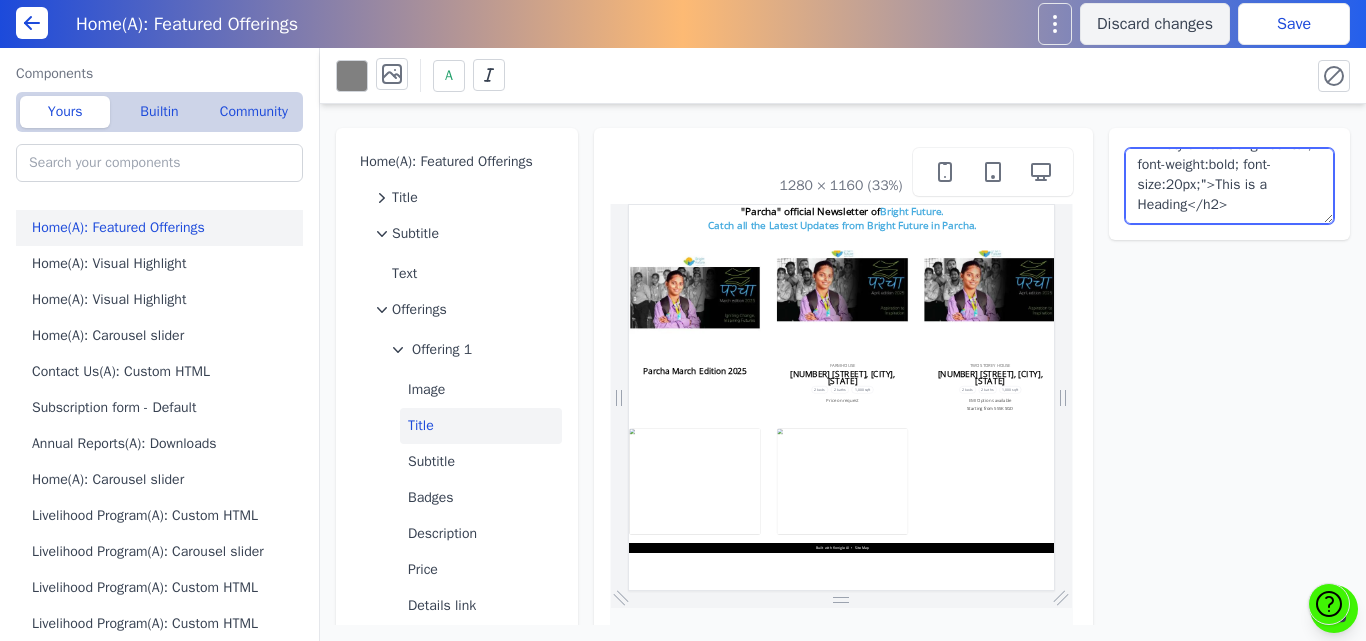 scroll, scrollTop: 42, scrollLeft: 0, axis: vertical 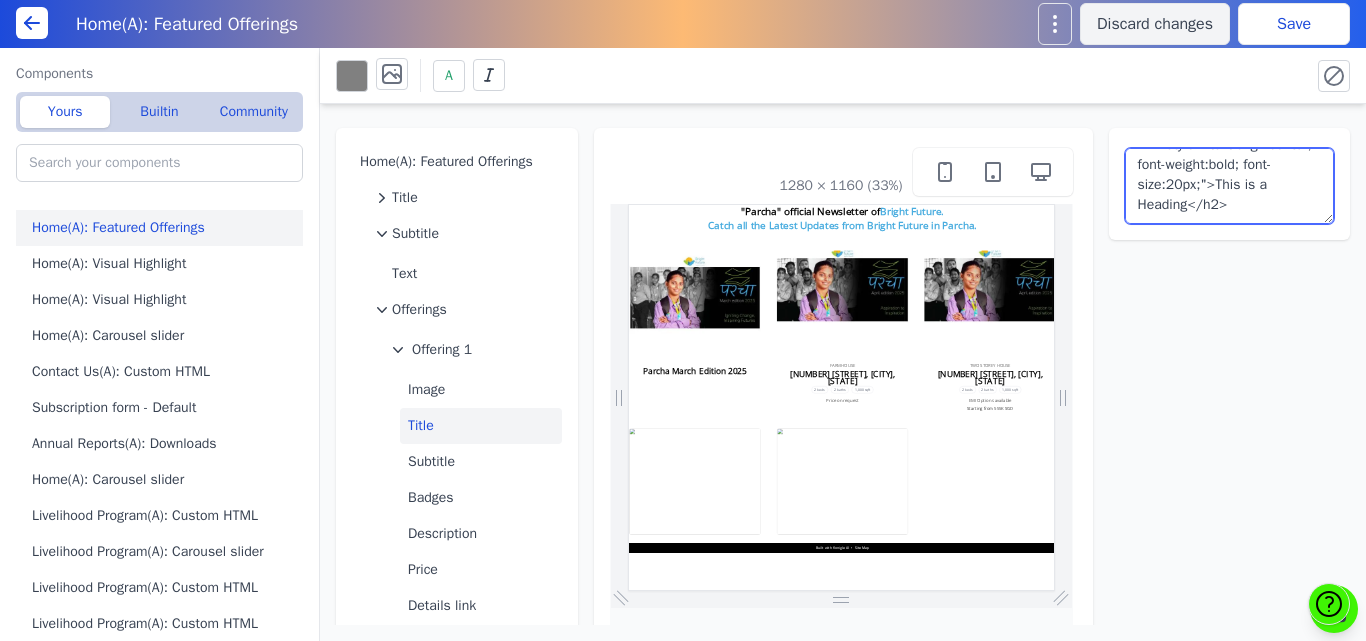 drag, startPoint x: 1201, startPoint y: 185, endPoint x: 1179, endPoint y: 206, distance: 30.413813 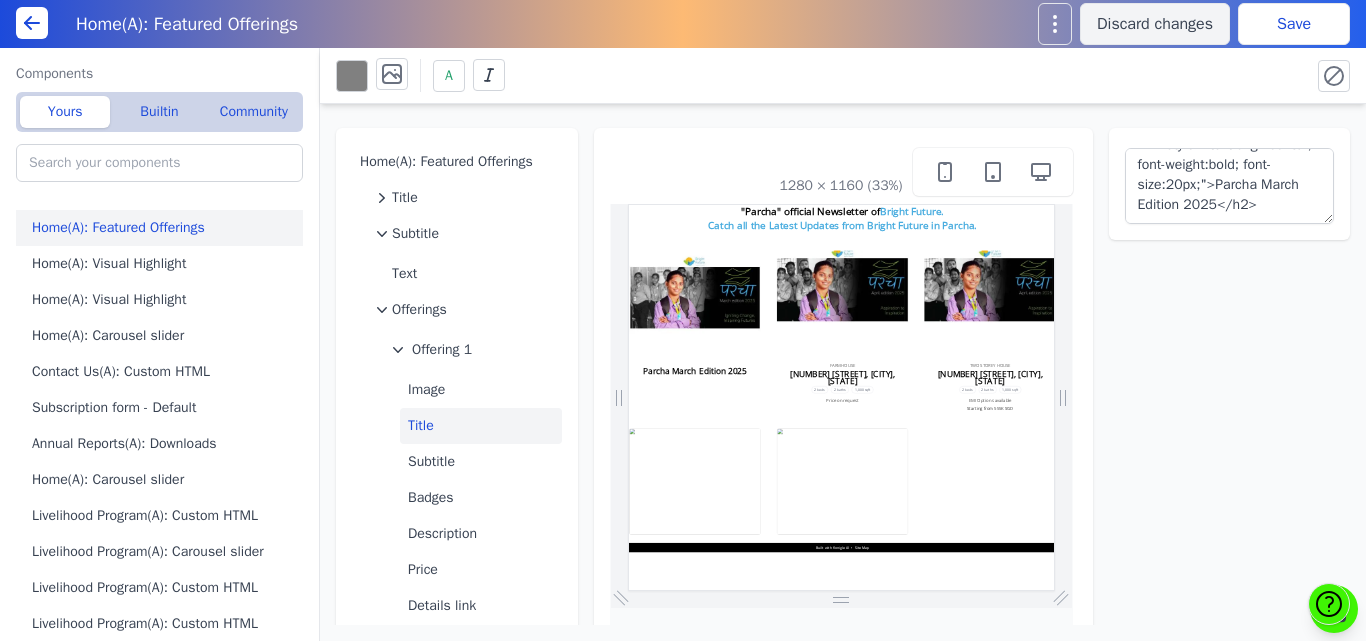 click on "Save" at bounding box center (1294, 24) 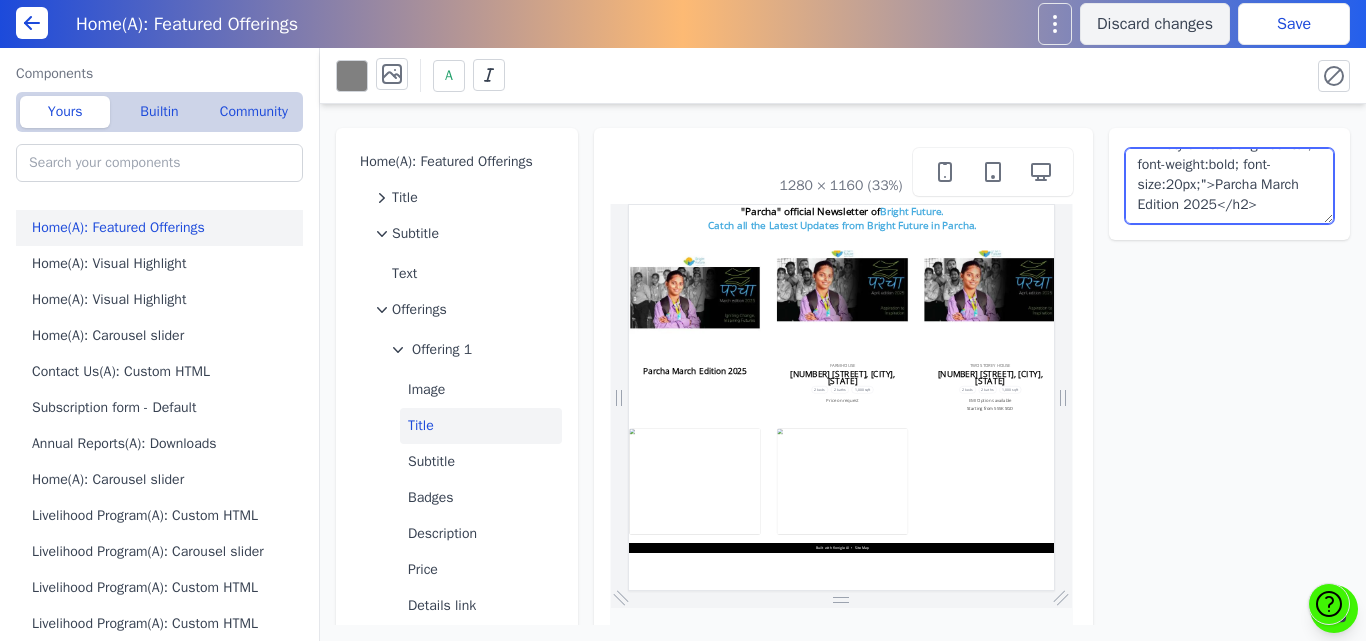 click on "<h2 style="text-align:center; font-weight:bold; font-size:20px;">Parcha March Edition 2025</h2>" at bounding box center [1230, 186] 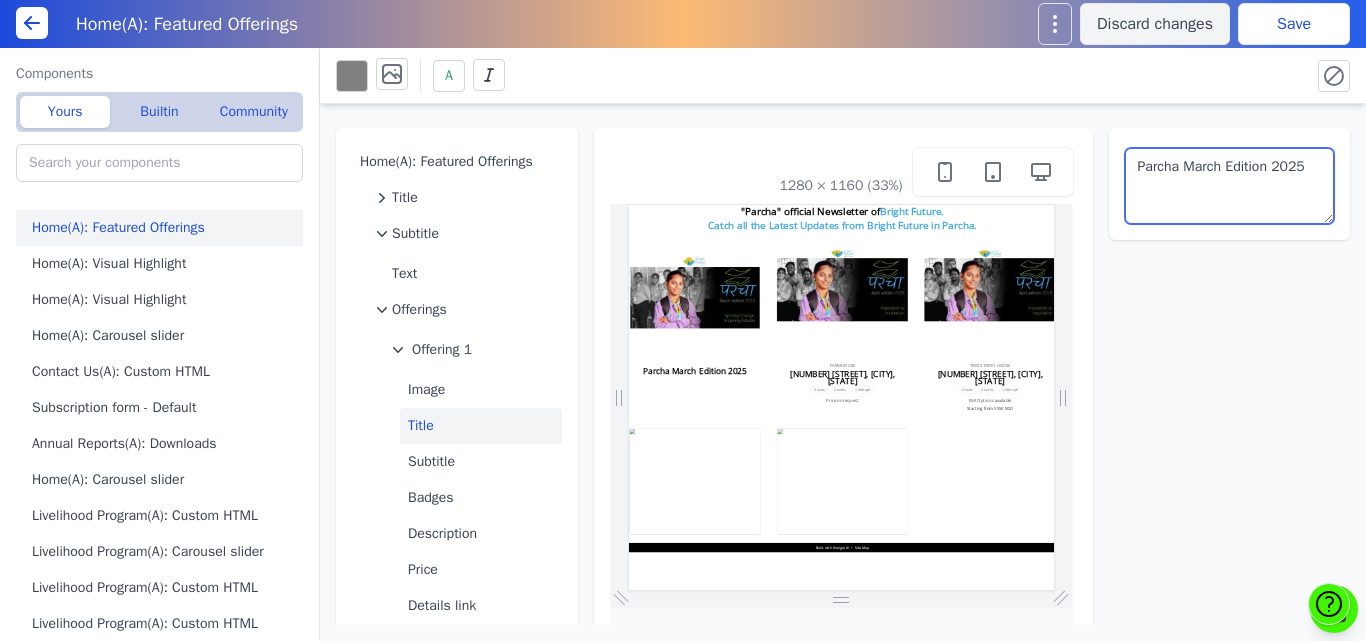 type on "Parcha March Edition 2025" 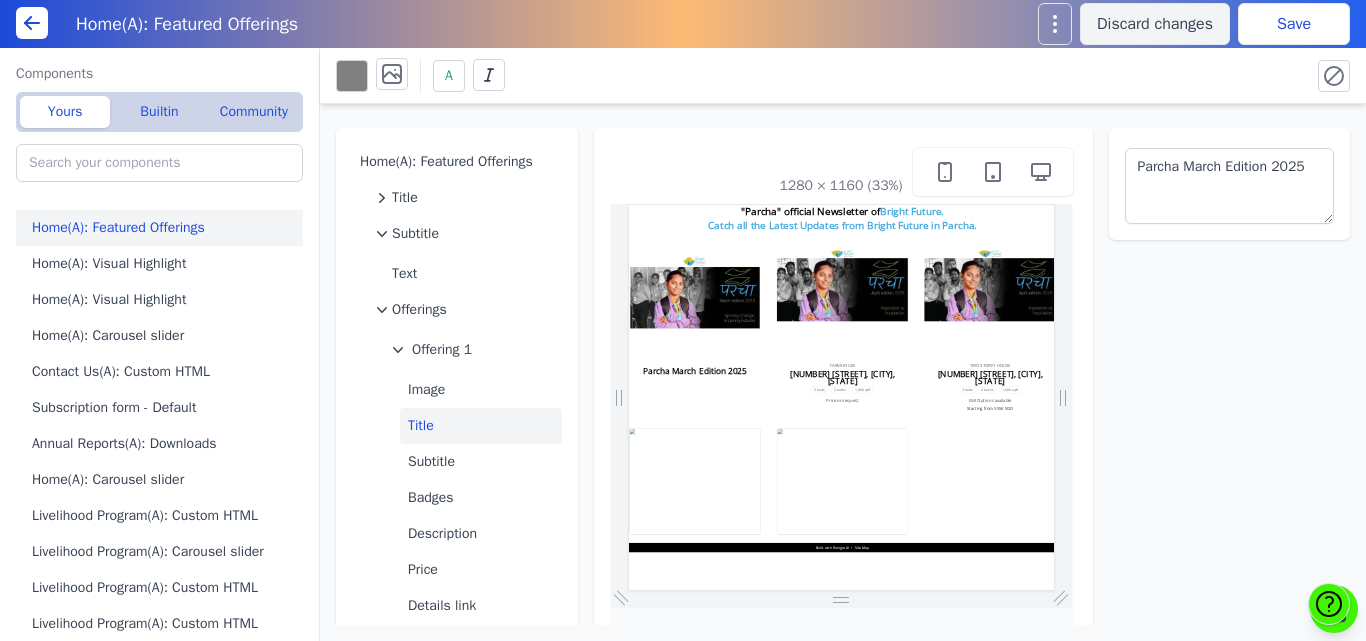 click on "Save" at bounding box center (1294, 24) 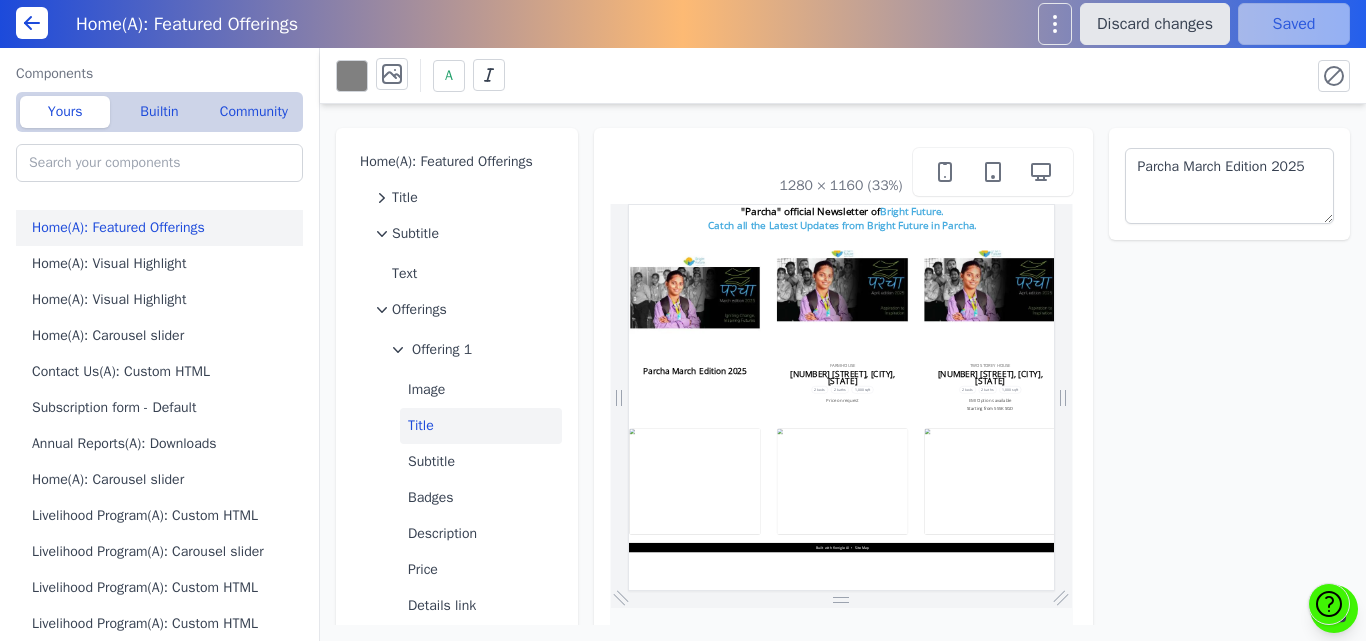 scroll, scrollTop: 0, scrollLeft: 0, axis: both 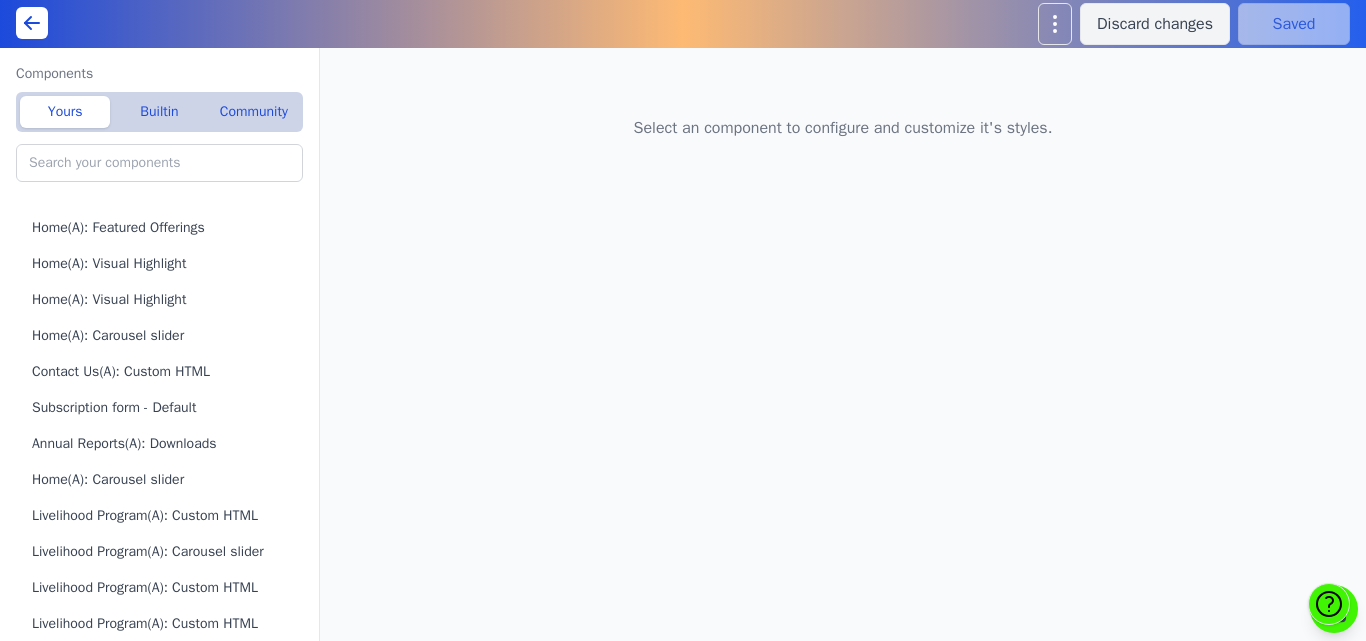 type on "Statistics - Default" 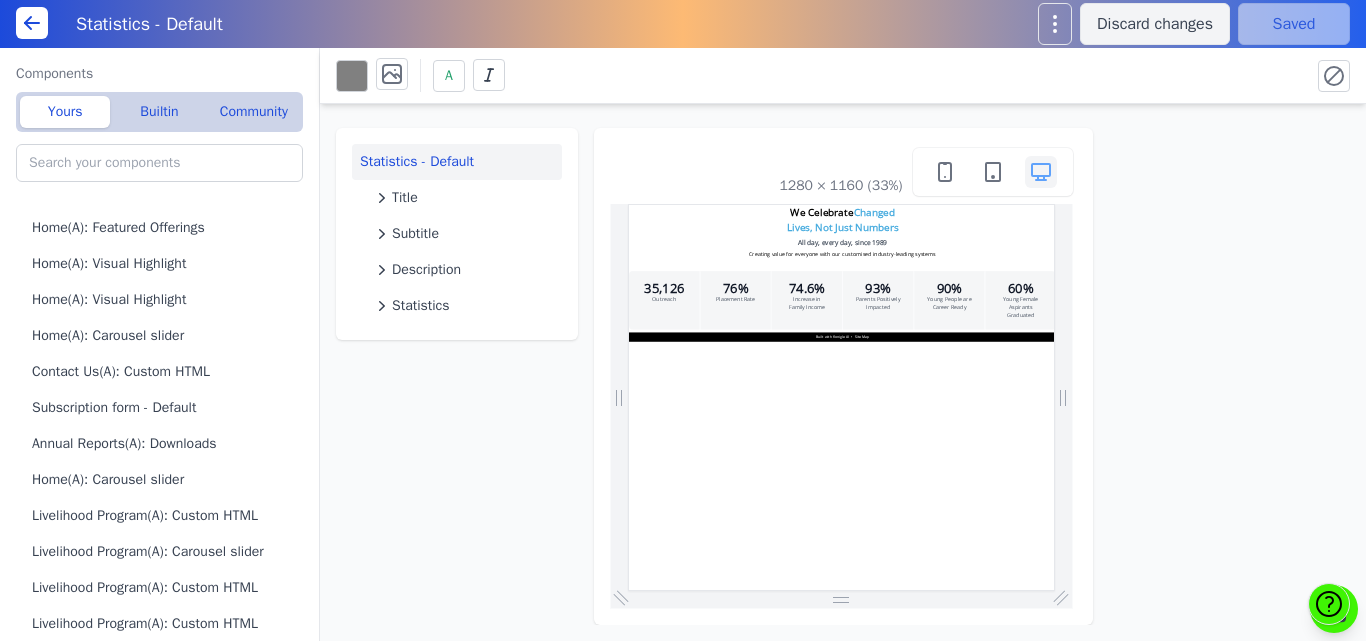 scroll, scrollTop: 0, scrollLeft: 0, axis: both 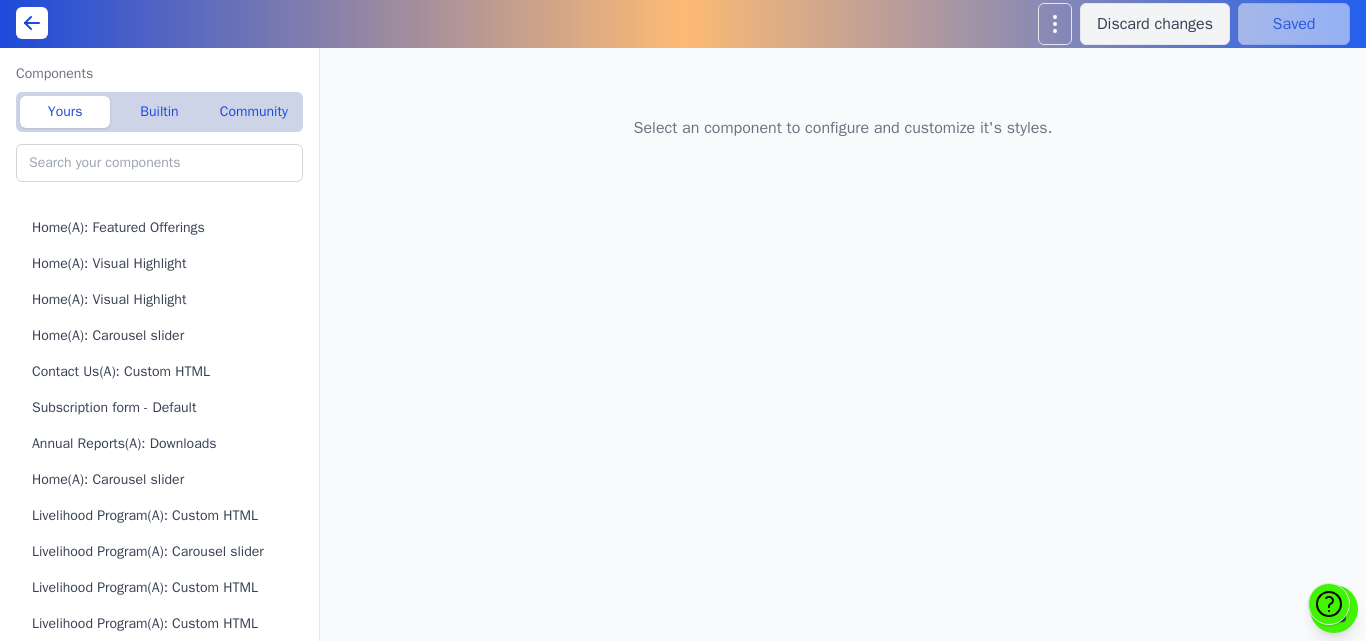 type on "Statistics - Default" 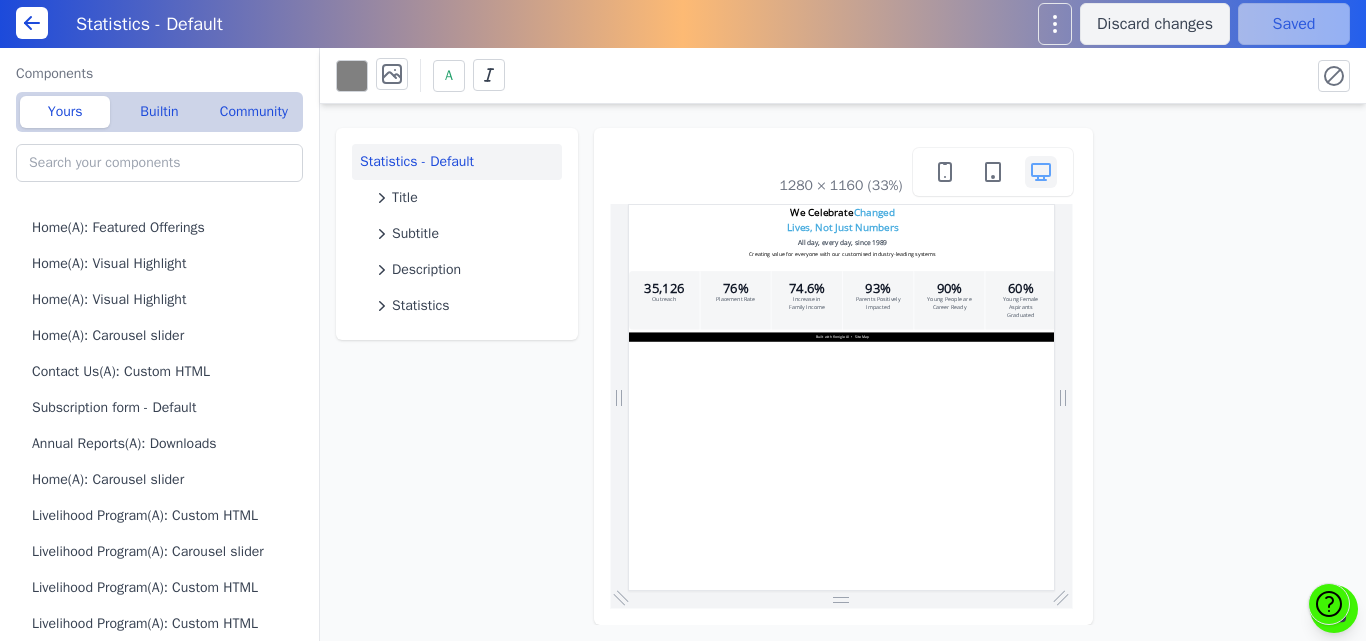 scroll, scrollTop: 0, scrollLeft: 0, axis: both 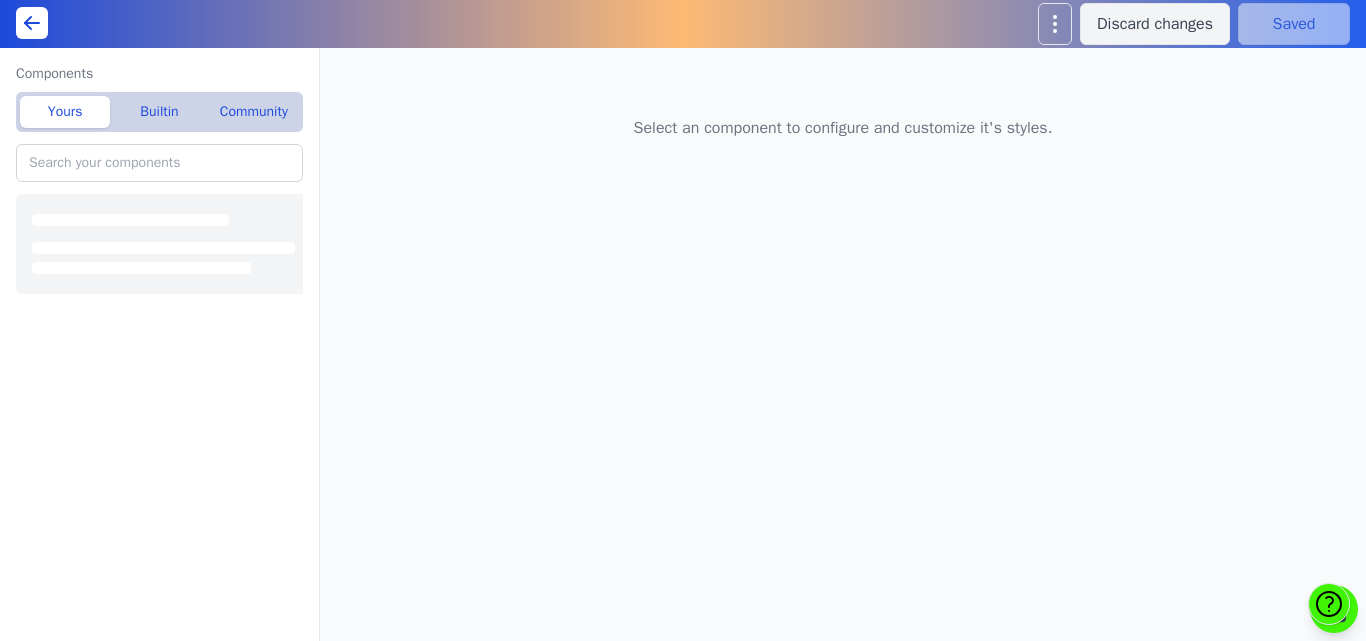 type on "Home(A): Visual Highlight" 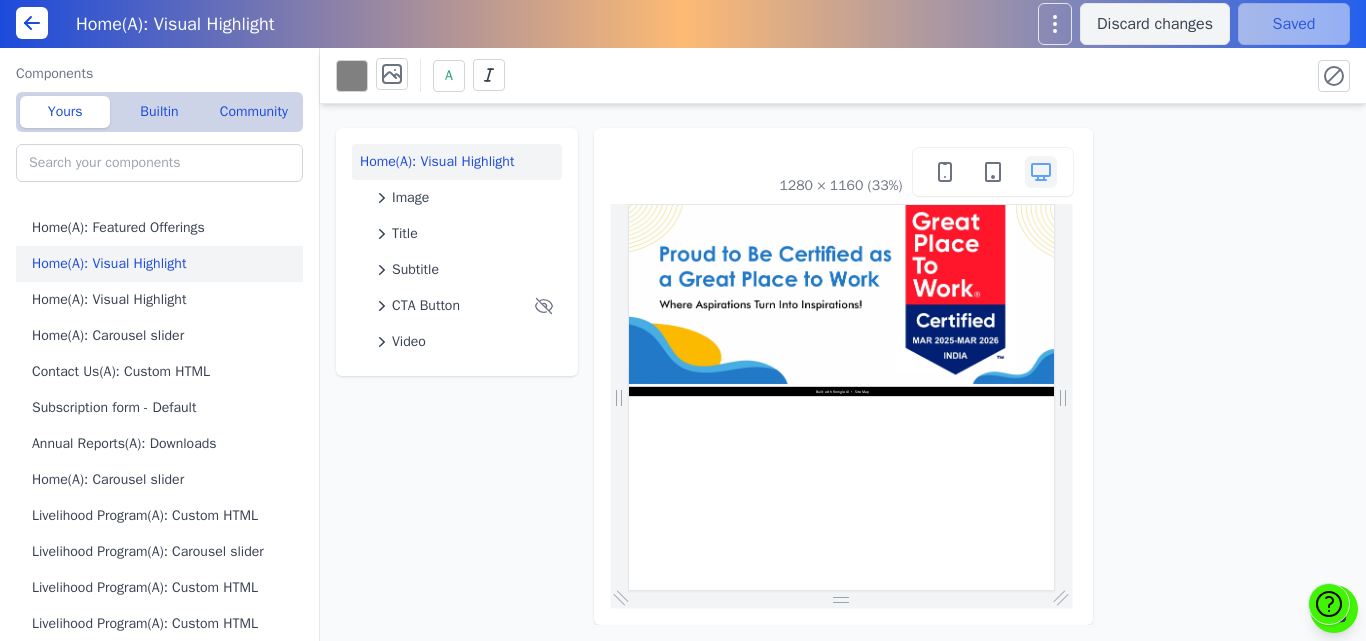scroll, scrollTop: 0, scrollLeft: 0, axis: both 